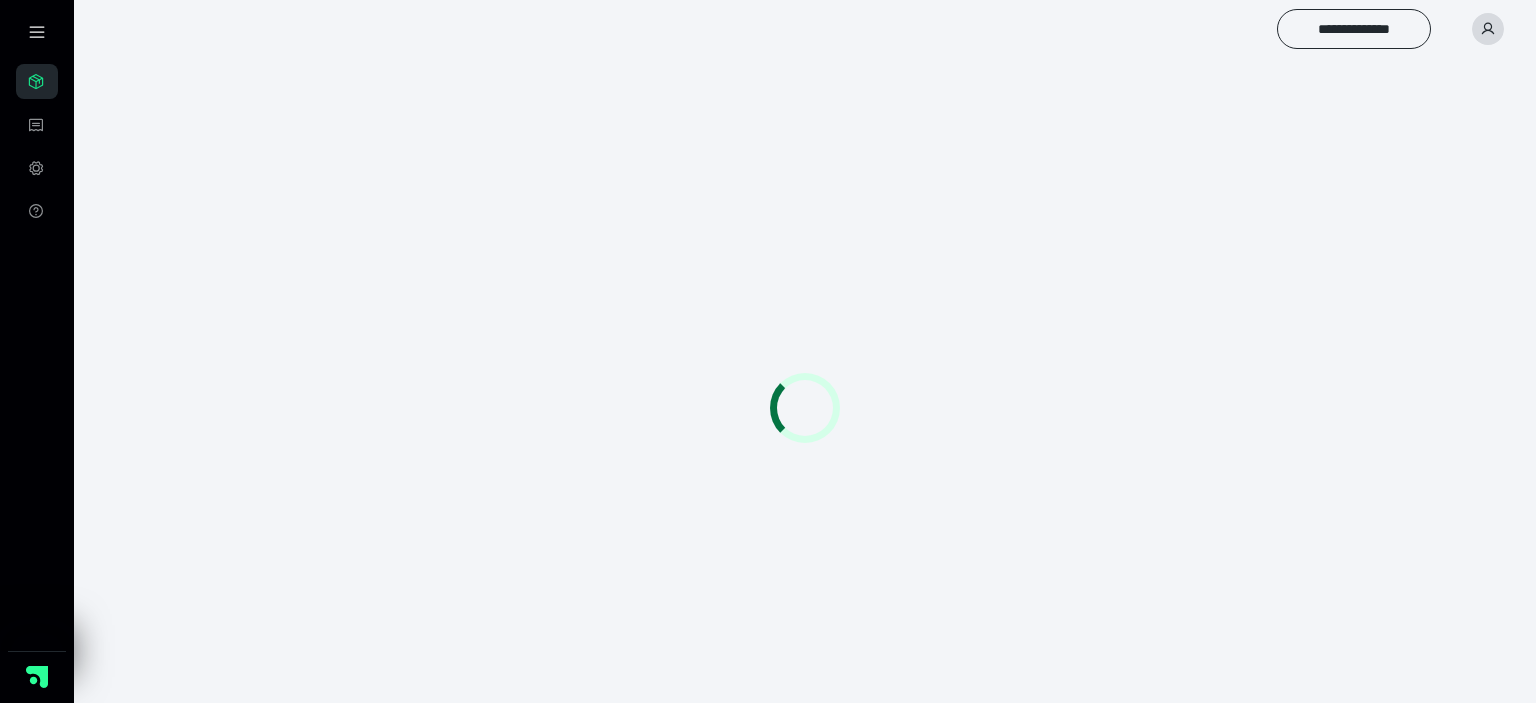 scroll, scrollTop: 0, scrollLeft: 0, axis: both 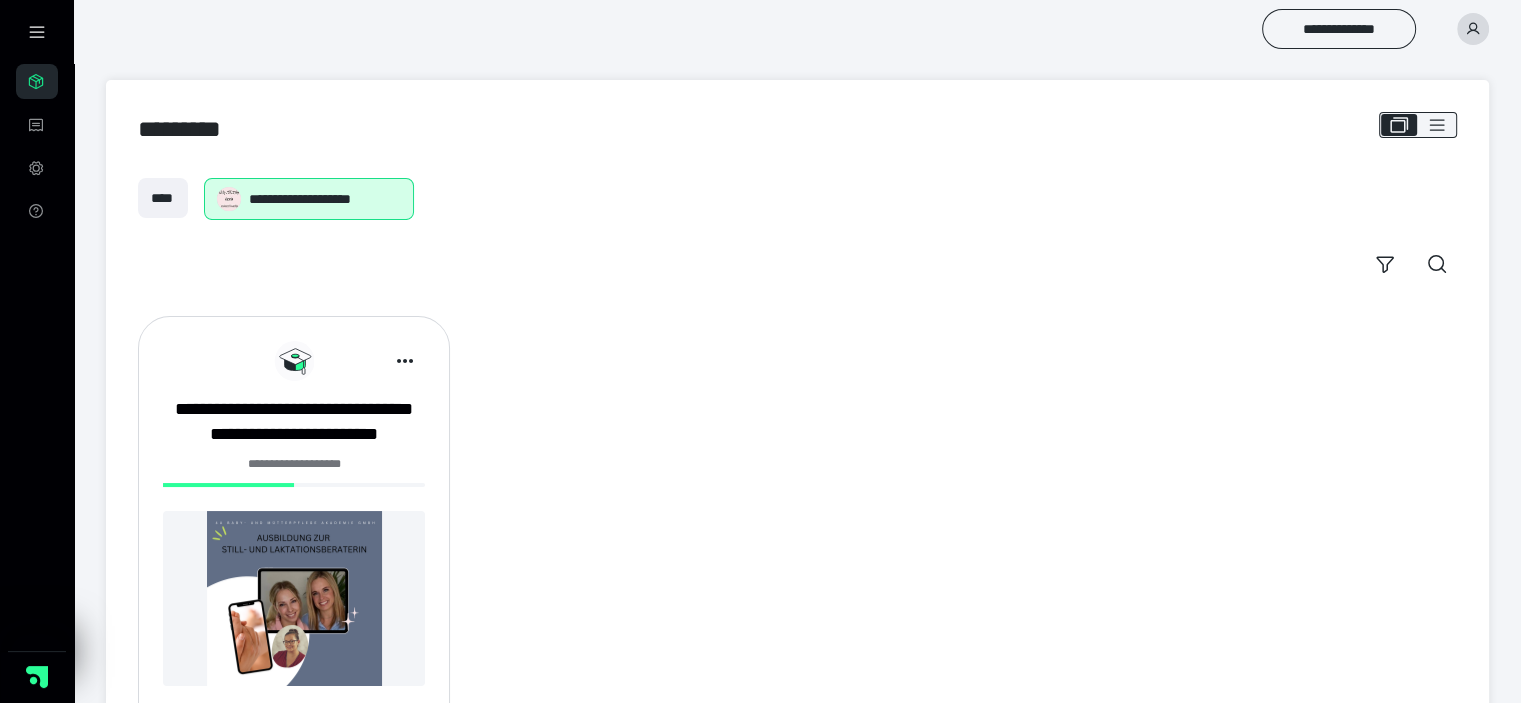click at bounding box center [294, 598] 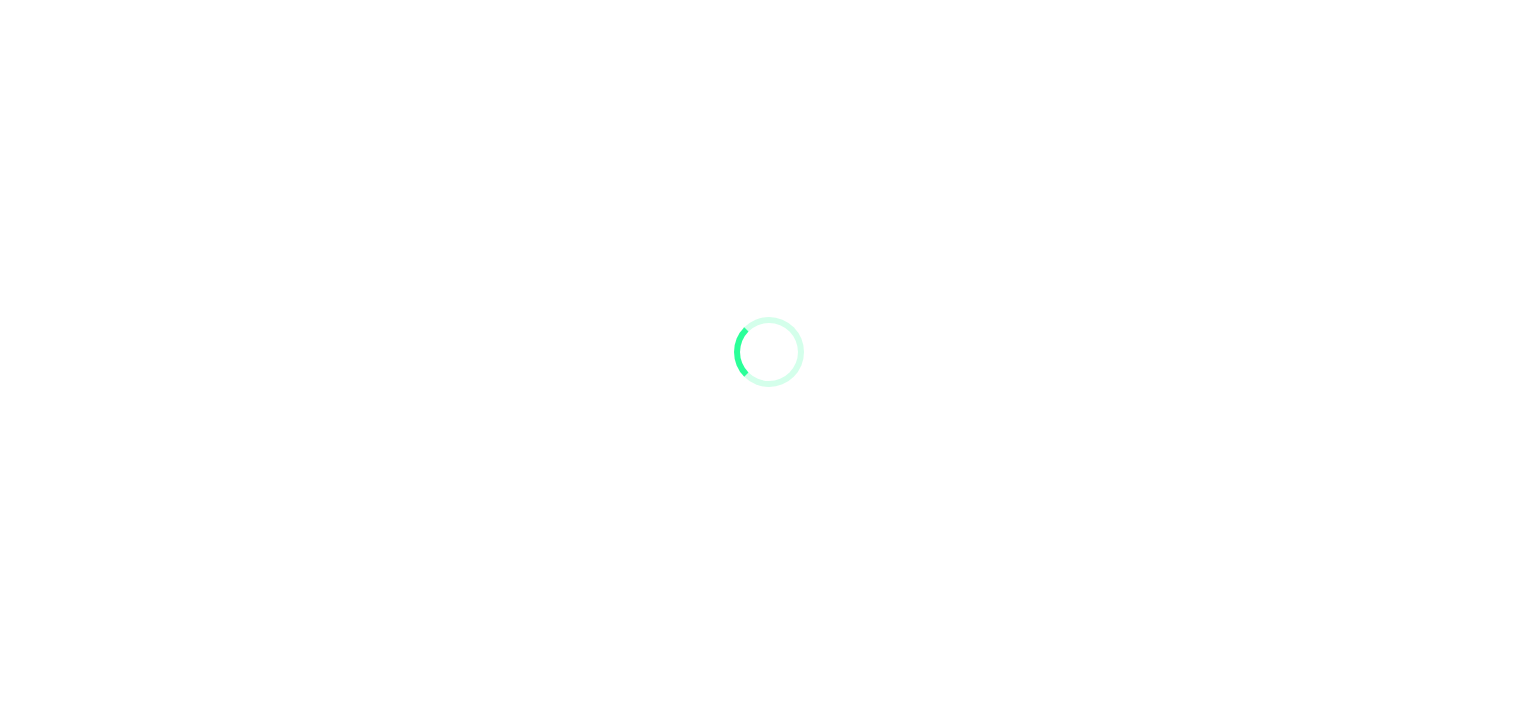 scroll, scrollTop: 0, scrollLeft: 0, axis: both 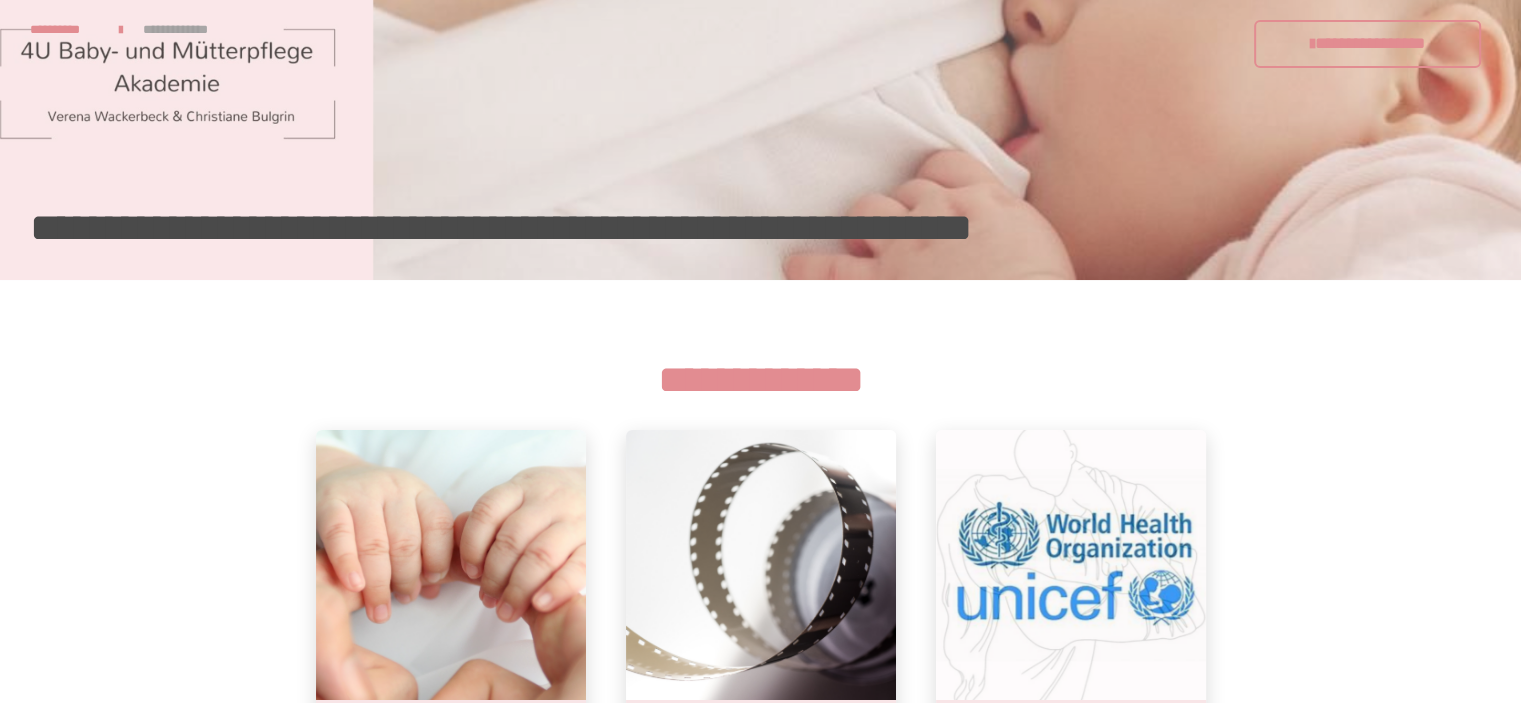 click on "**********" at bounding box center (761, 1970) 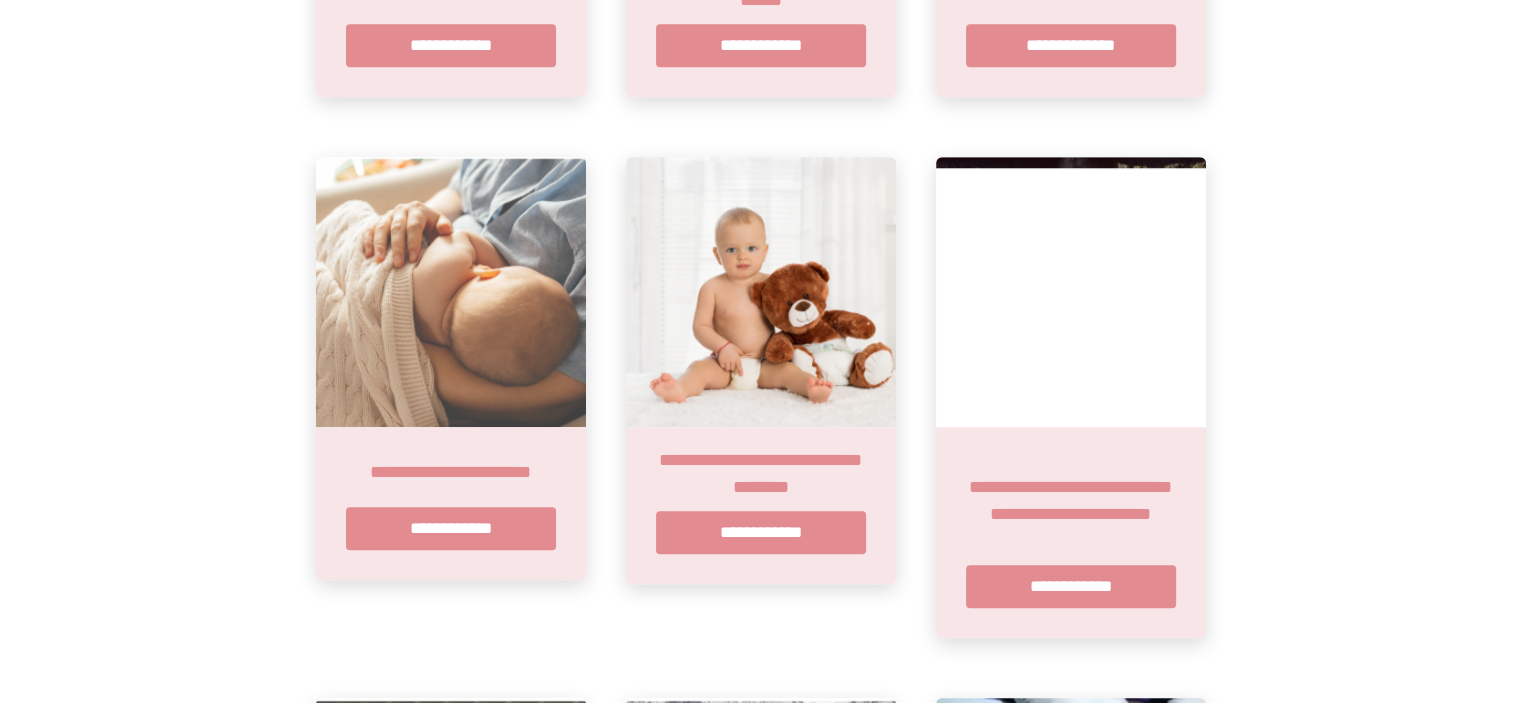 scroll, scrollTop: 1280, scrollLeft: 0, axis: vertical 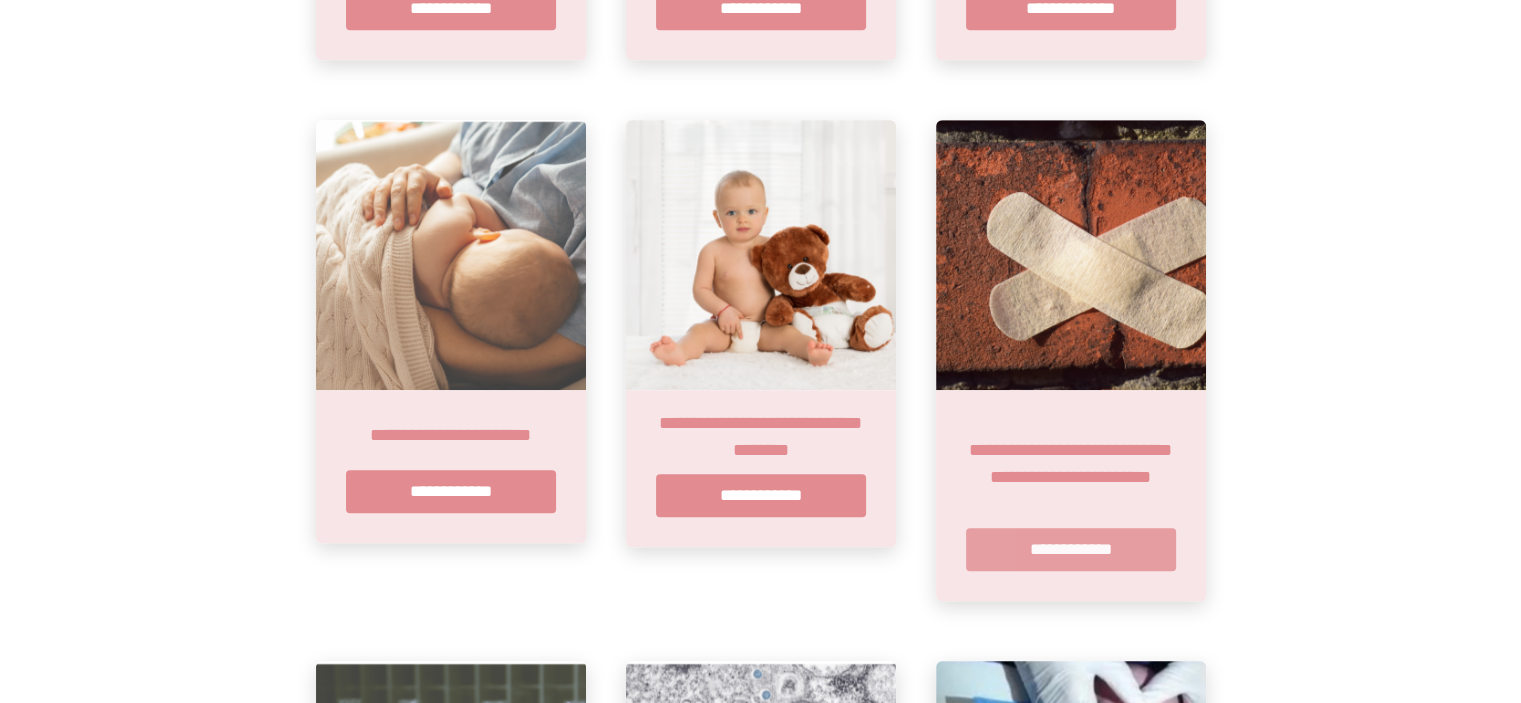 click on "**********" at bounding box center [1071, 549] 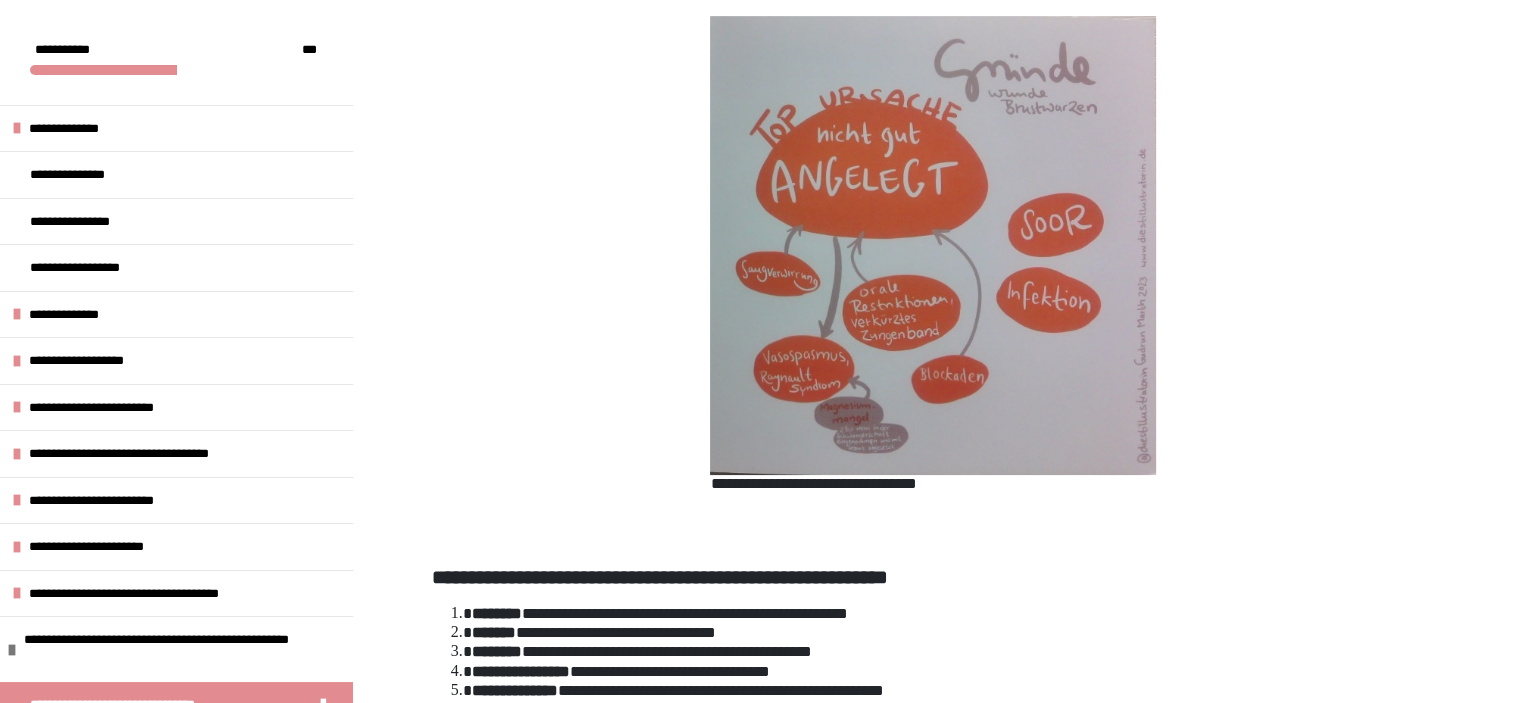 scroll, scrollTop: 1120, scrollLeft: 0, axis: vertical 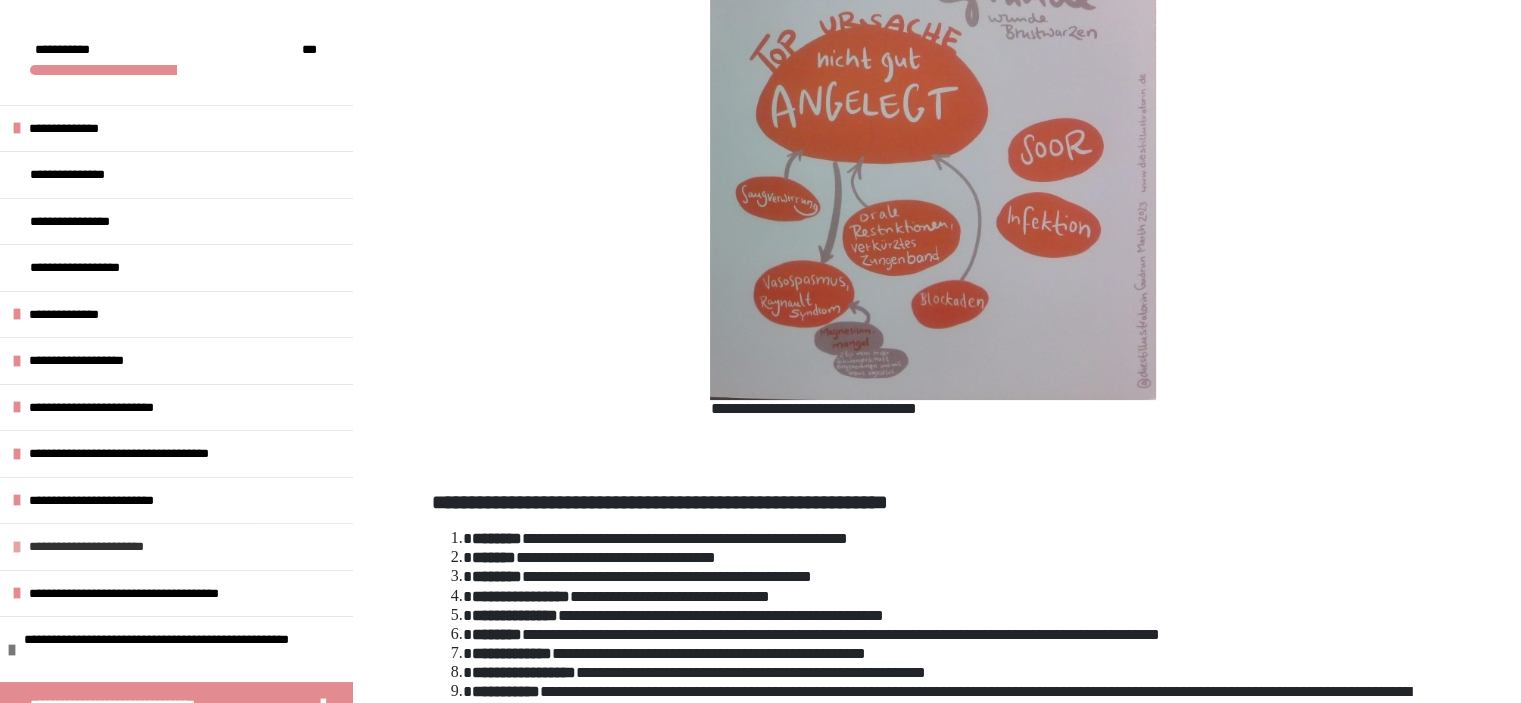 click on "**********" at bounding box center (176, 546) 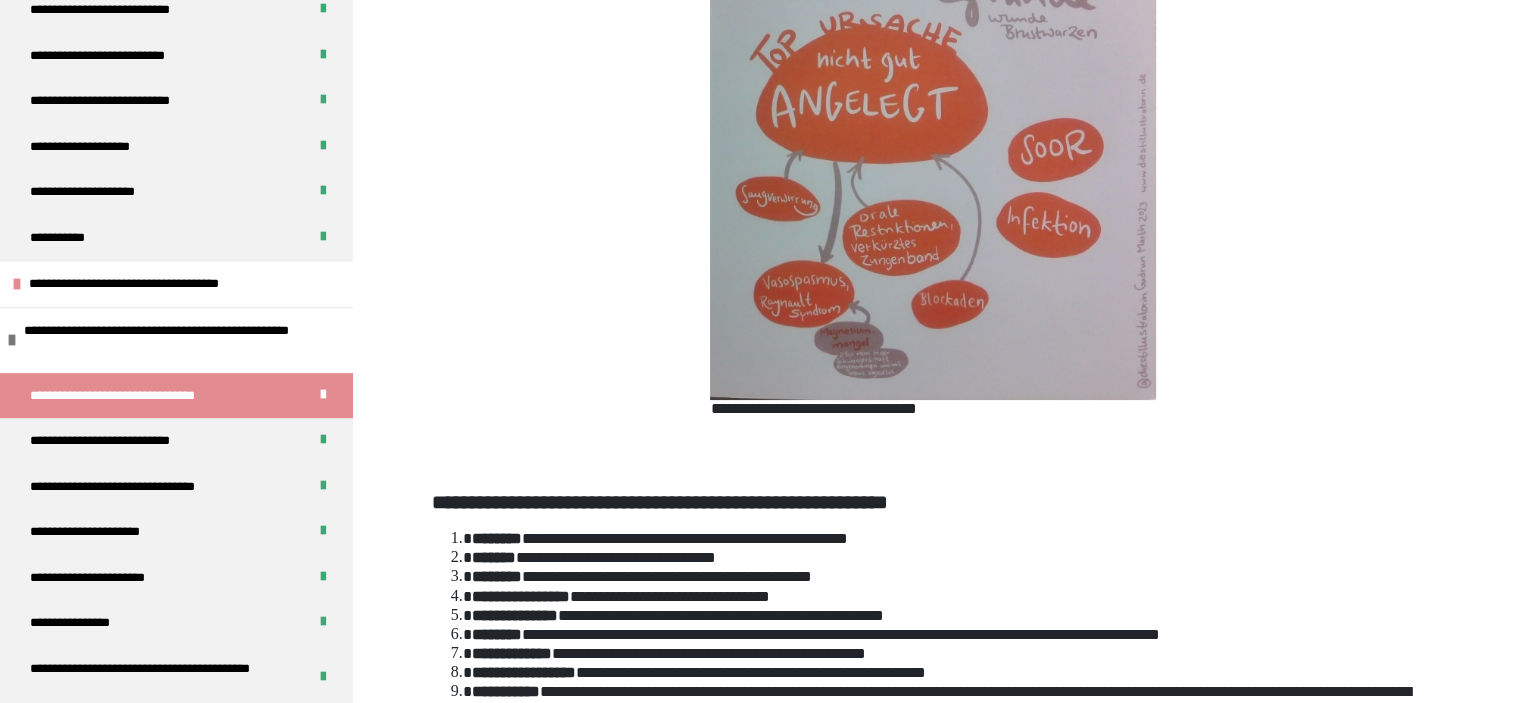 scroll, scrollTop: 880, scrollLeft: 0, axis: vertical 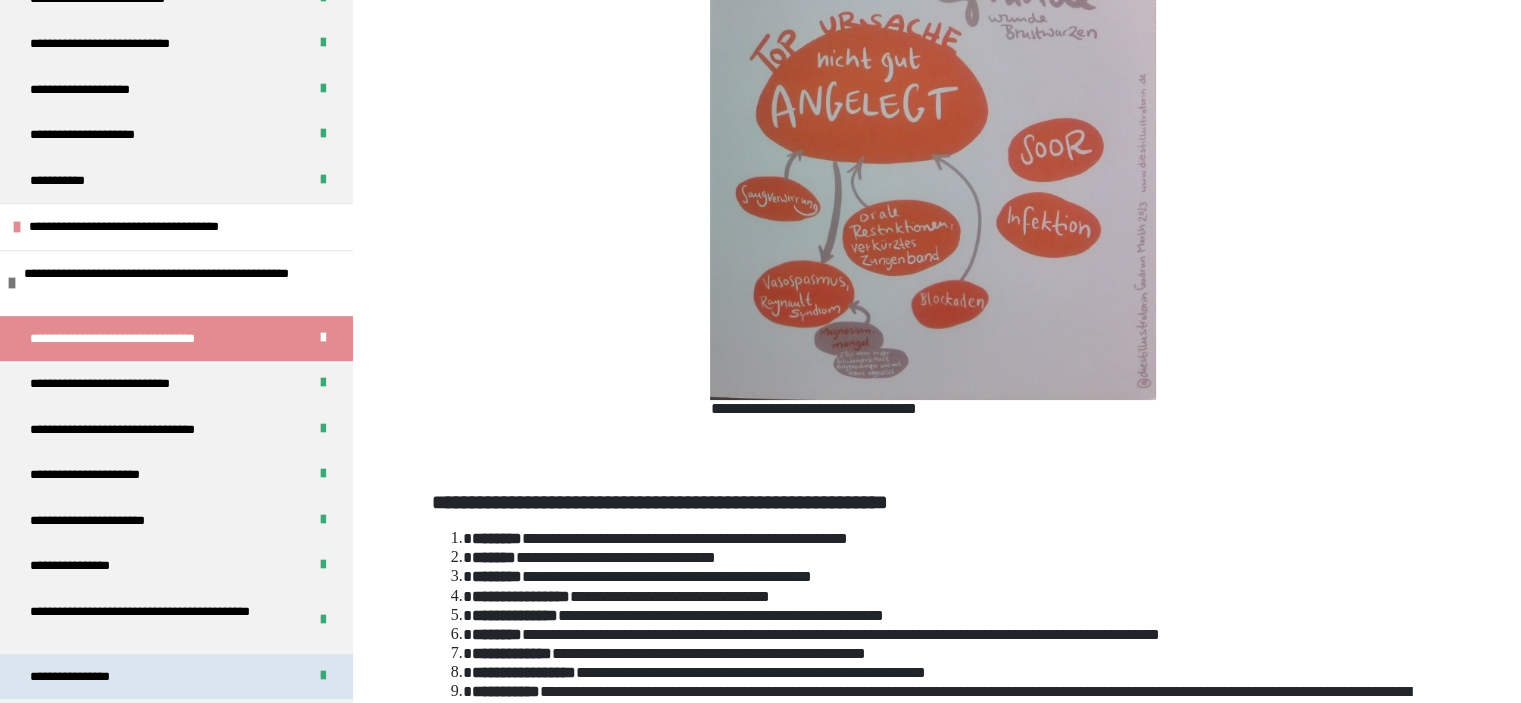 click on "**********" at bounding box center (176, 677) 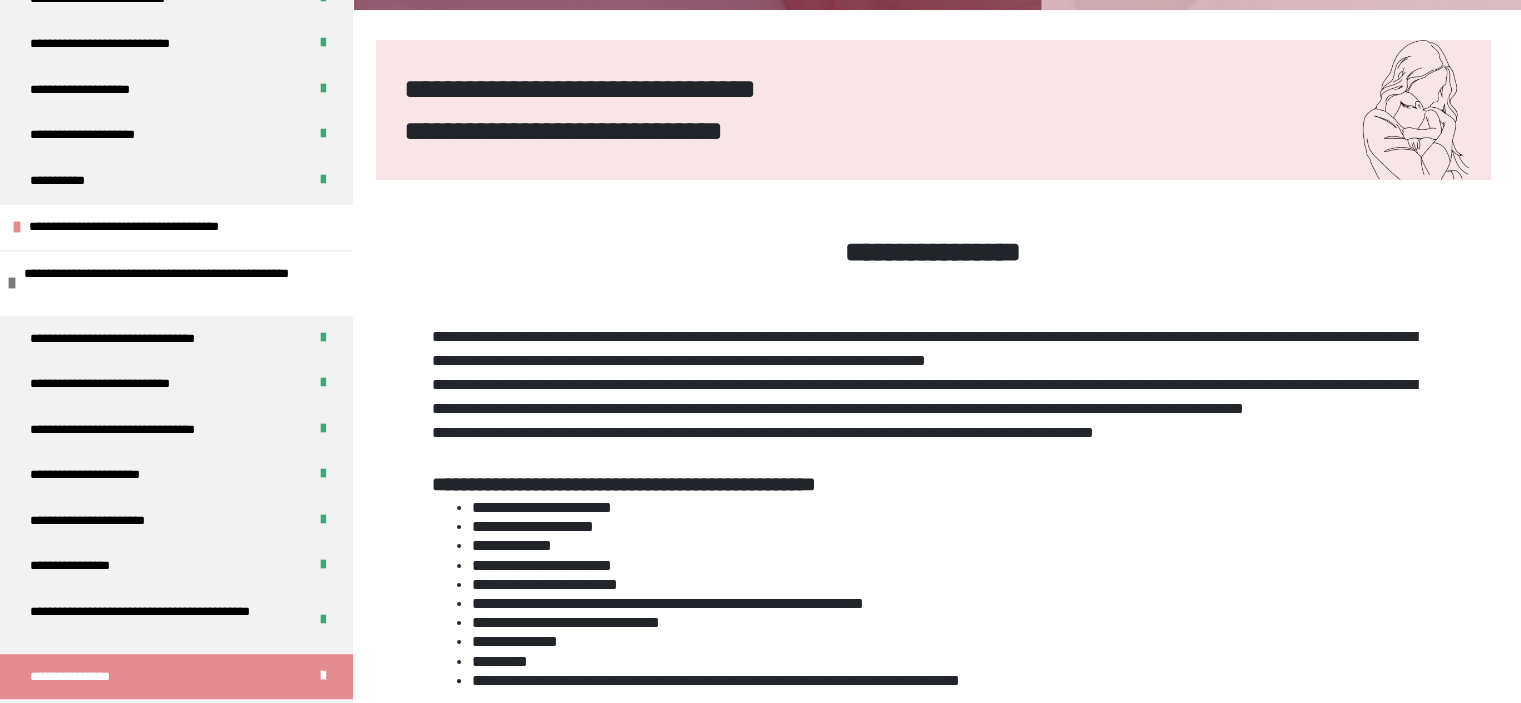 click on "**********" at bounding box center [933, 682] 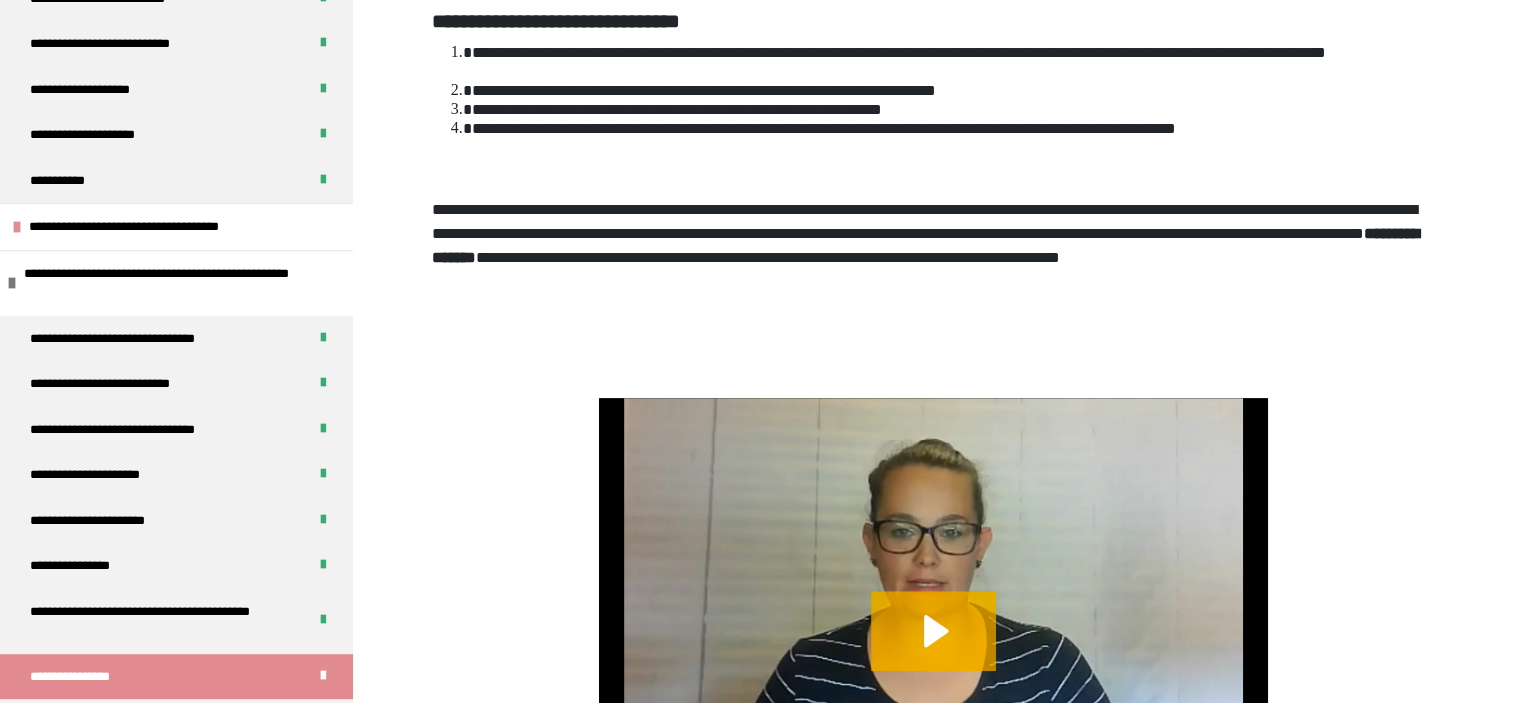 scroll, scrollTop: 1270, scrollLeft: 0, axis: vertical 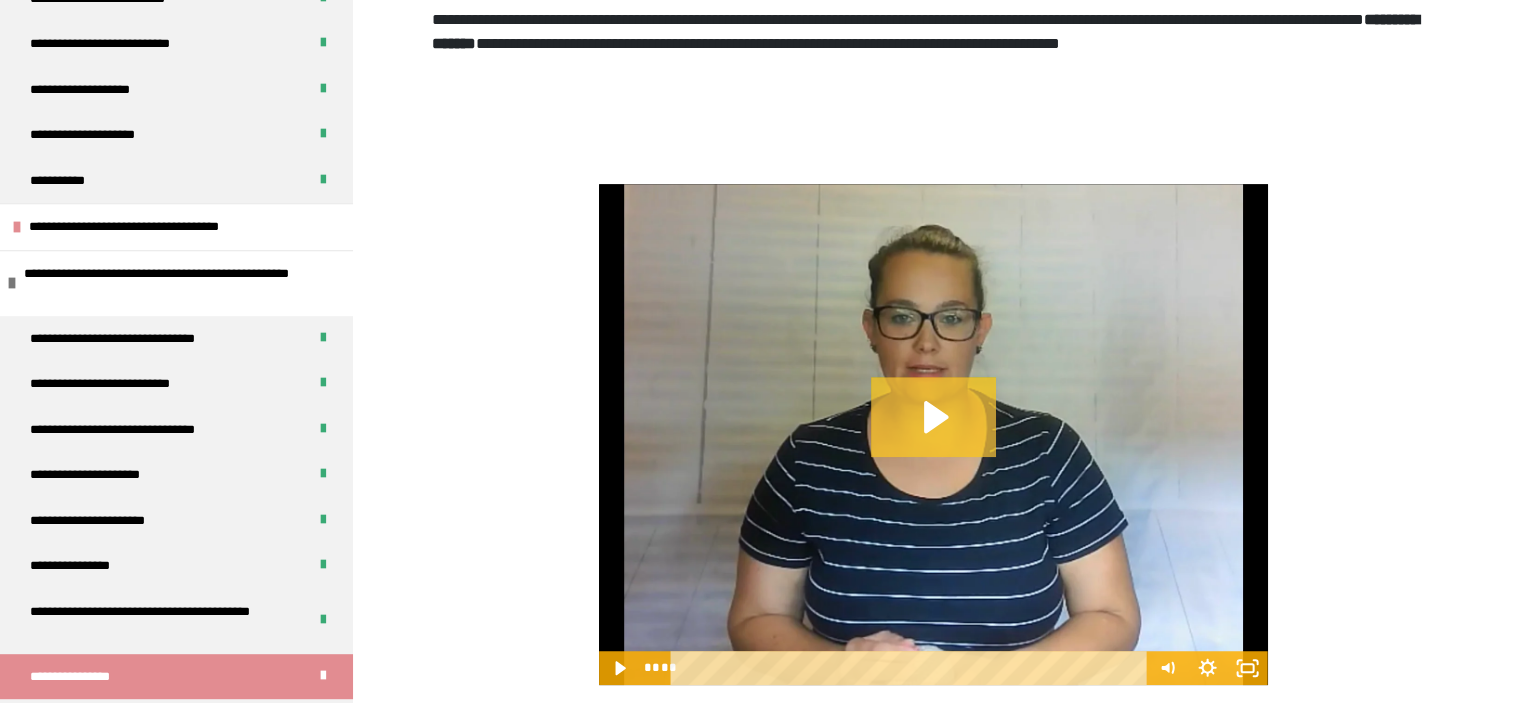 click 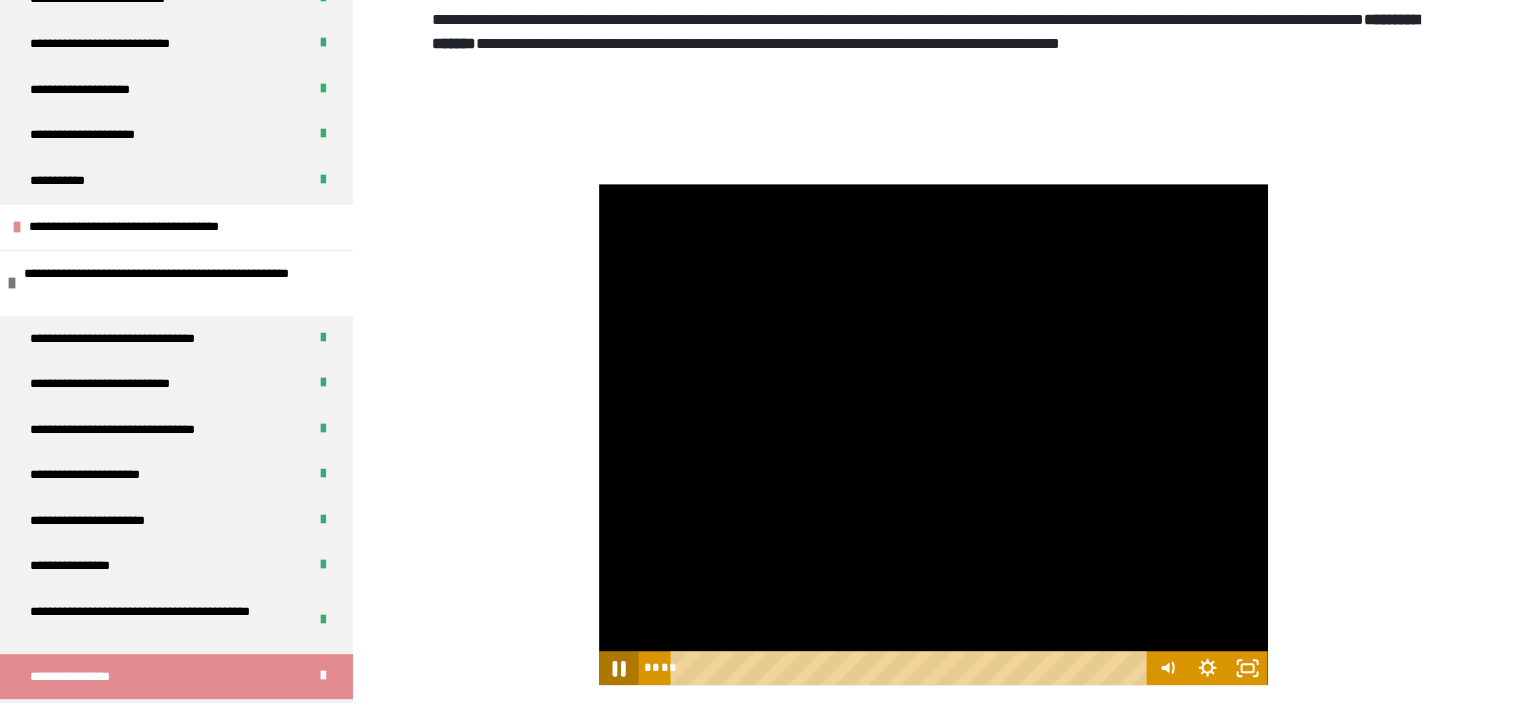 click 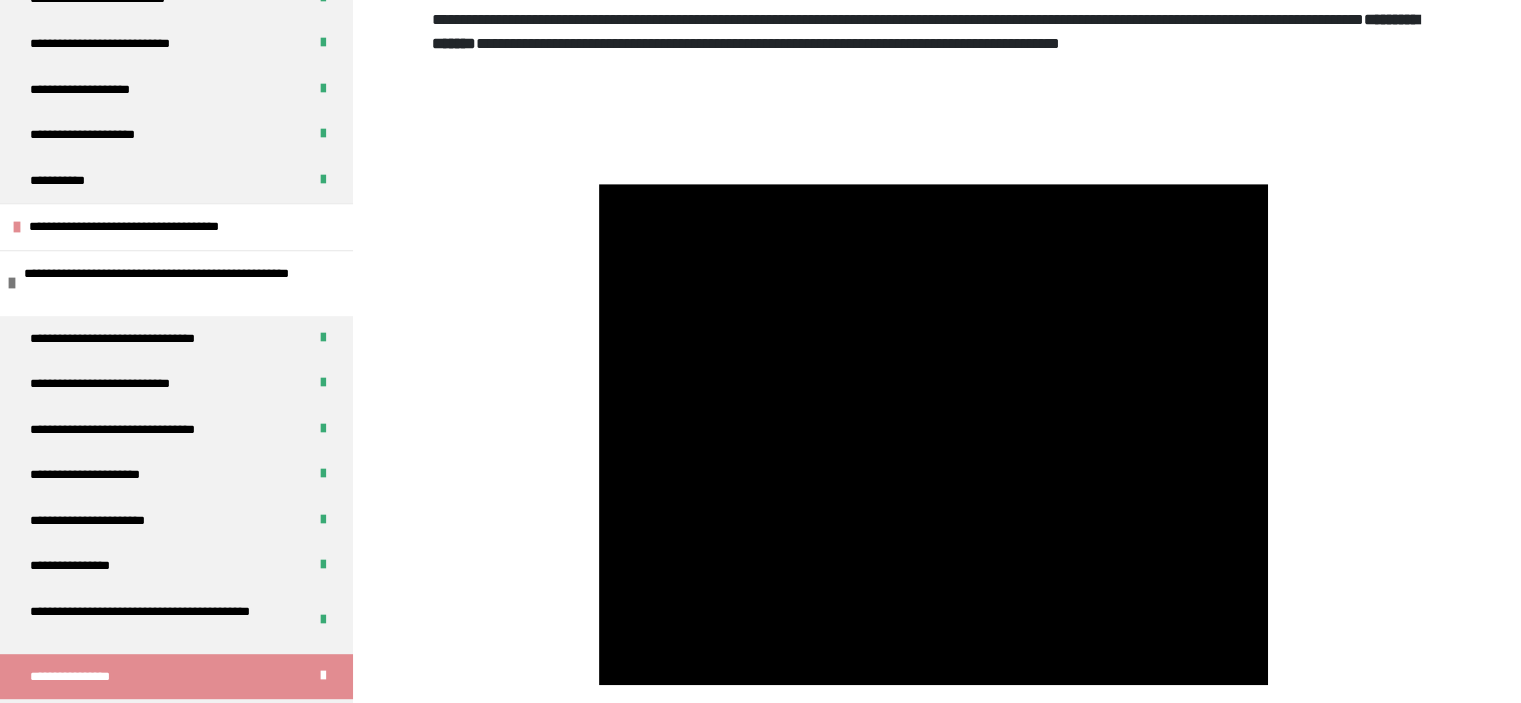 type 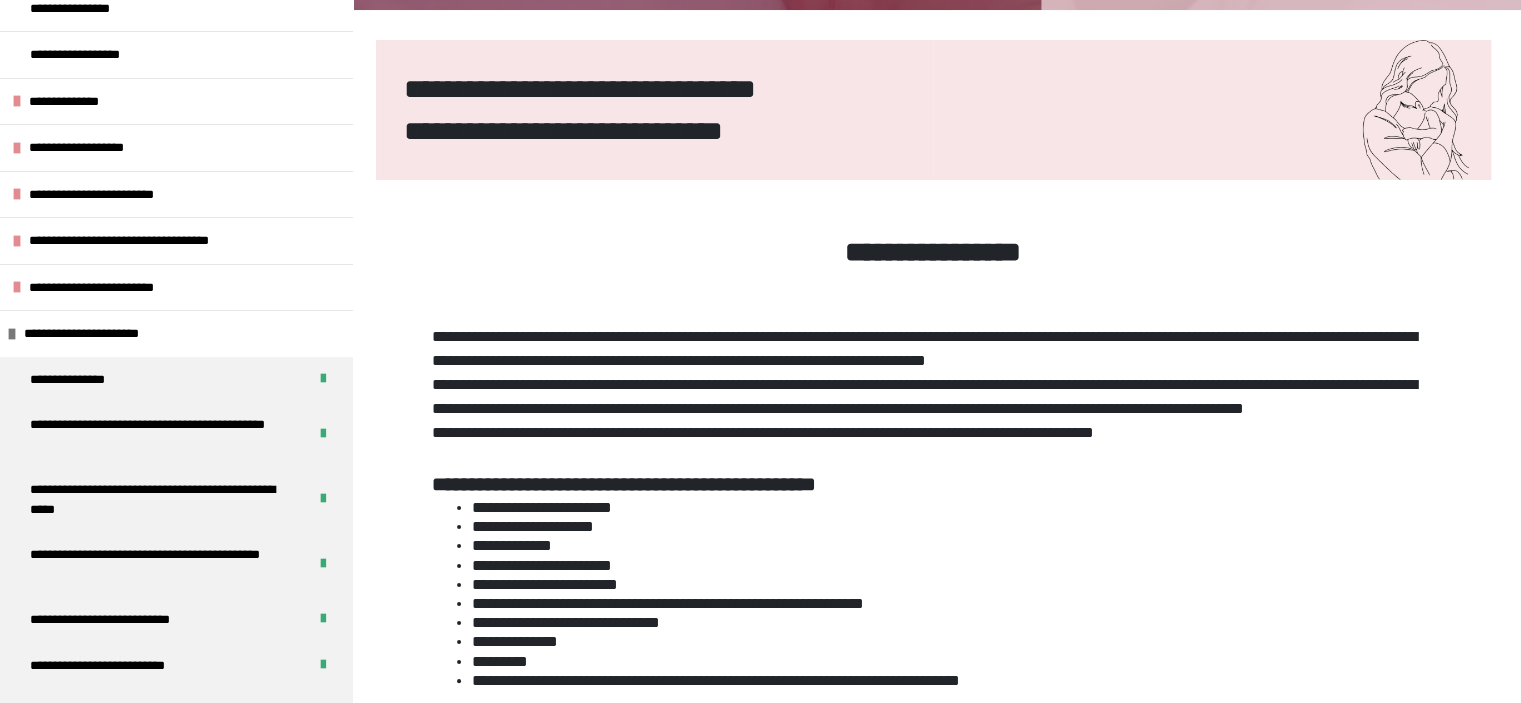 scroll, scrollTop: 74, scrollLeft: 0, axis: vertical 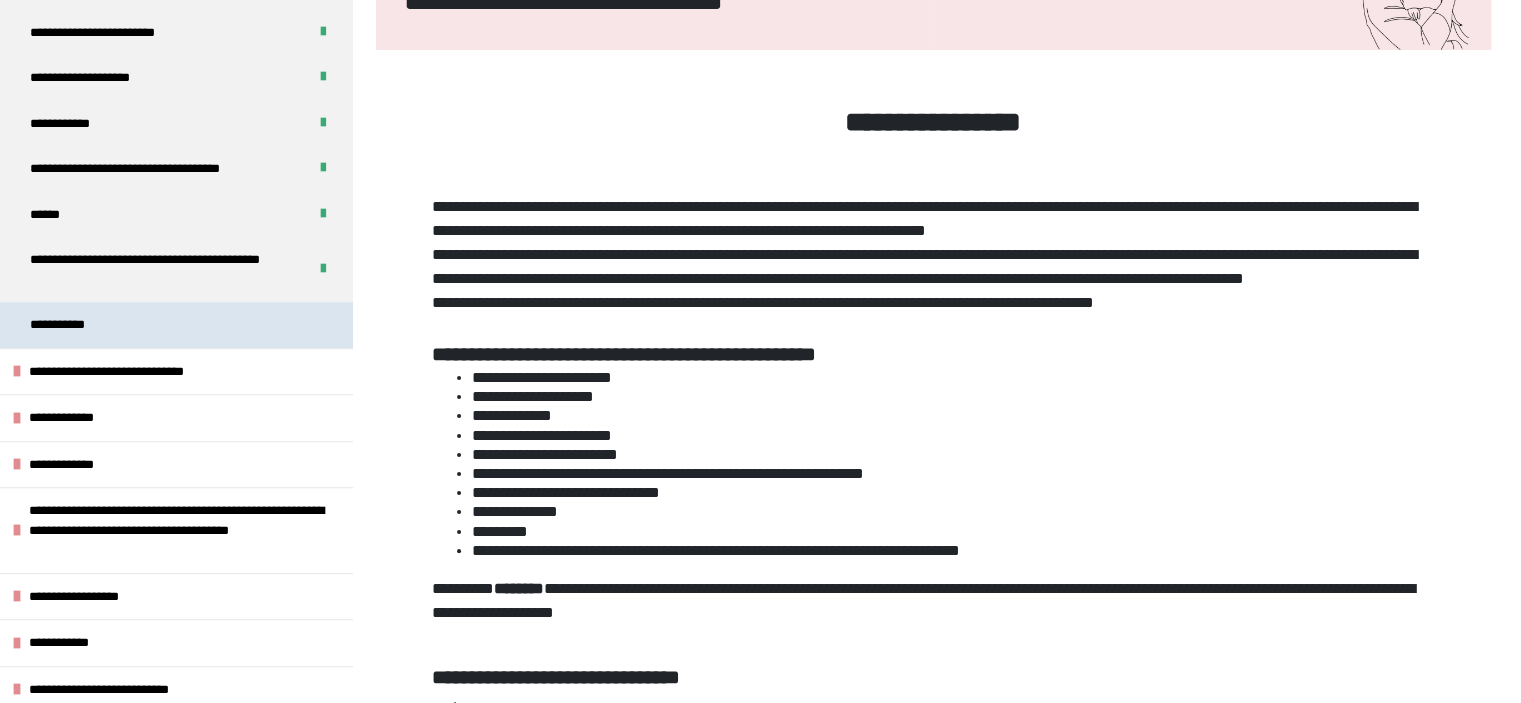 click on "**********" at bounding box center [176, 325] 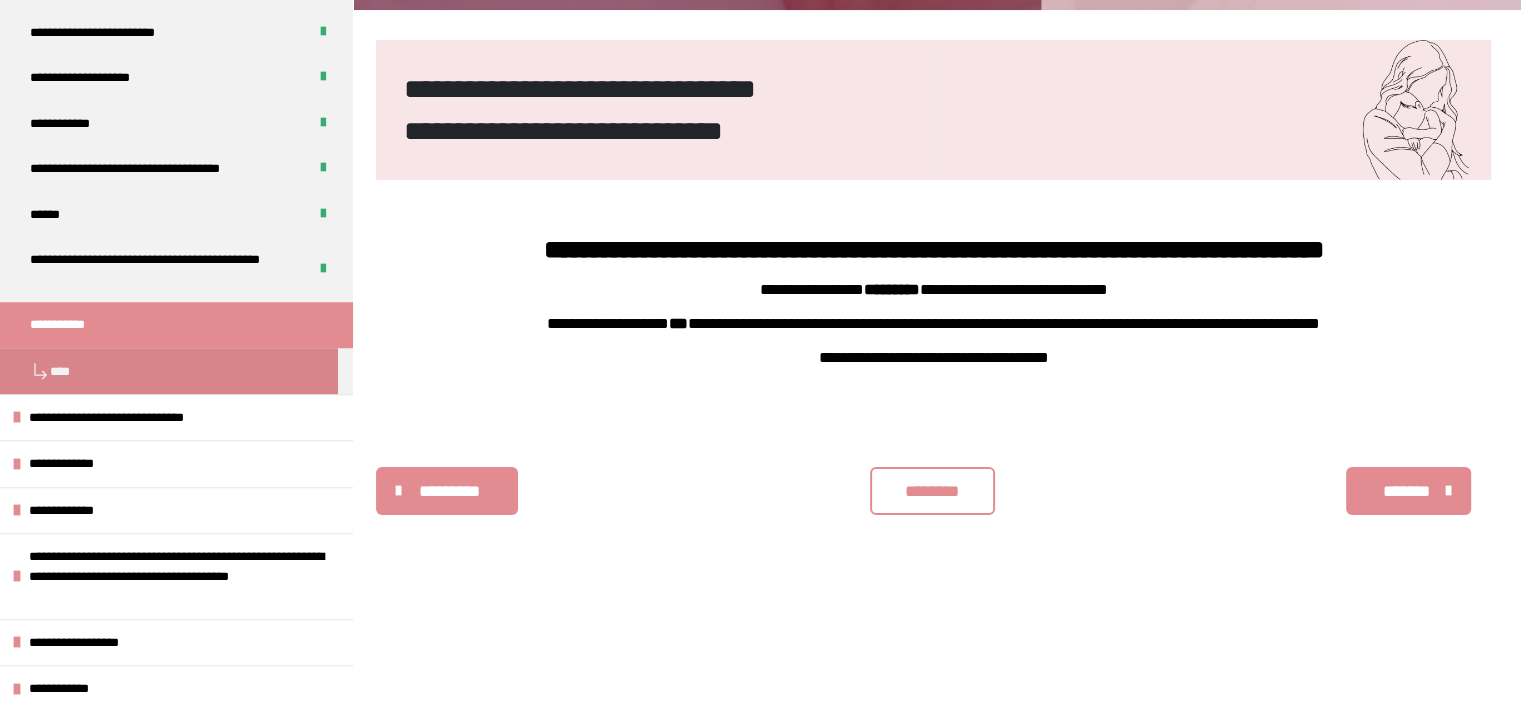 click on "********" at bounding box center (932, 492) 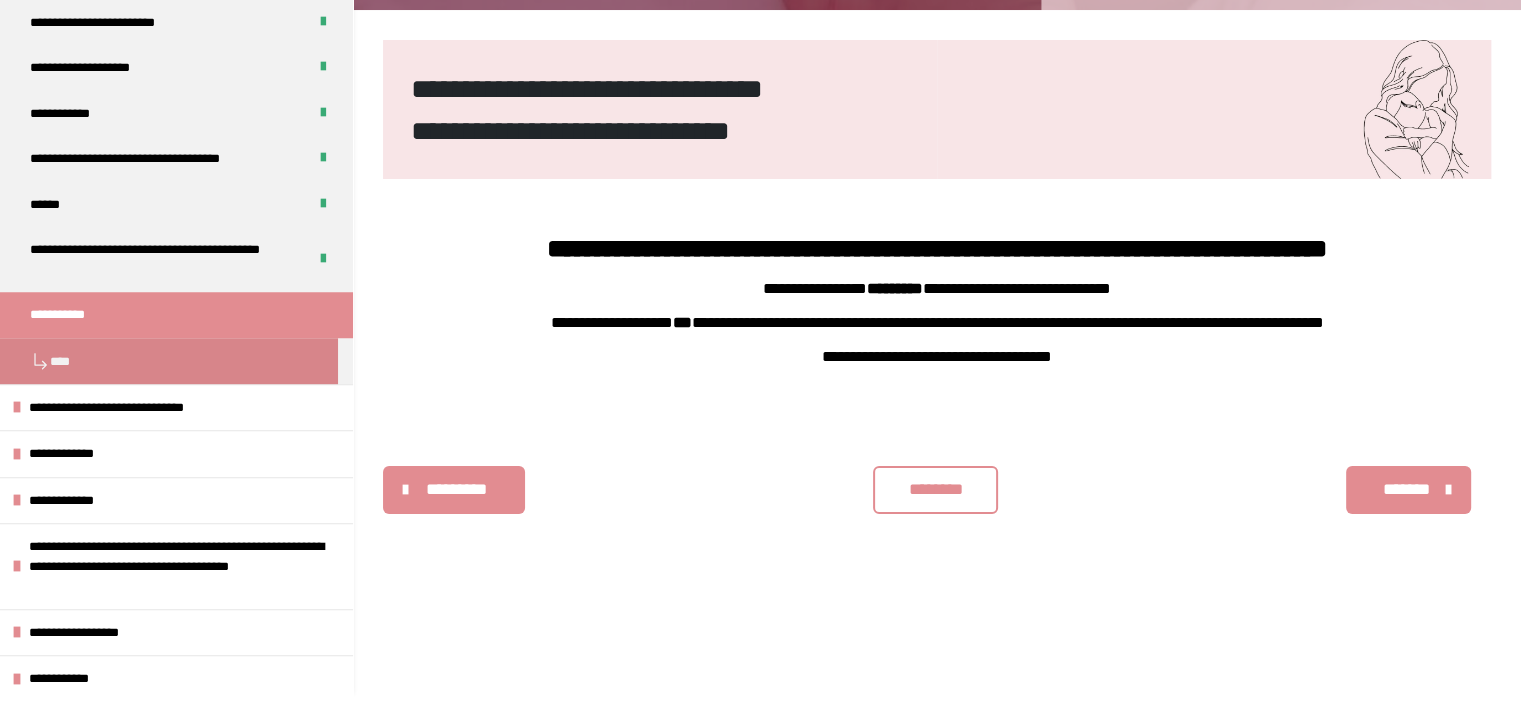 scroll, scrollTop: 0, scrollLeft: 0, axis: both 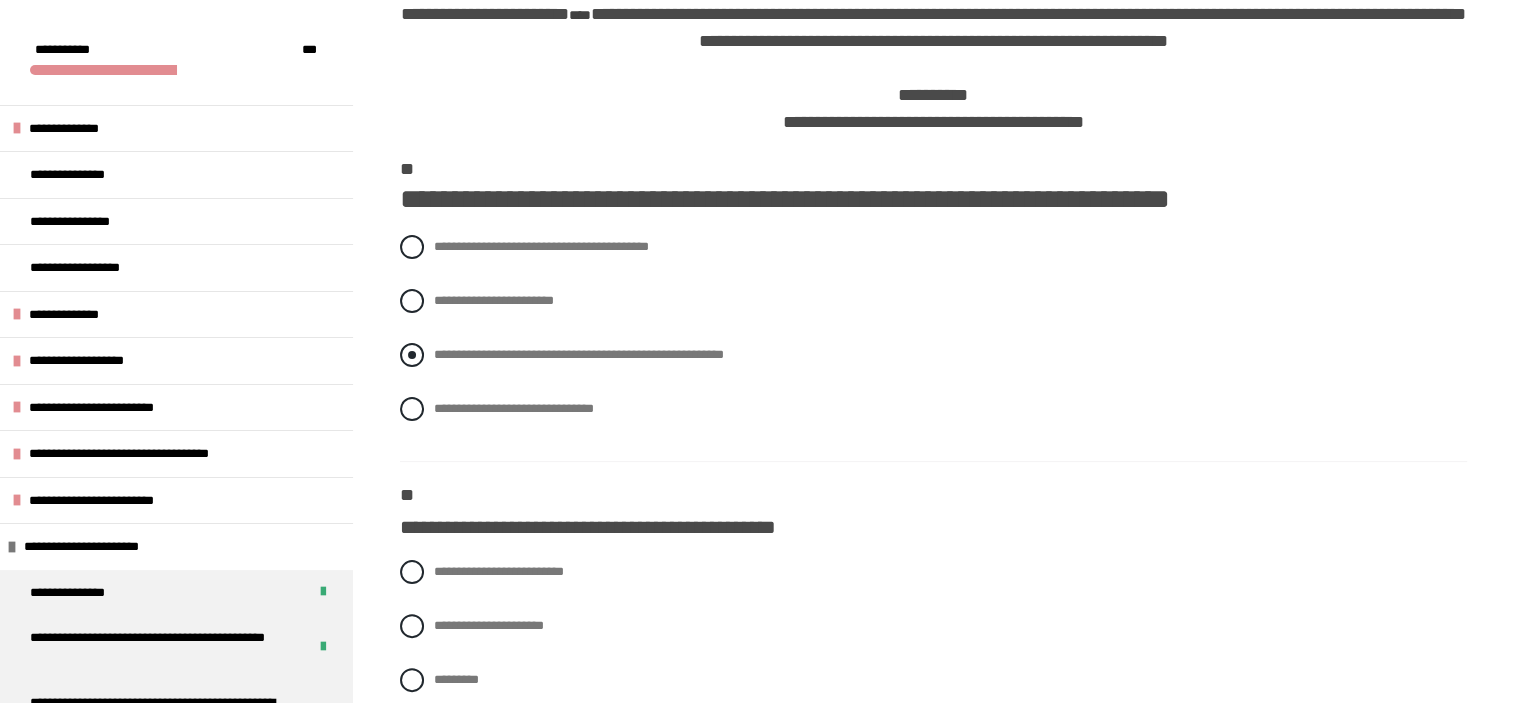 click at bounding box center [412, 355] 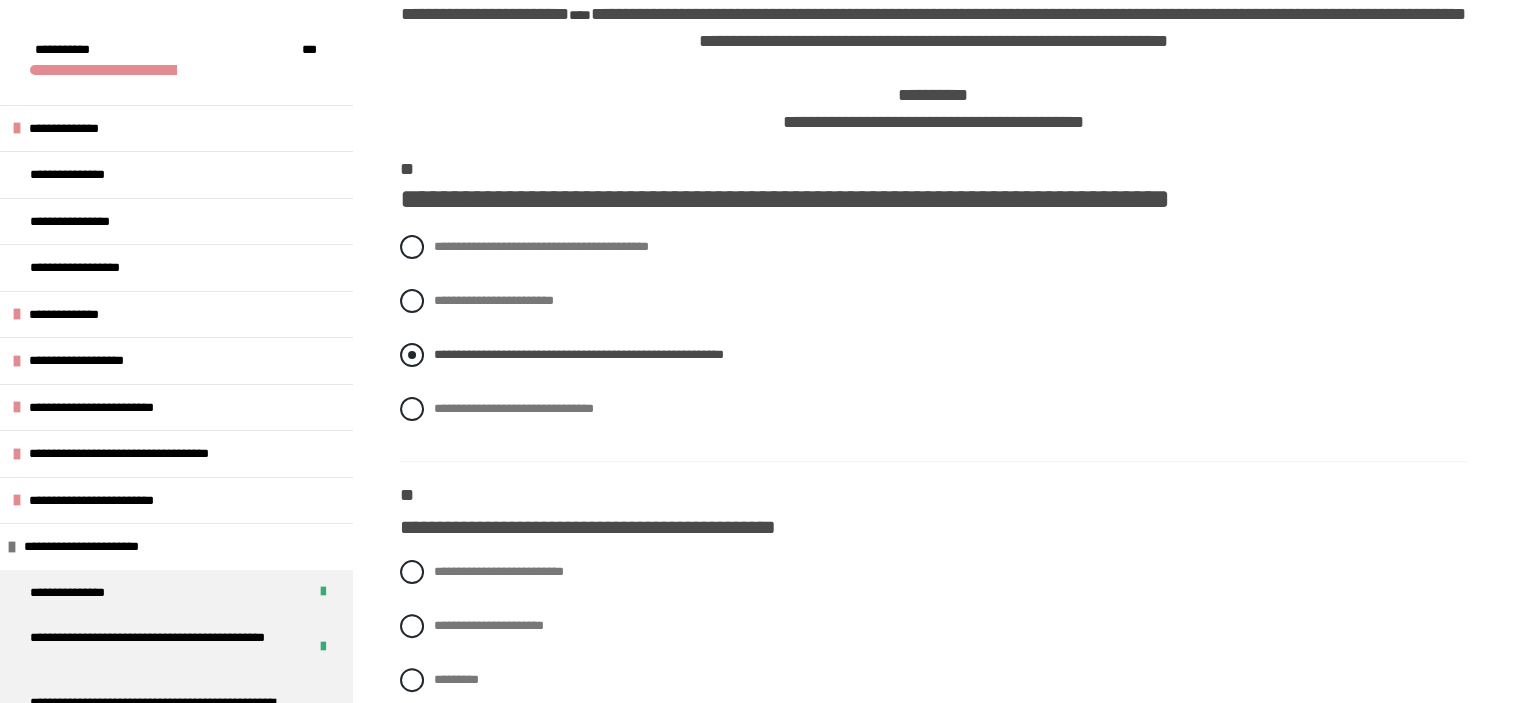click on "**********" at bounding box center (440, 403) 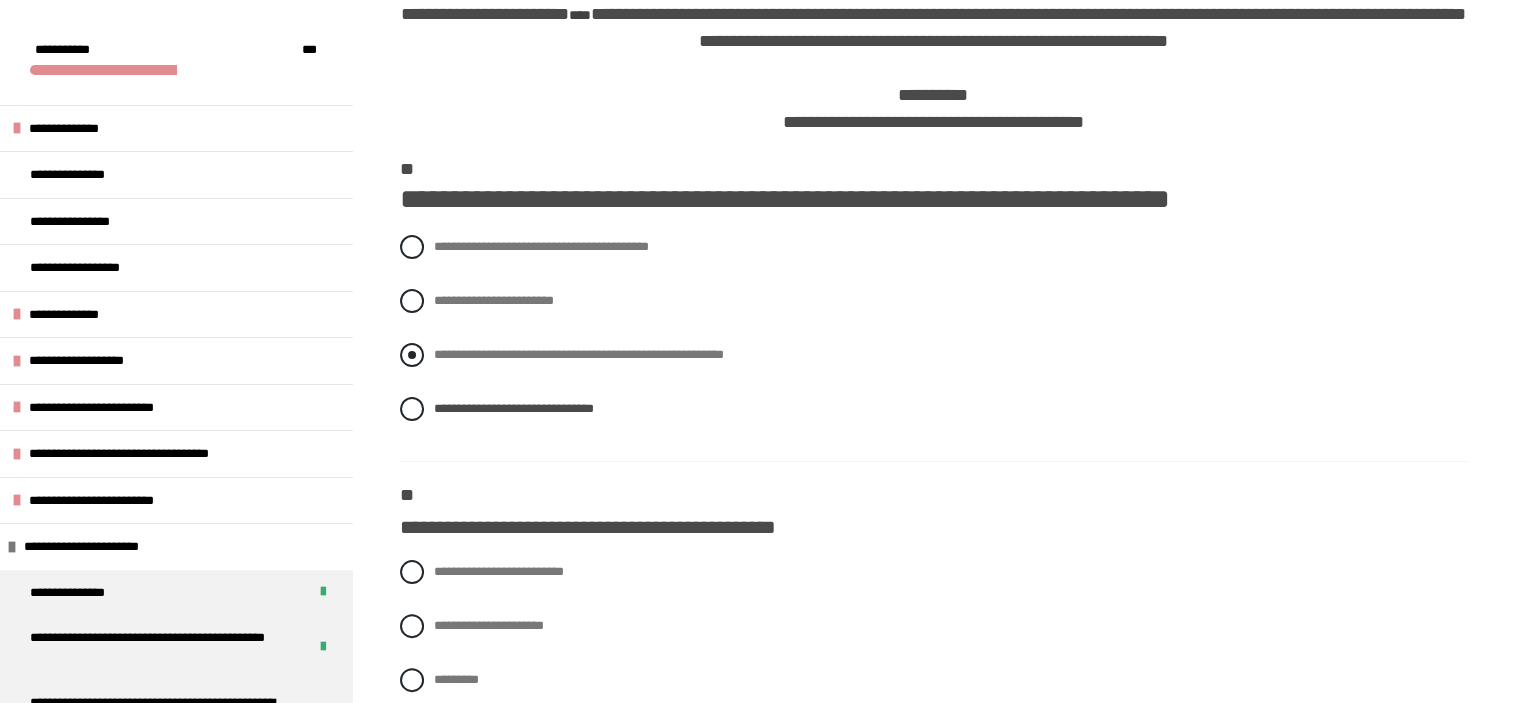 click on "**********" at bounding box center [440, 241] 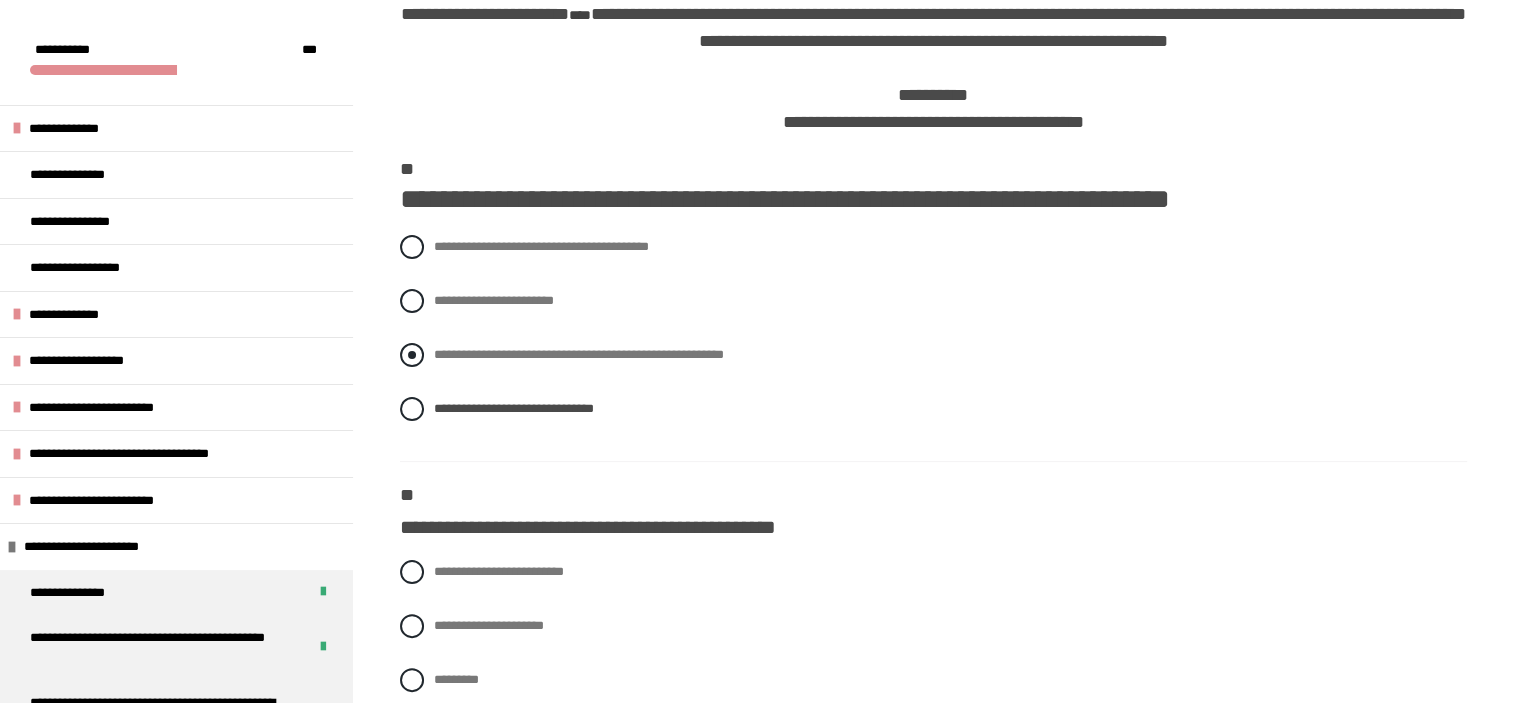 radio on "****" 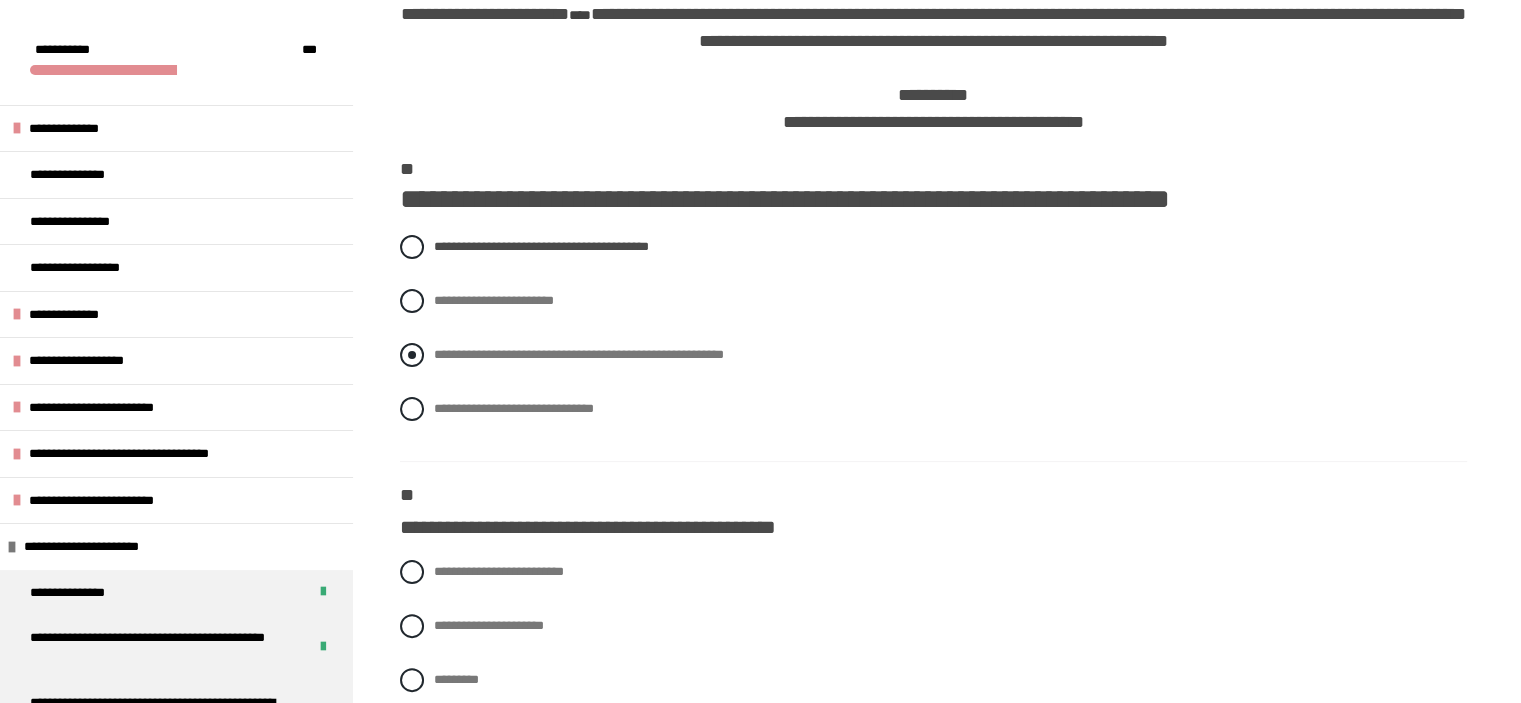 click at bounding box center (412, 355) 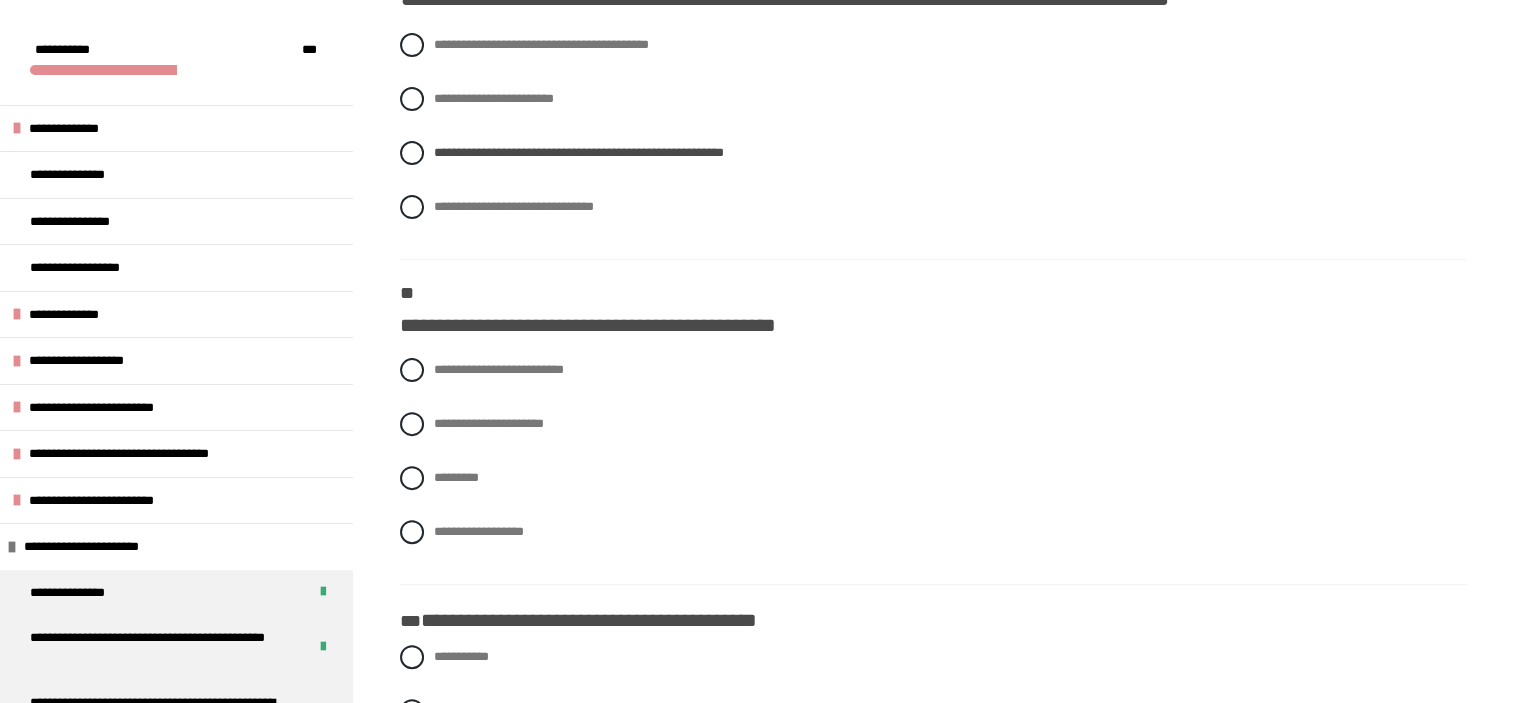 scroll, scrollTop: 975, scrollLeft: 0, axis: vertical 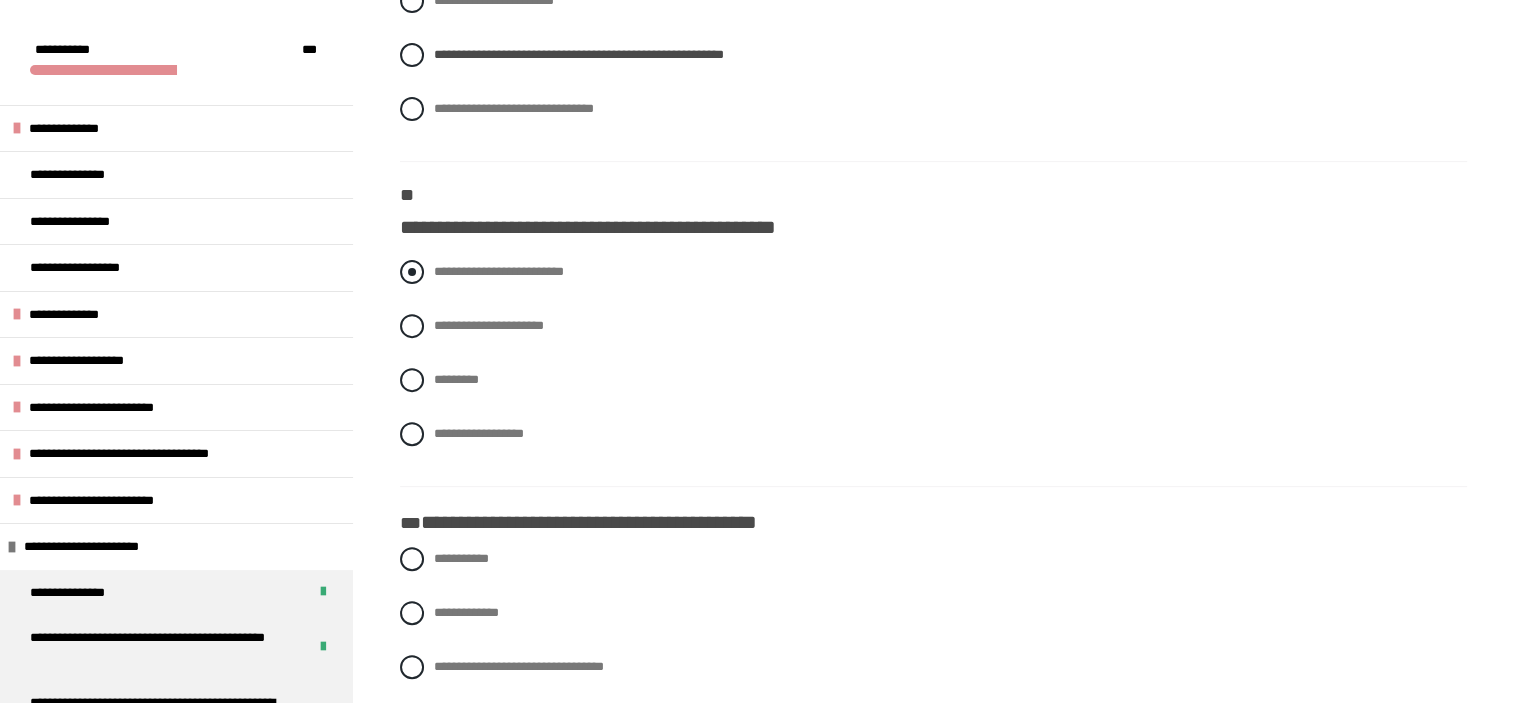 click at bounding box center (412, 272) 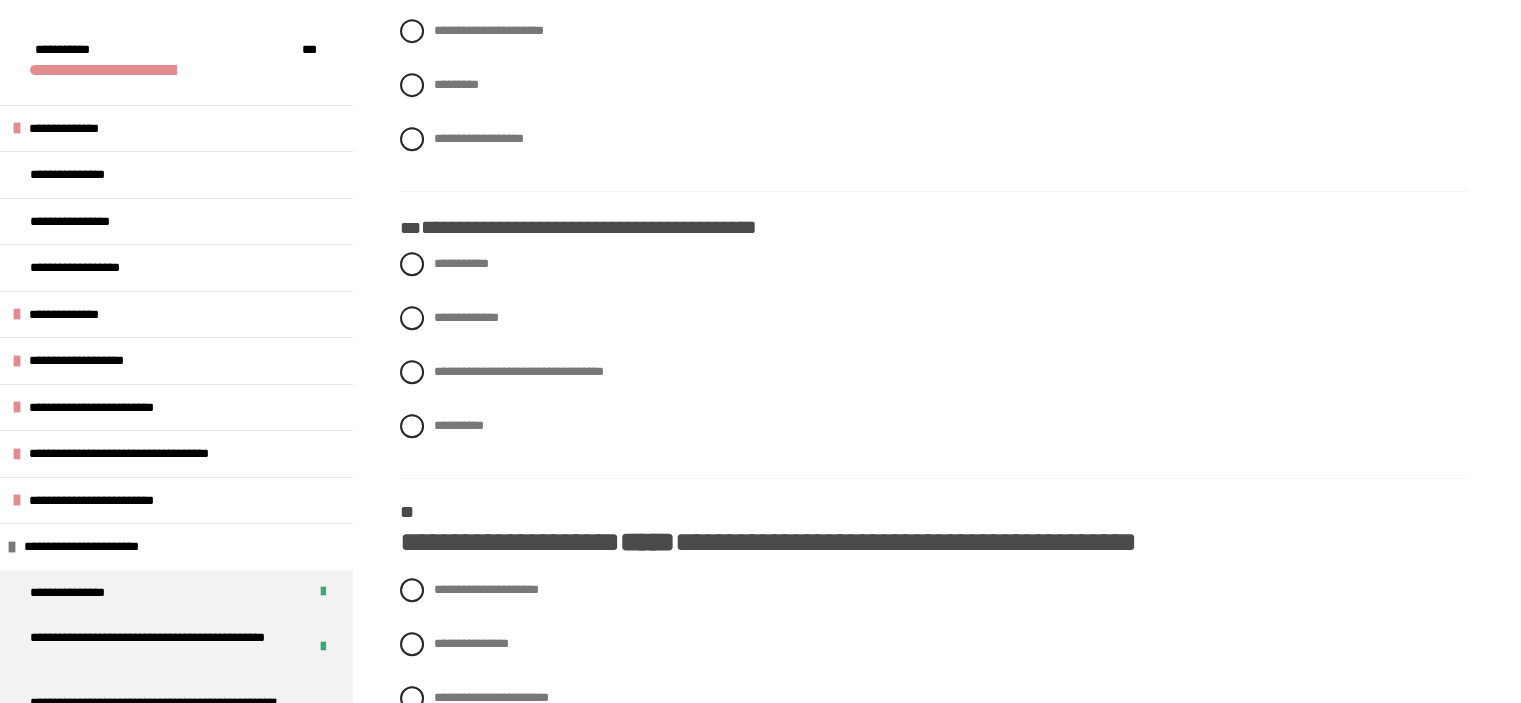 scroll, scrollTop: 960, scrollLeft: 0, axis: vertical 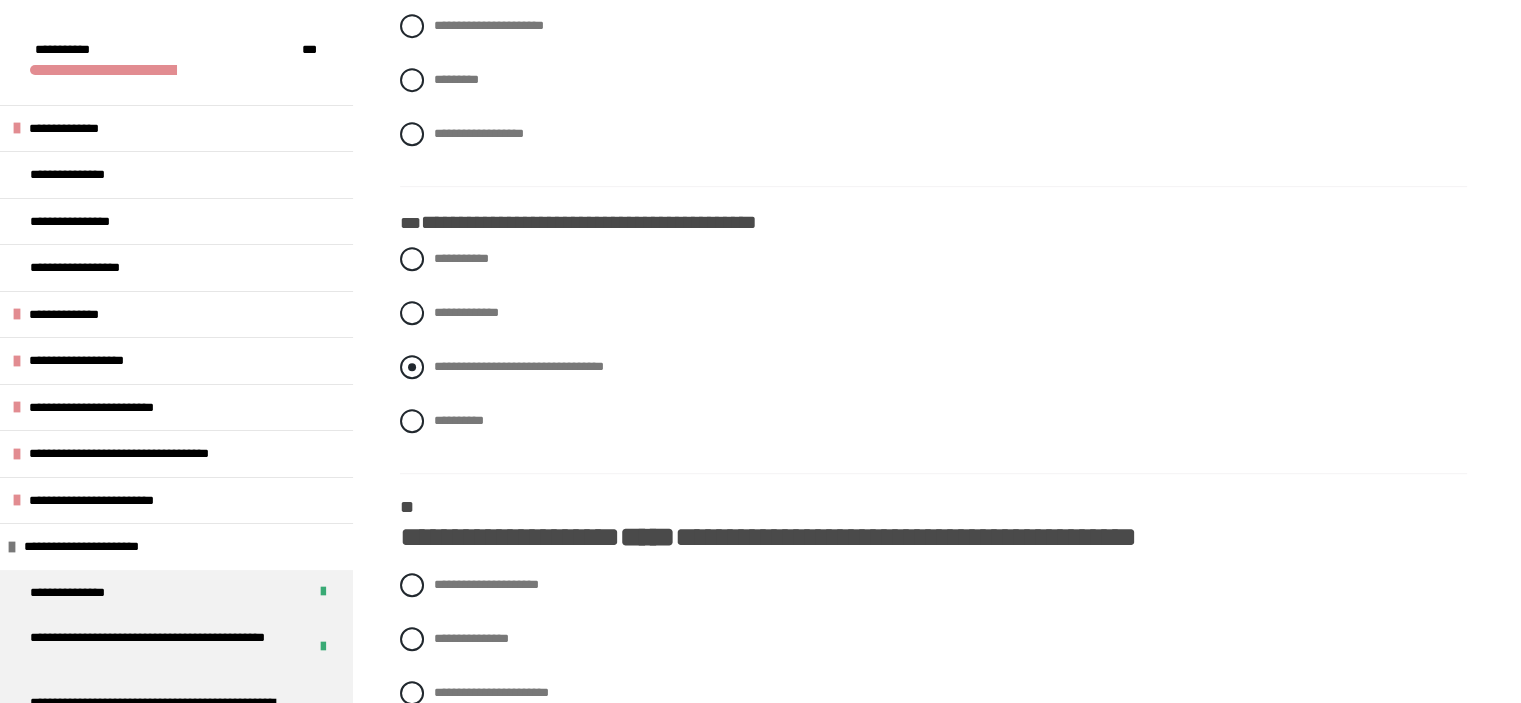 click at bounding box center [412, 367] 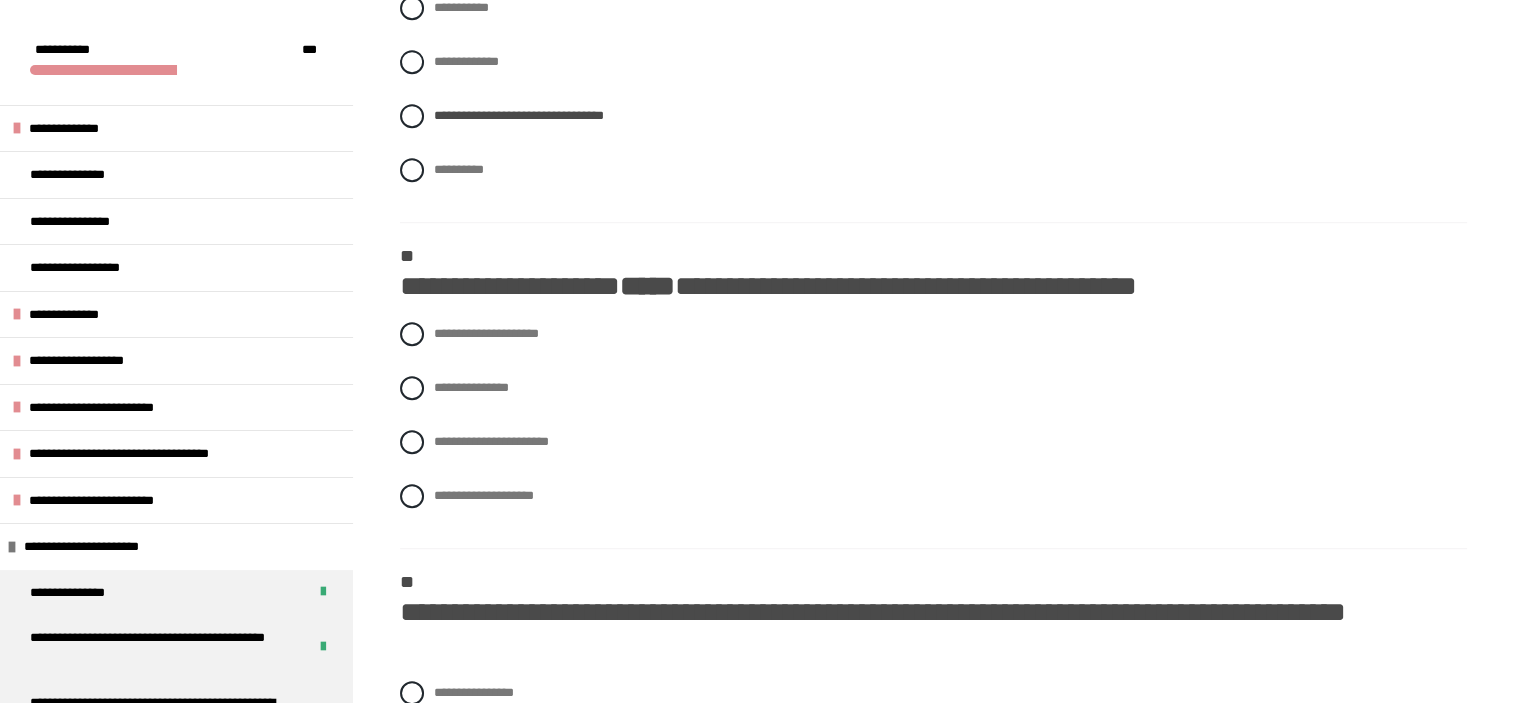 scroll, scrollTop: 1260, scrollLeft: 0, axis: vertical 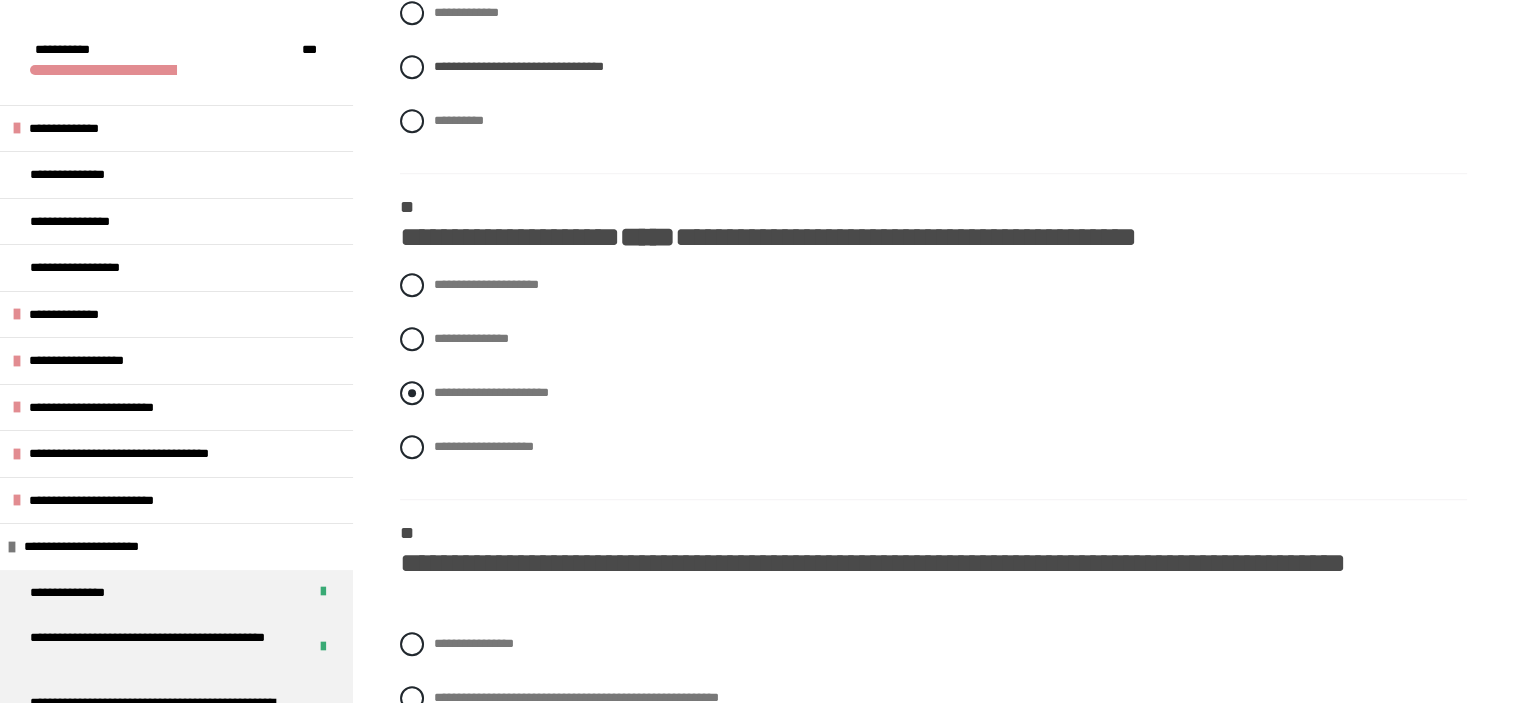 click at bounding box center [412, 393] 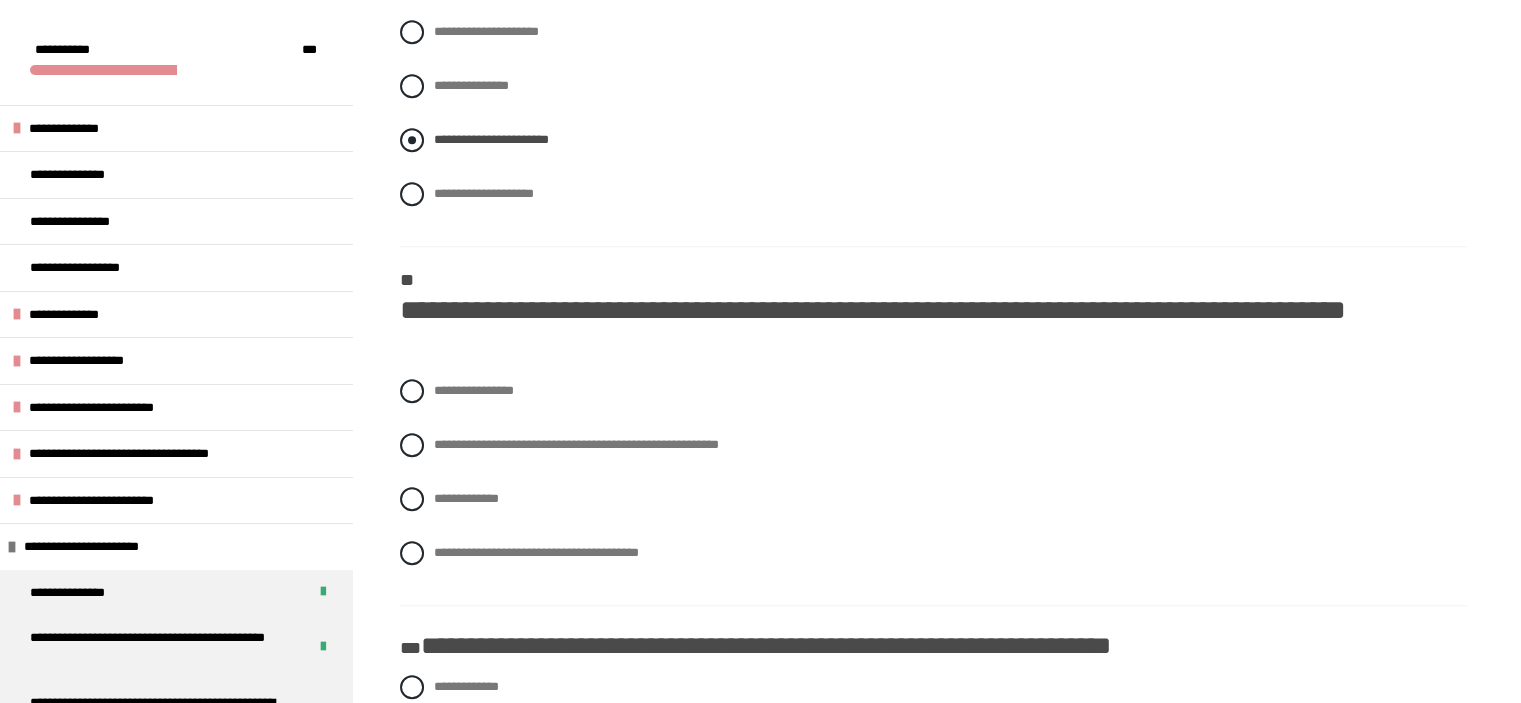 scroll, scrollTop: 1560, scrollLeft: 0, axis: vertical 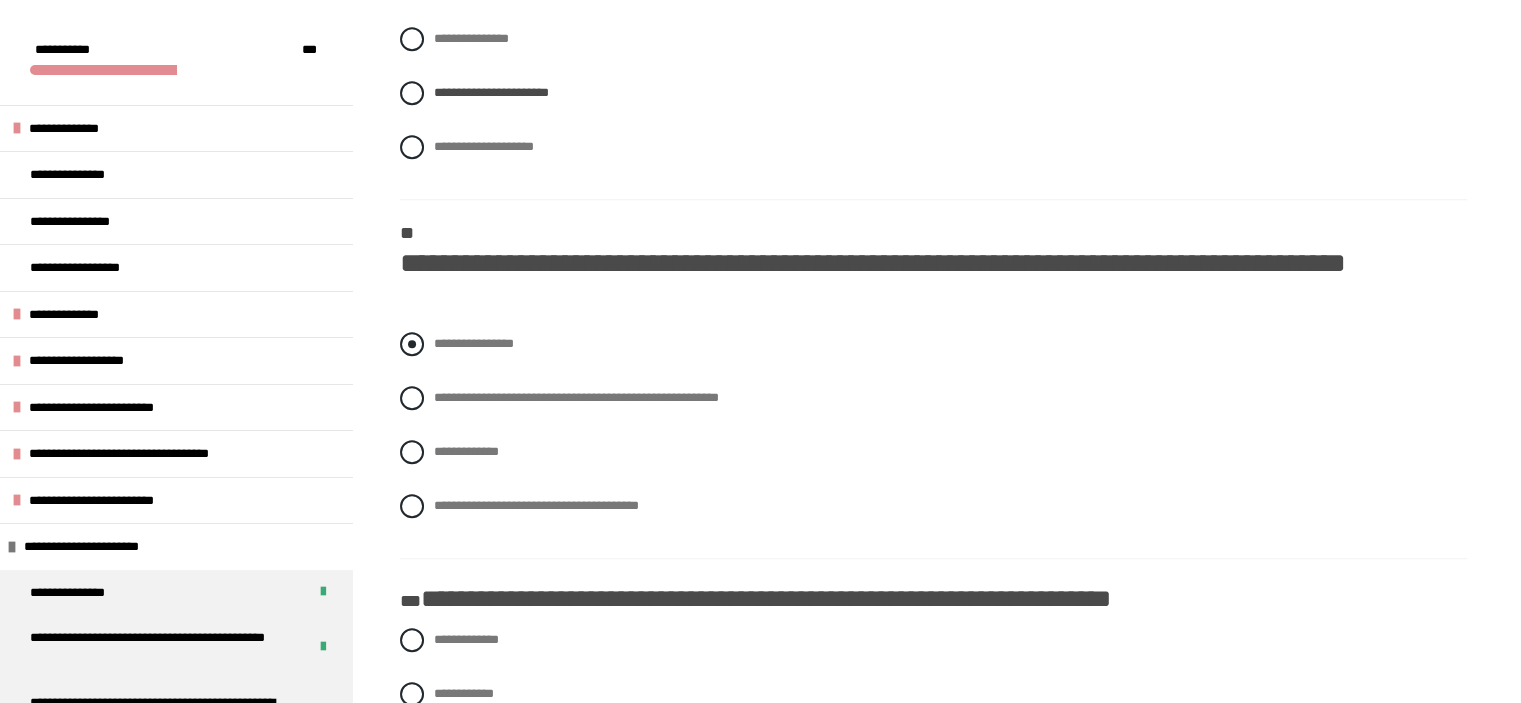 click at bounding box center (412, 344) 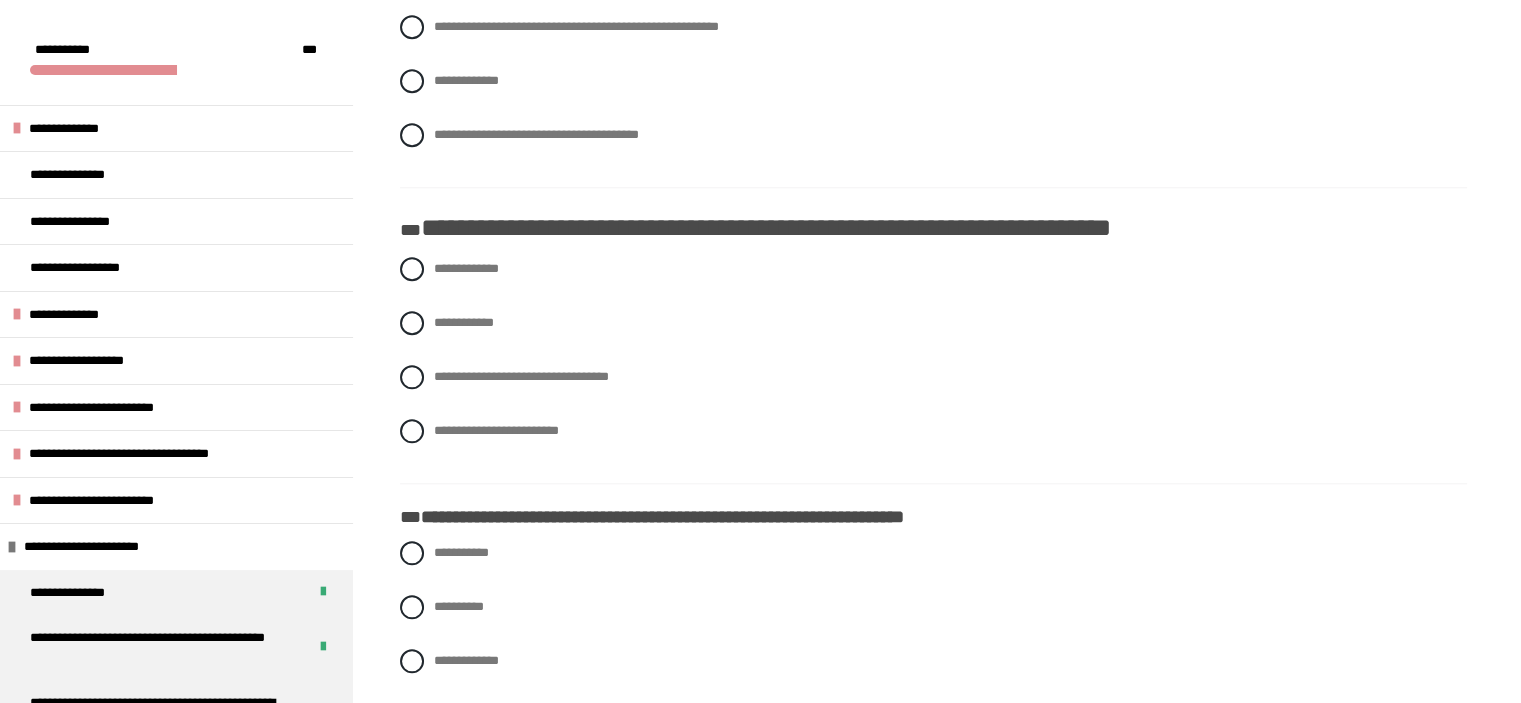 scroll, scrollTop: 1960, scrollLeft: 0, axis: vertical 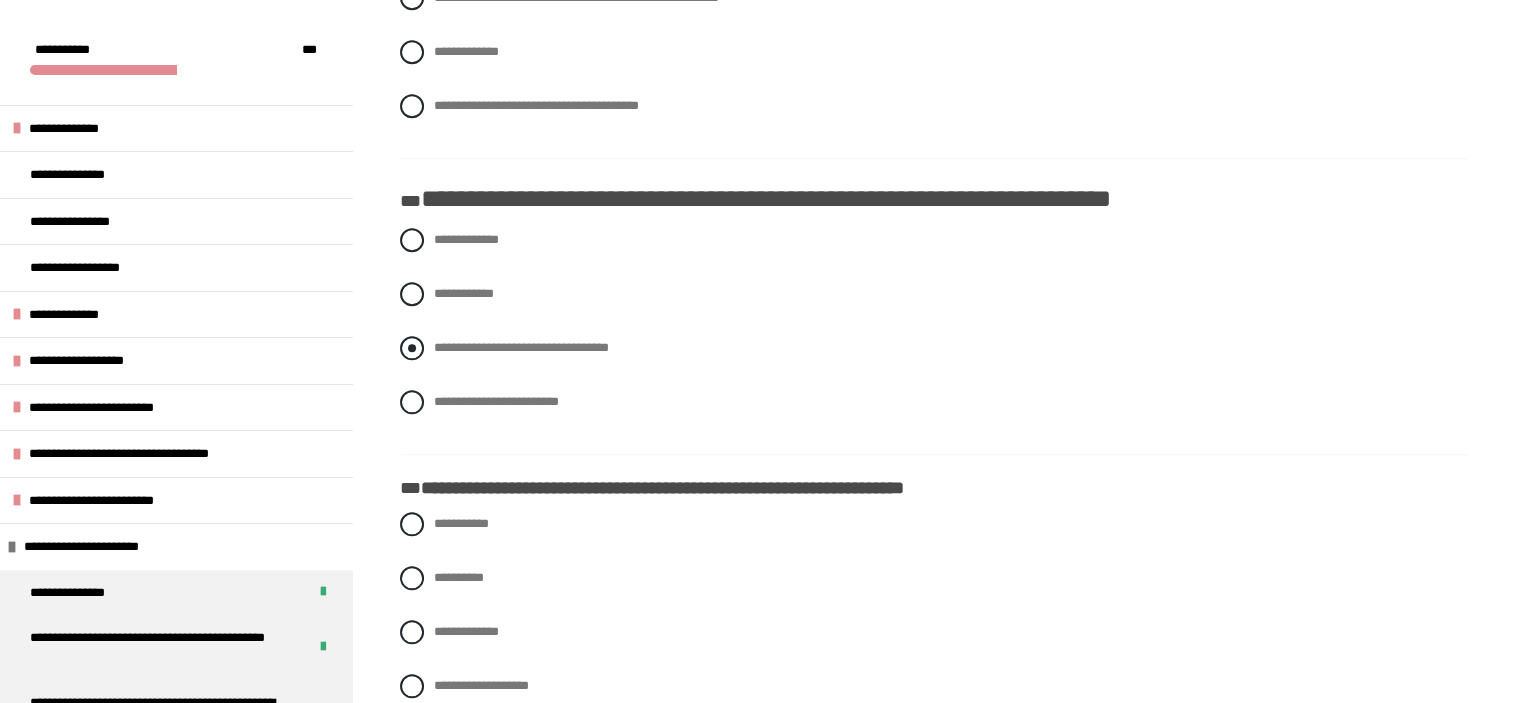 click at bounding box center [412, 348] 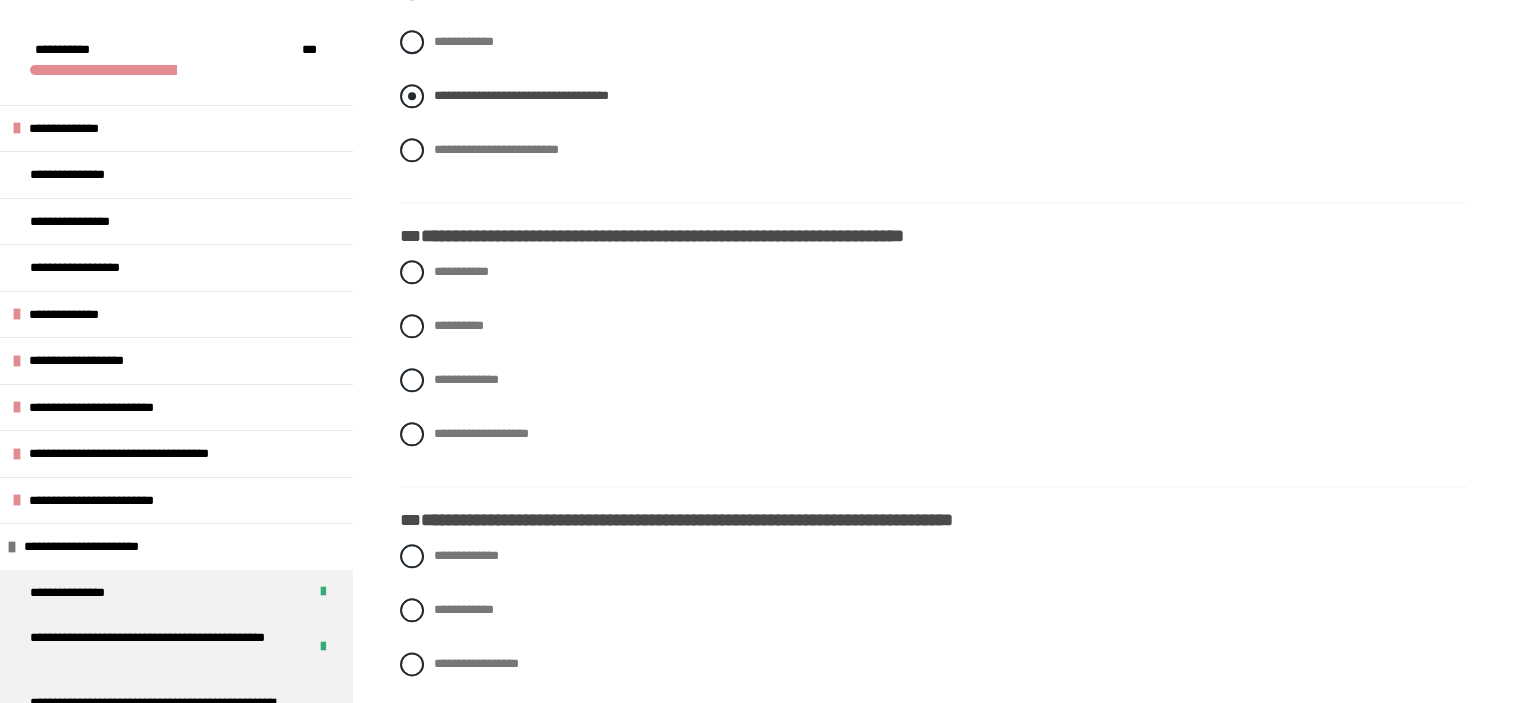scroll, scrollTop: 2260, scrollLeft: 0, axis: vertical 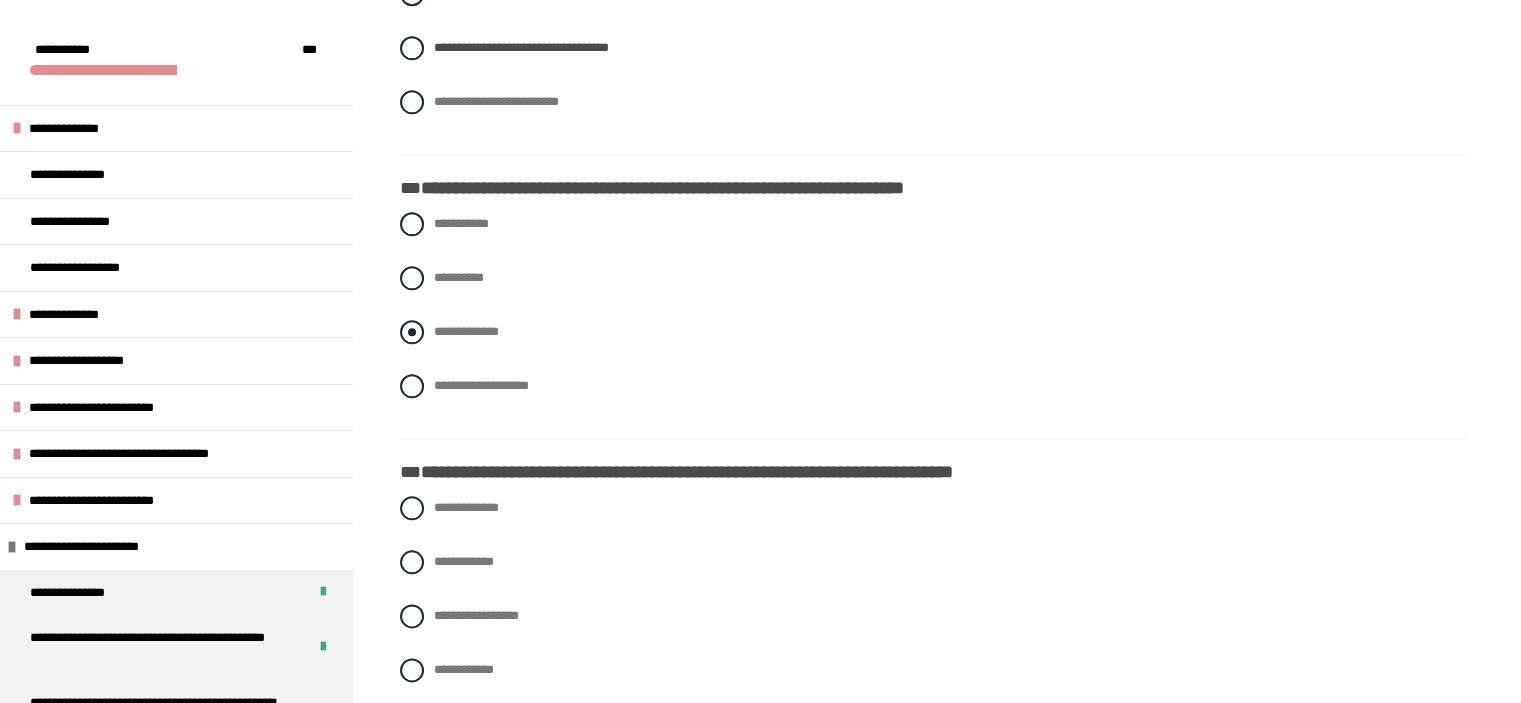 click at bounding box center [412, 332] 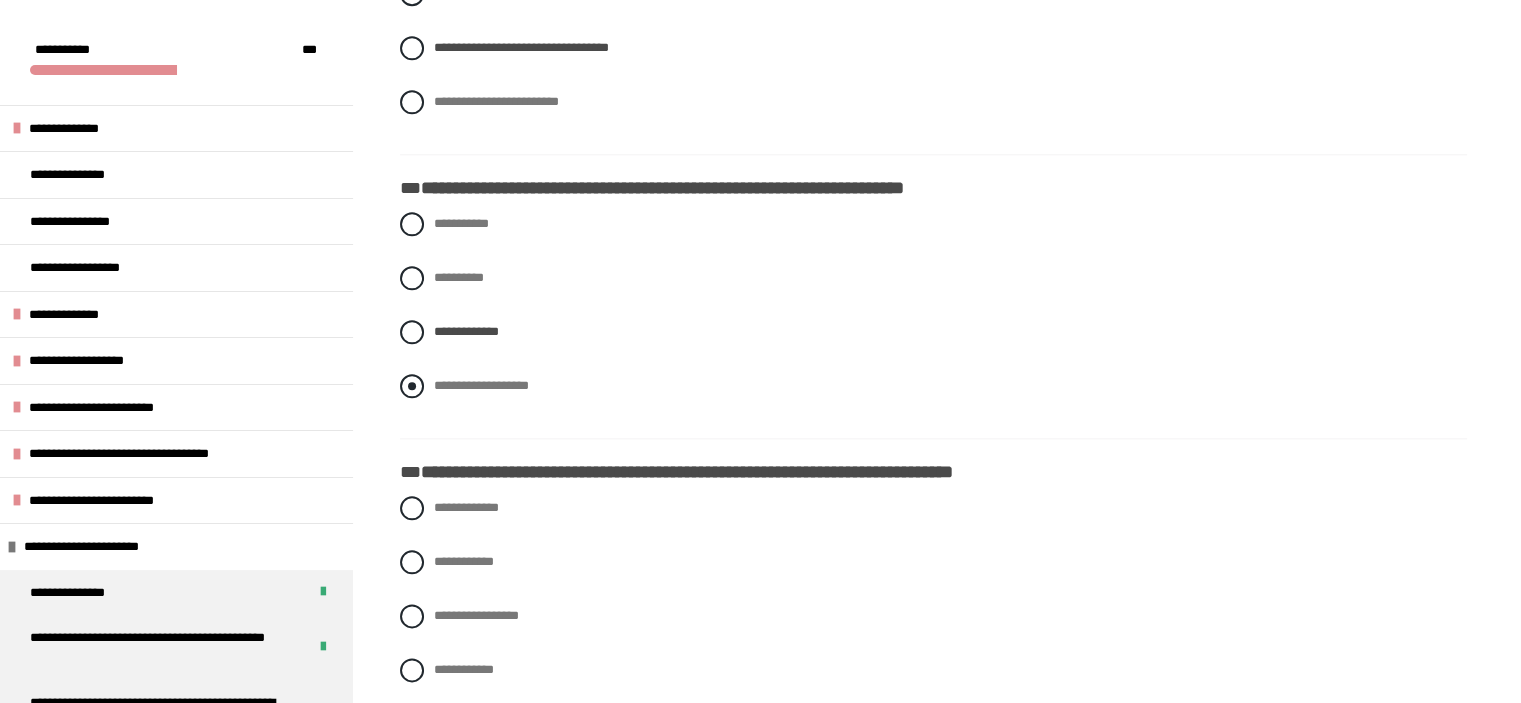 click at bounding box center (412, 386) 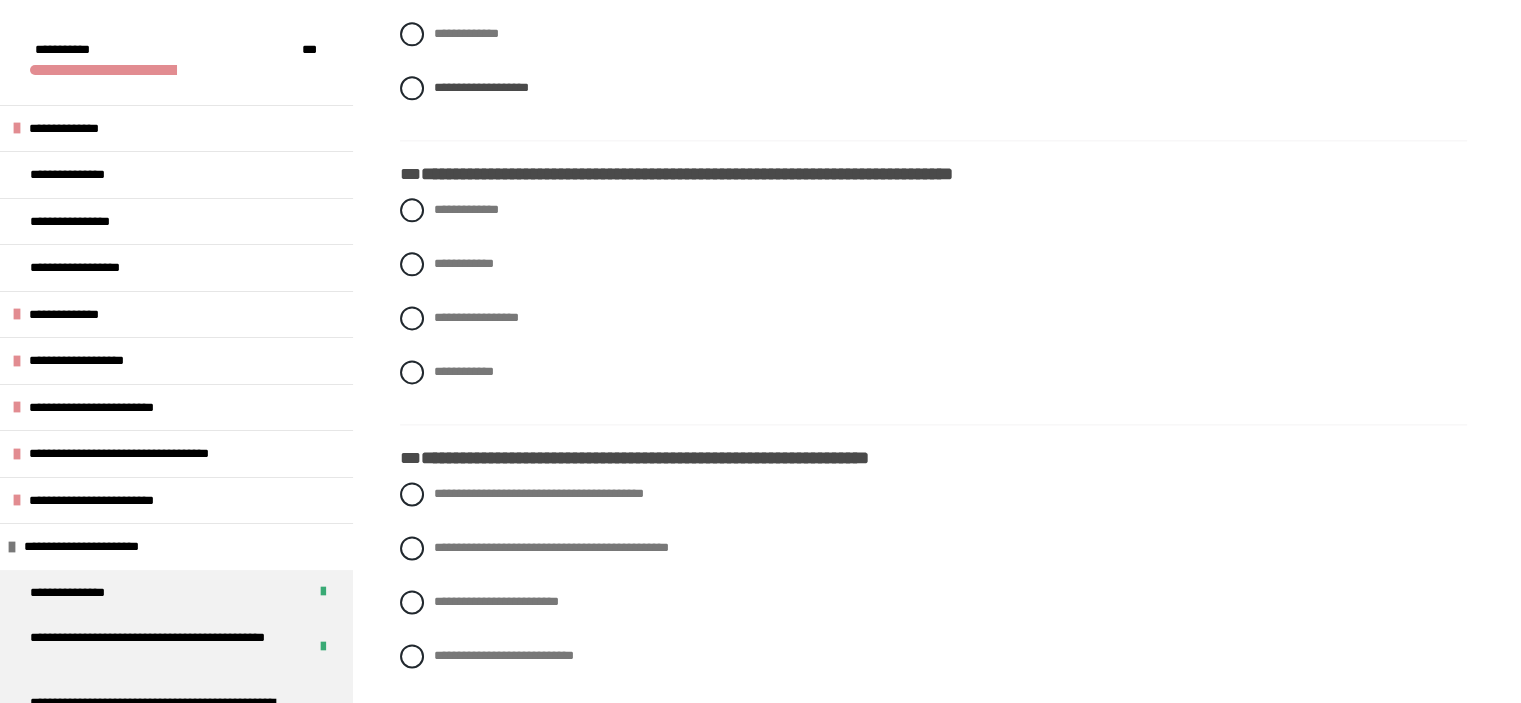 scroll, scrollTop: 2560, scrollLeft: 0, axis: vertical 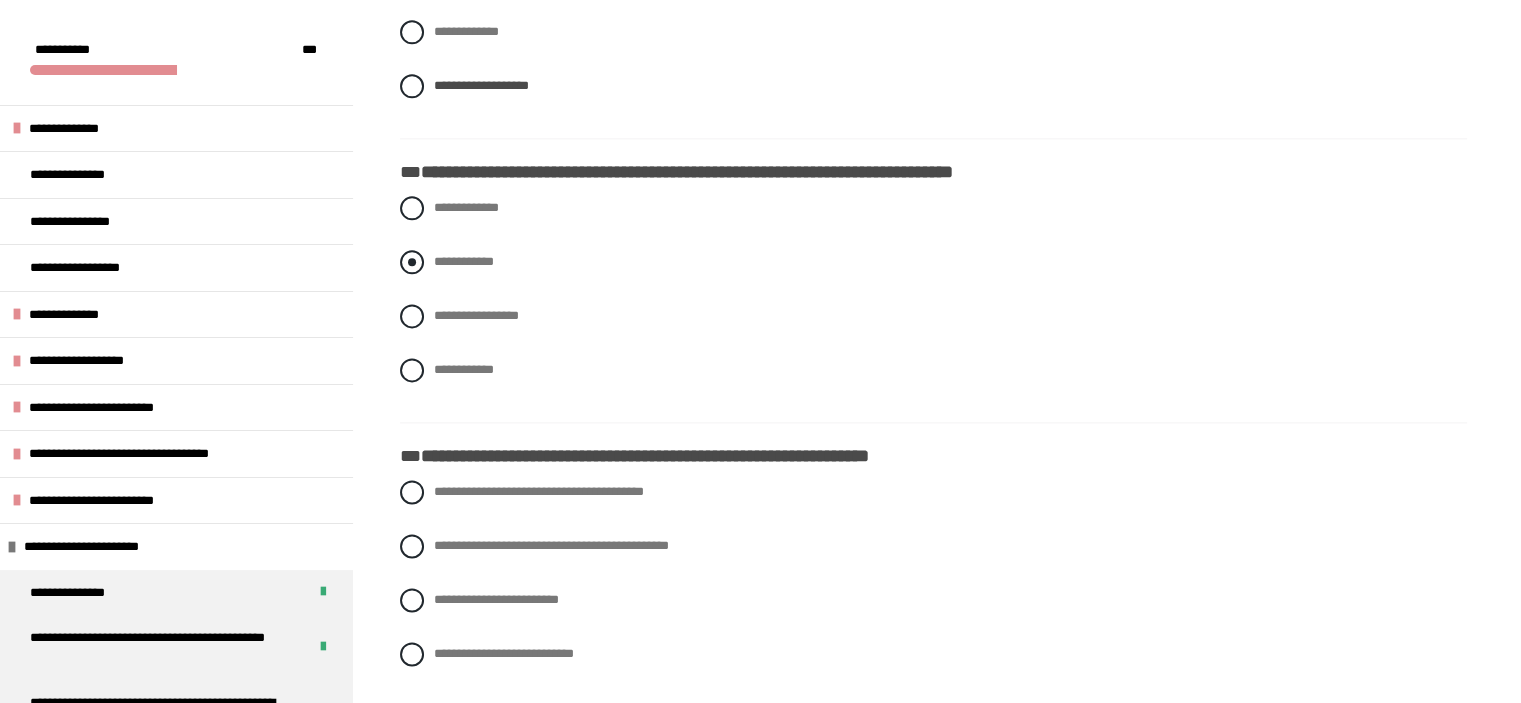 click at bounding box center (412, 262) 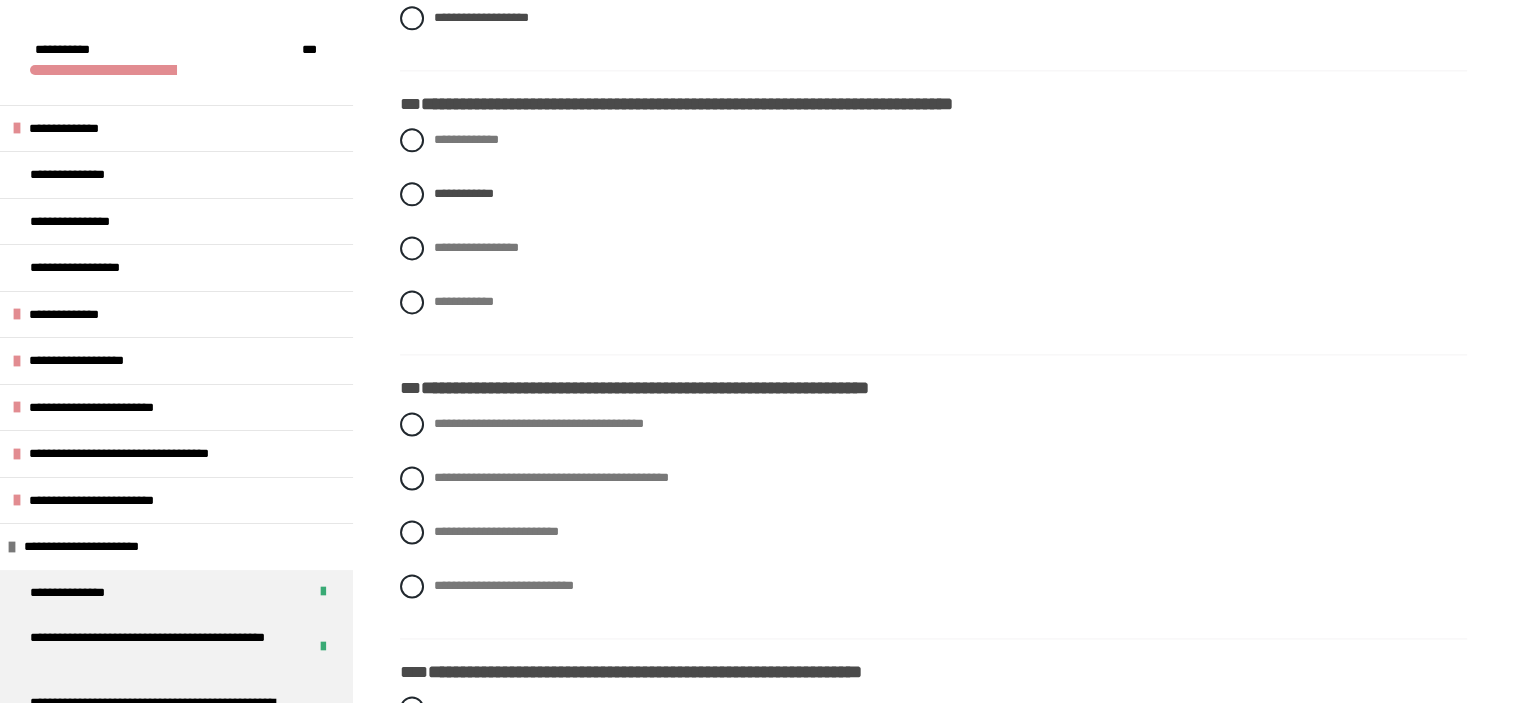 scroll, scrollTop: 2760, scrollLeft: 0, axis: vertical 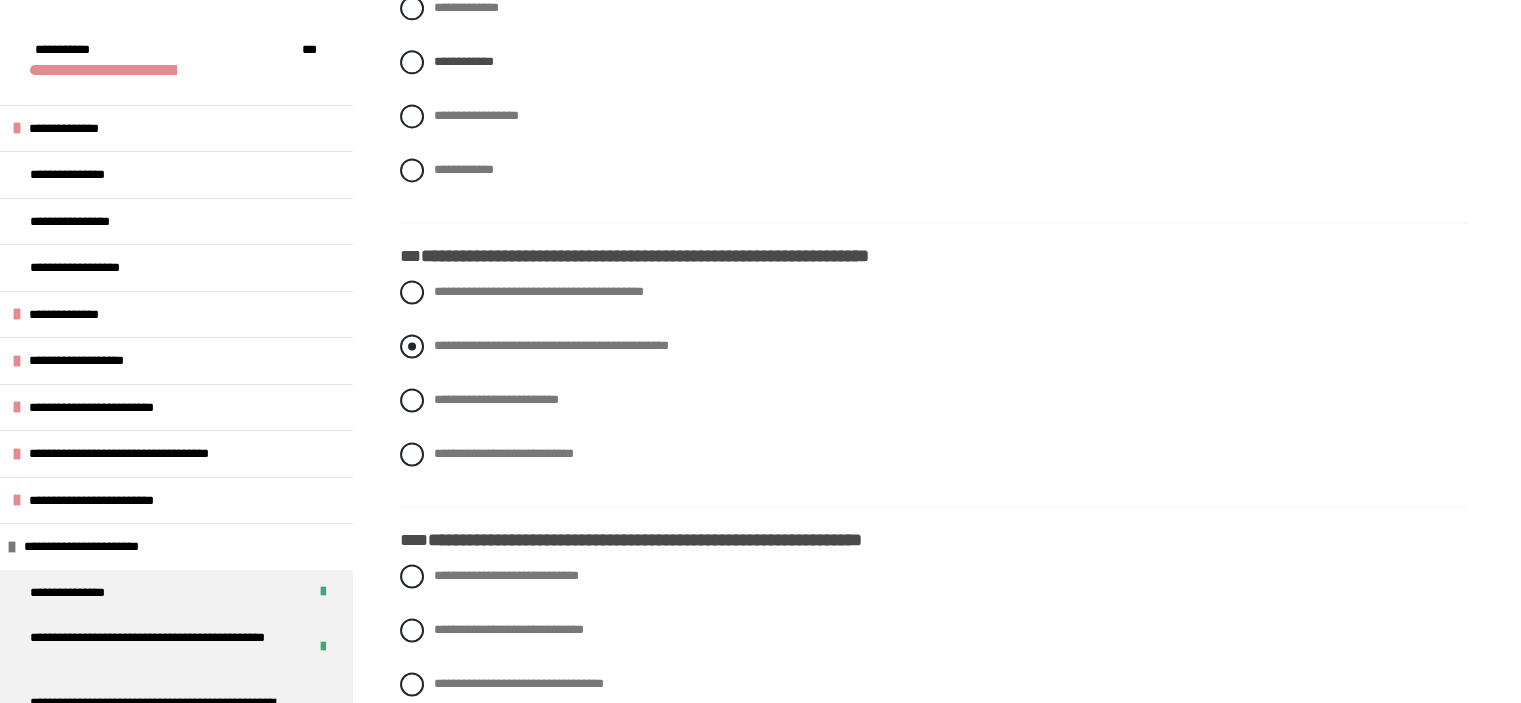click at bounding box center [412, 346] 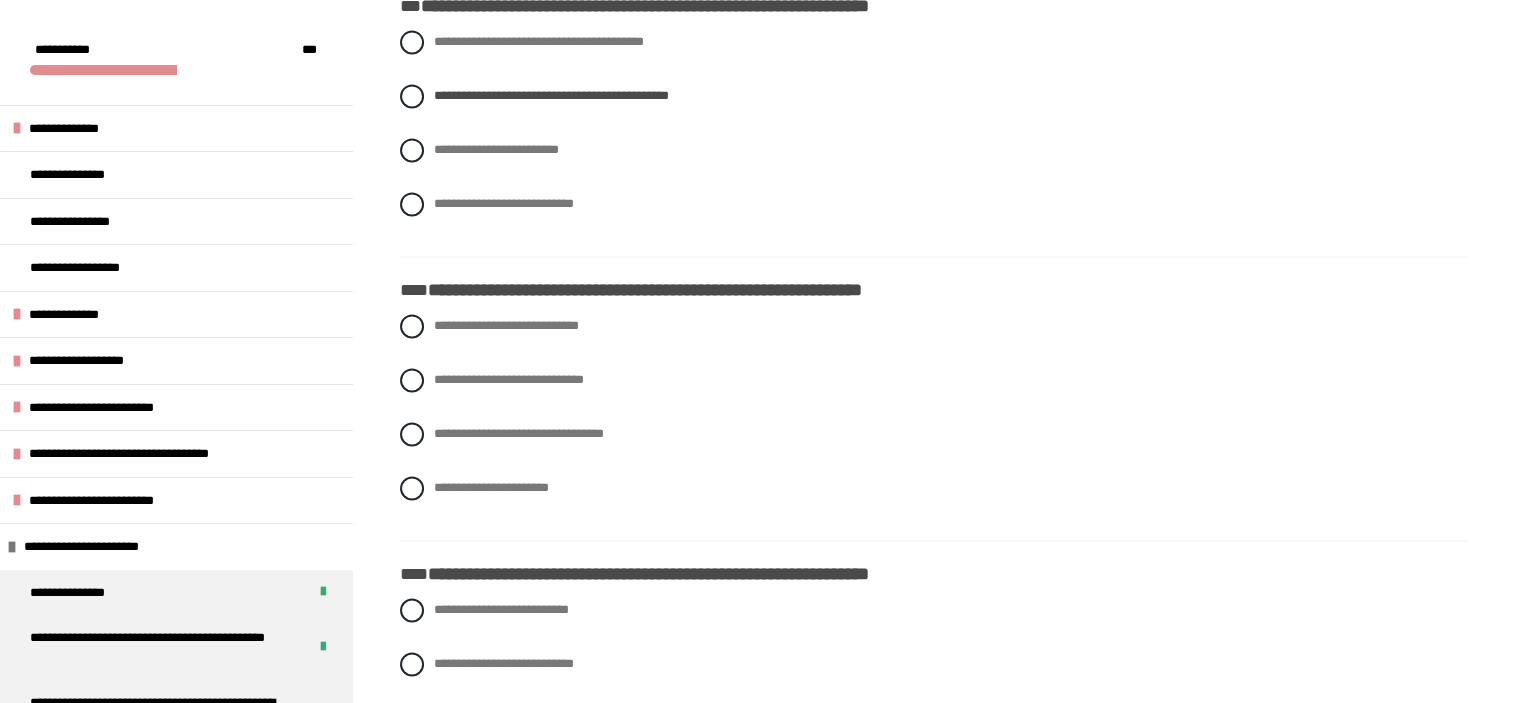 scroll, scrollTop: 3060, scrollLeft: 0, axis: vertical 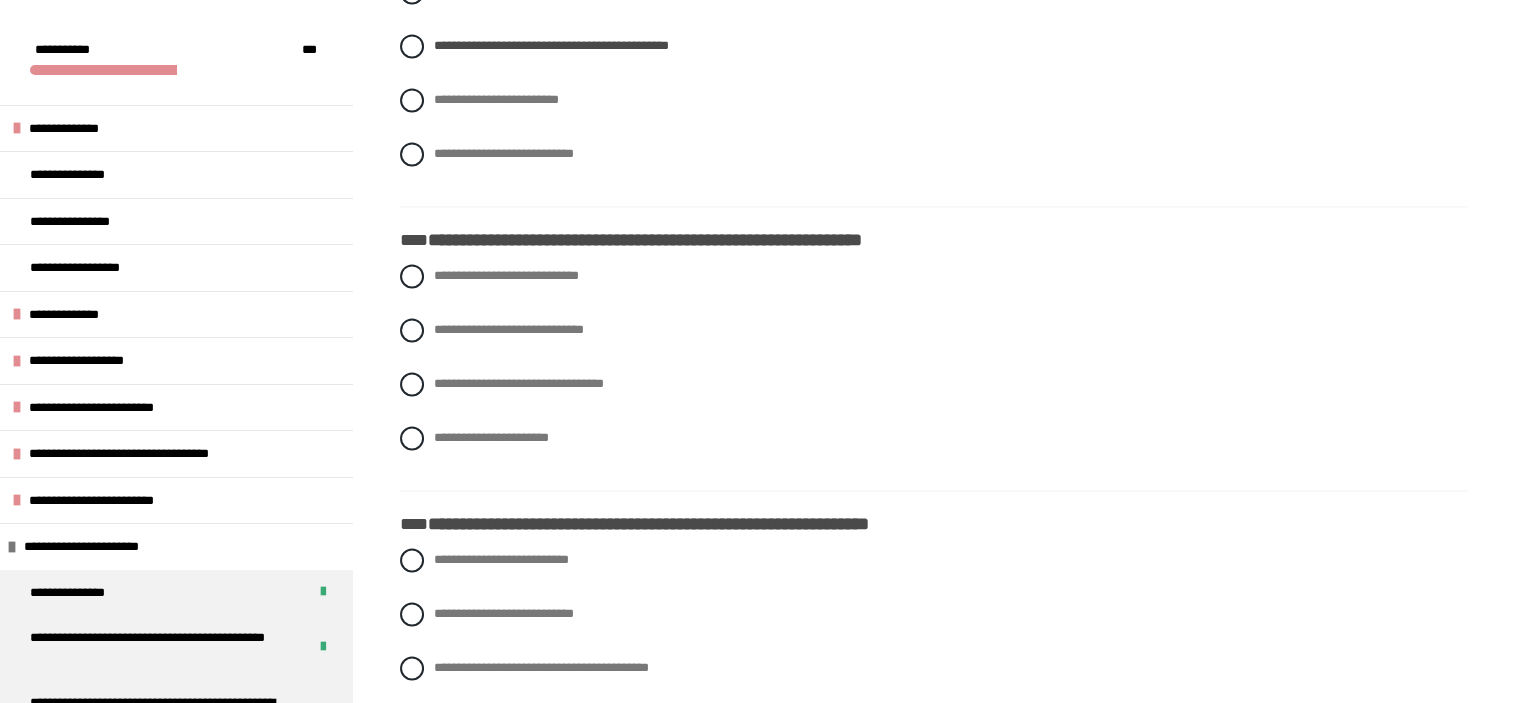 click on "**********" at bounding box center [933, 372] 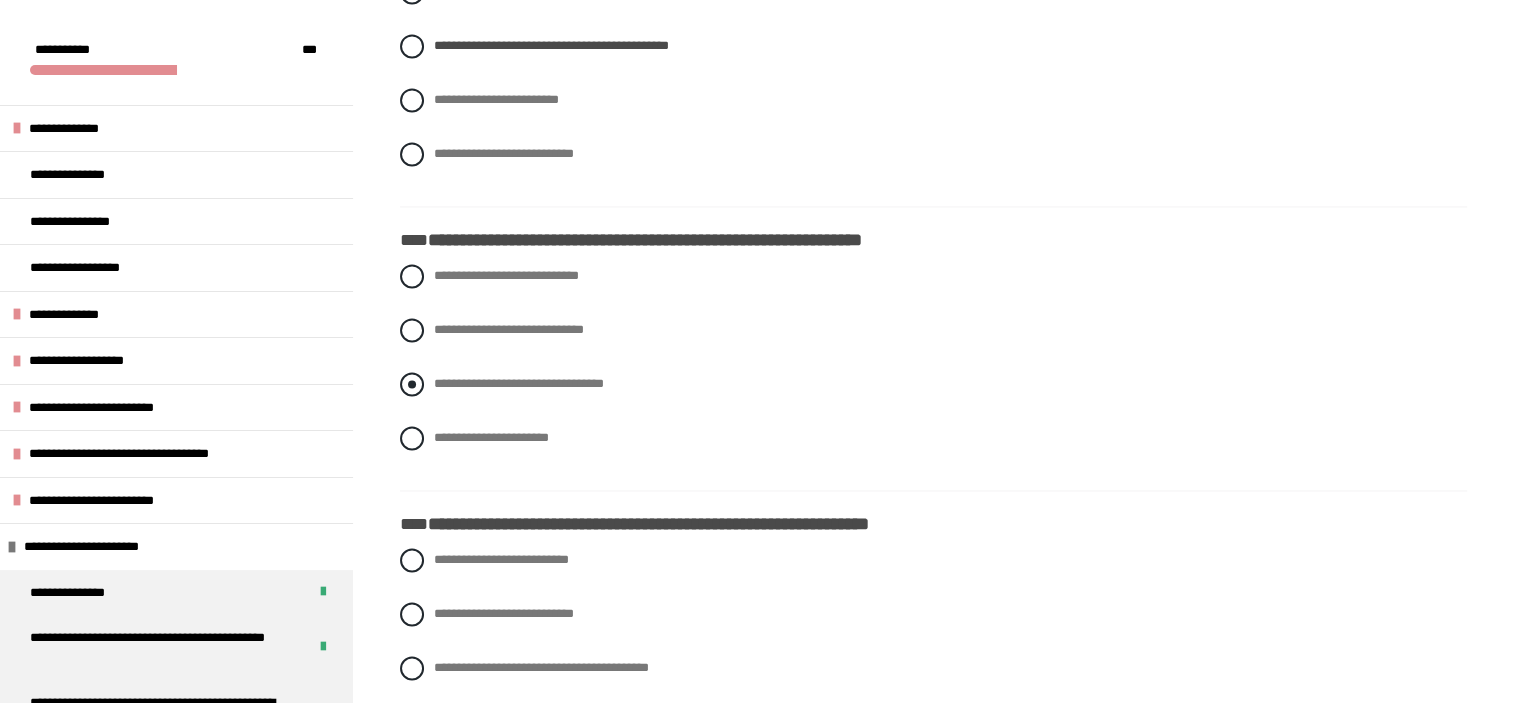 click at bounding box center [412, 384] 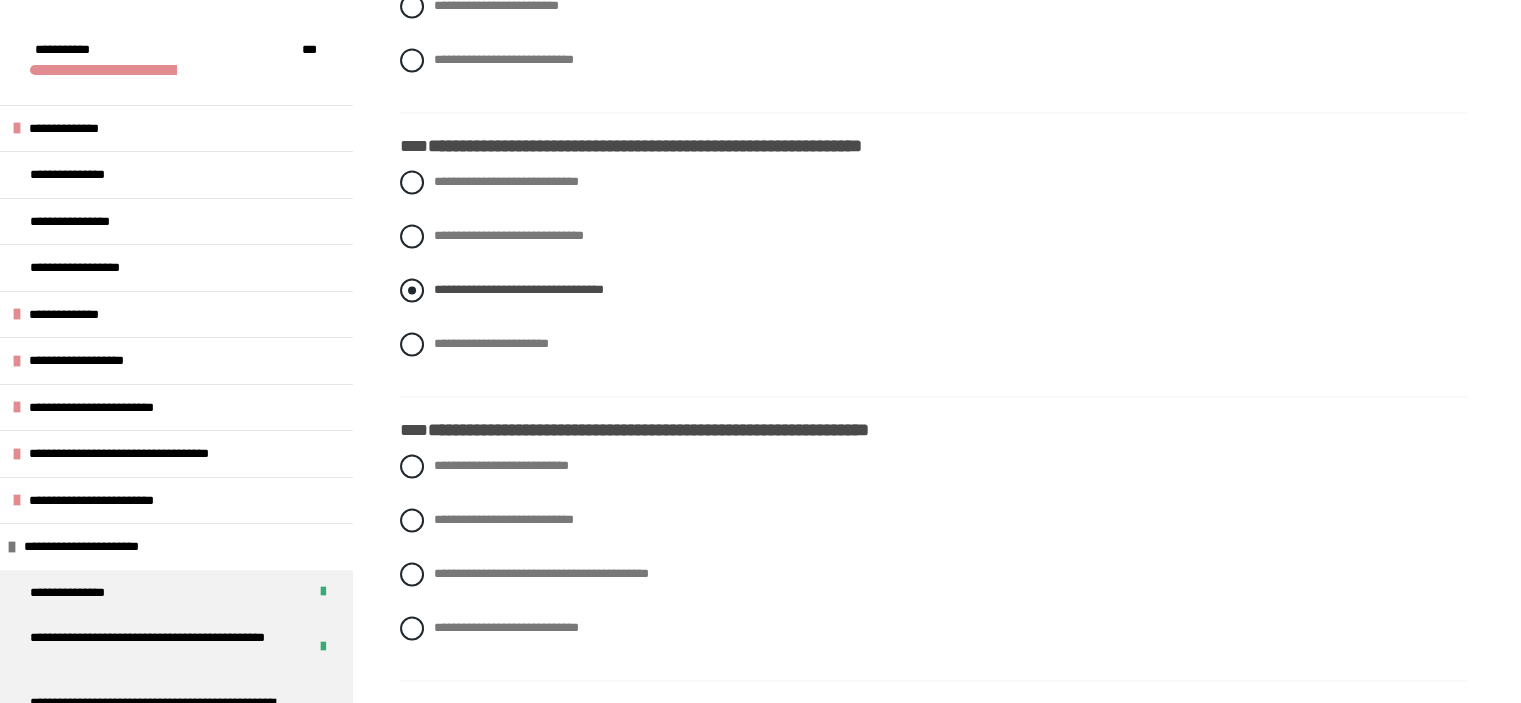 scroll, scrollTop: 3260, scrollLeft: 0, axis: vertical 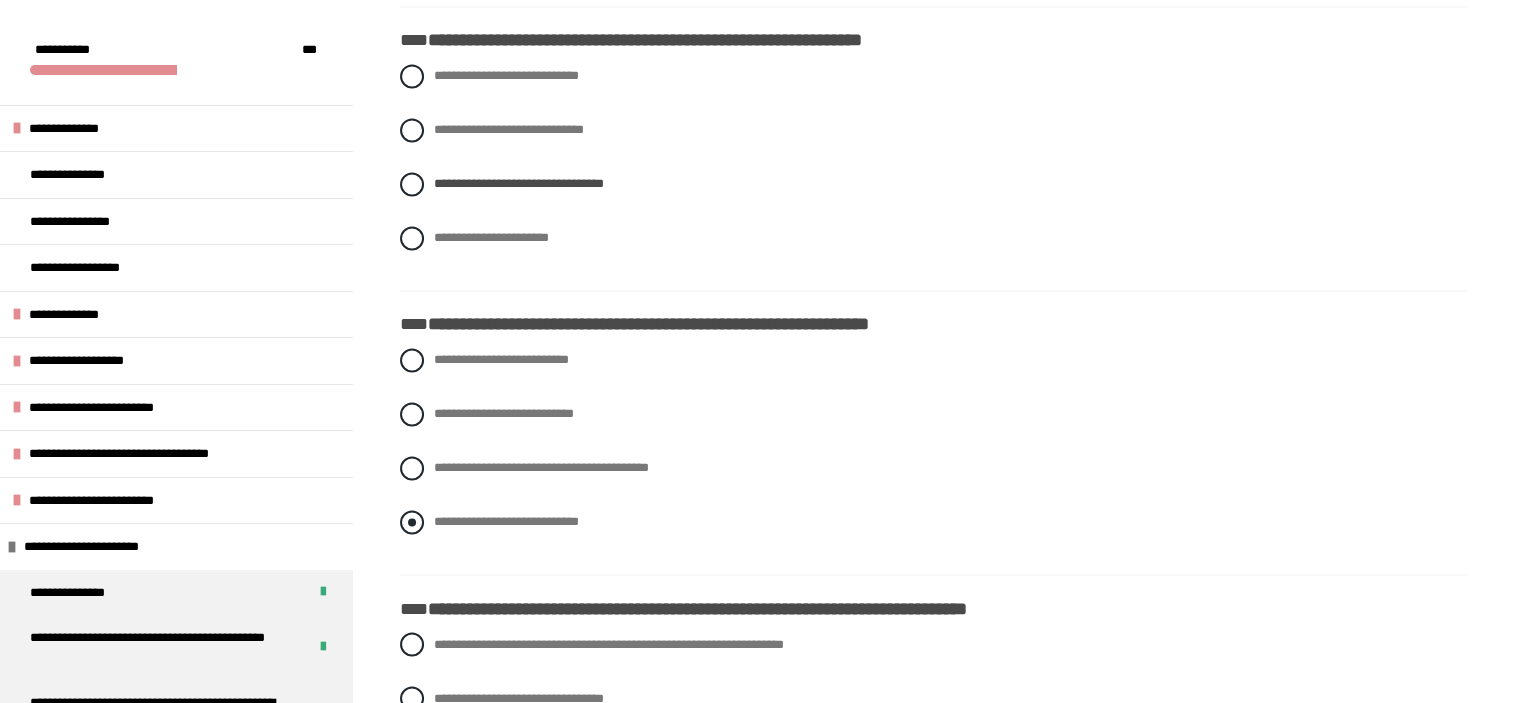 click at bounding box center (412, 522) 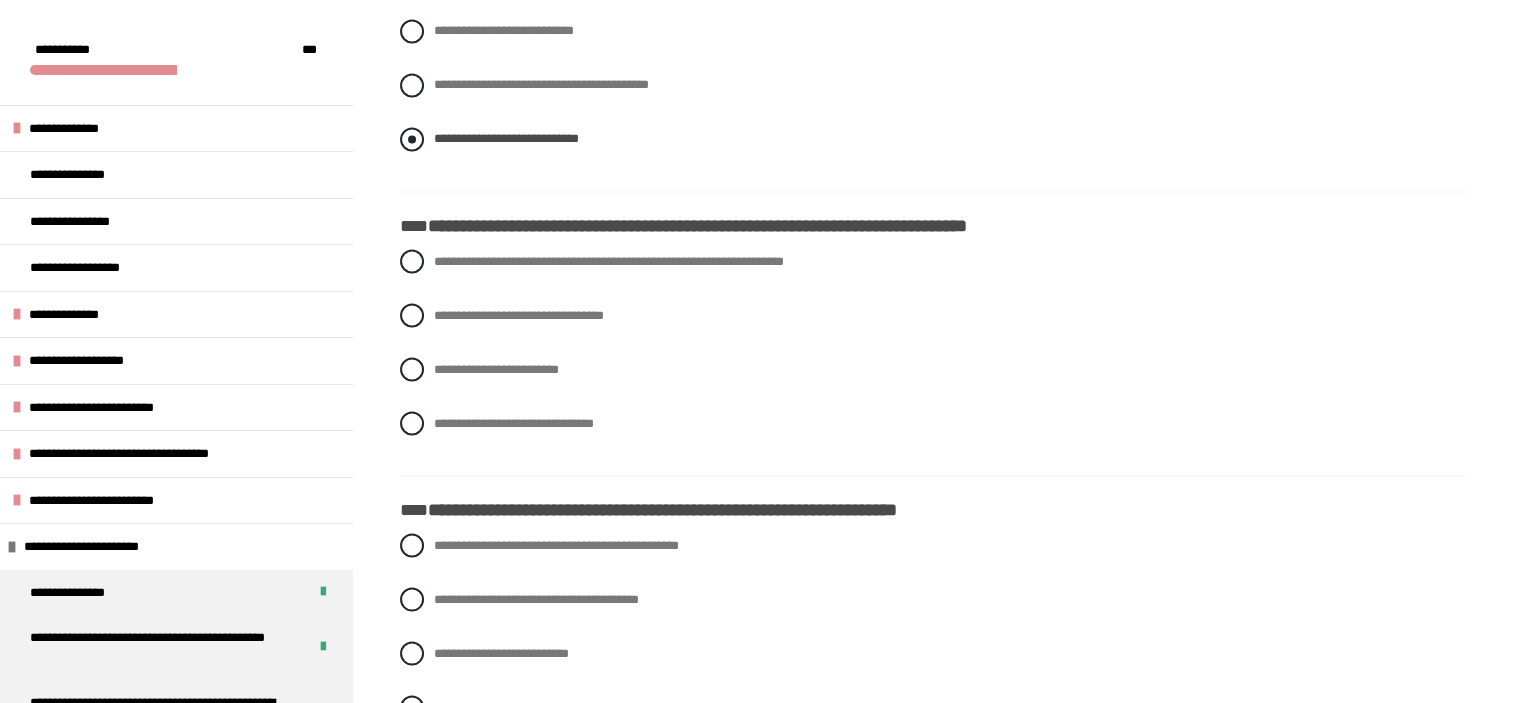 scroll, scrollTop: 3660, scrollLeft: 0, axis: vertical 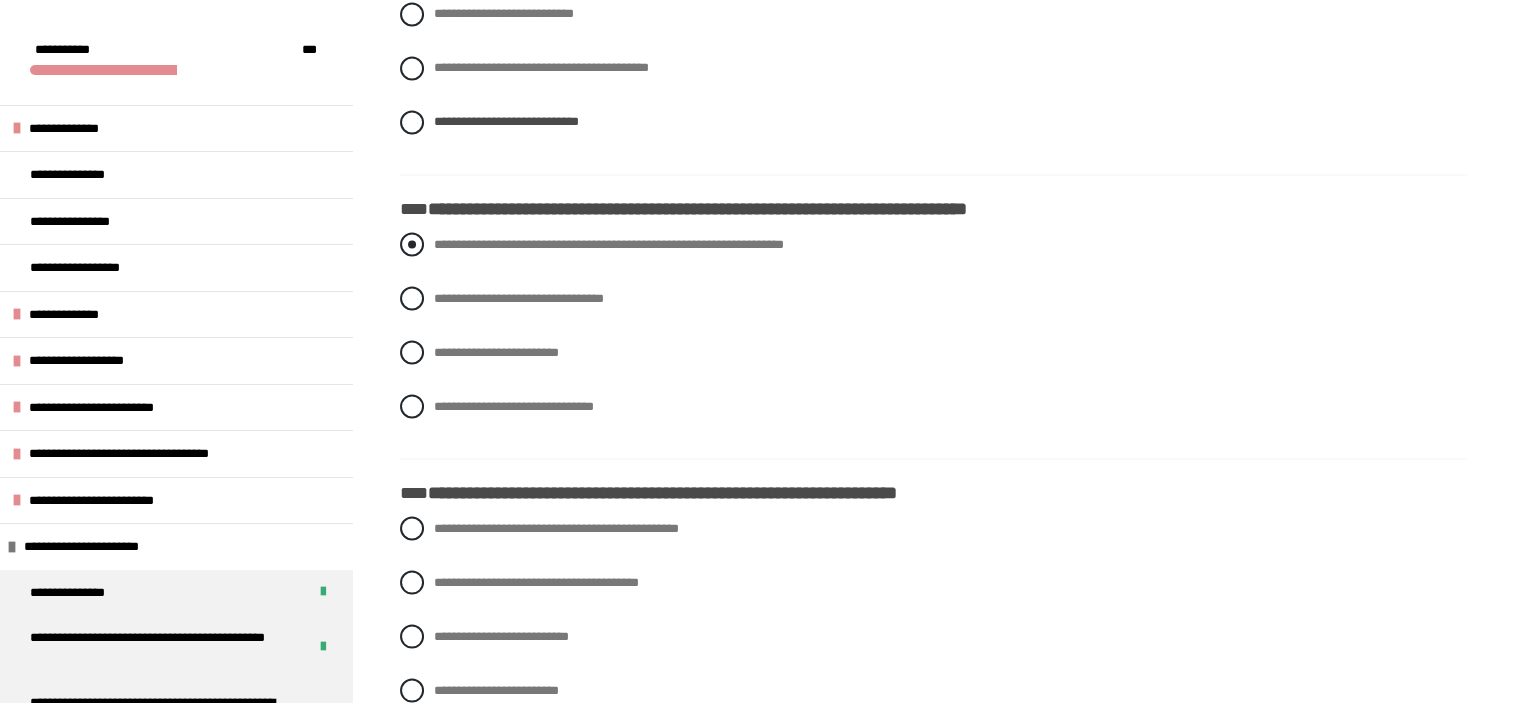 click at bounding box center (412, 244) 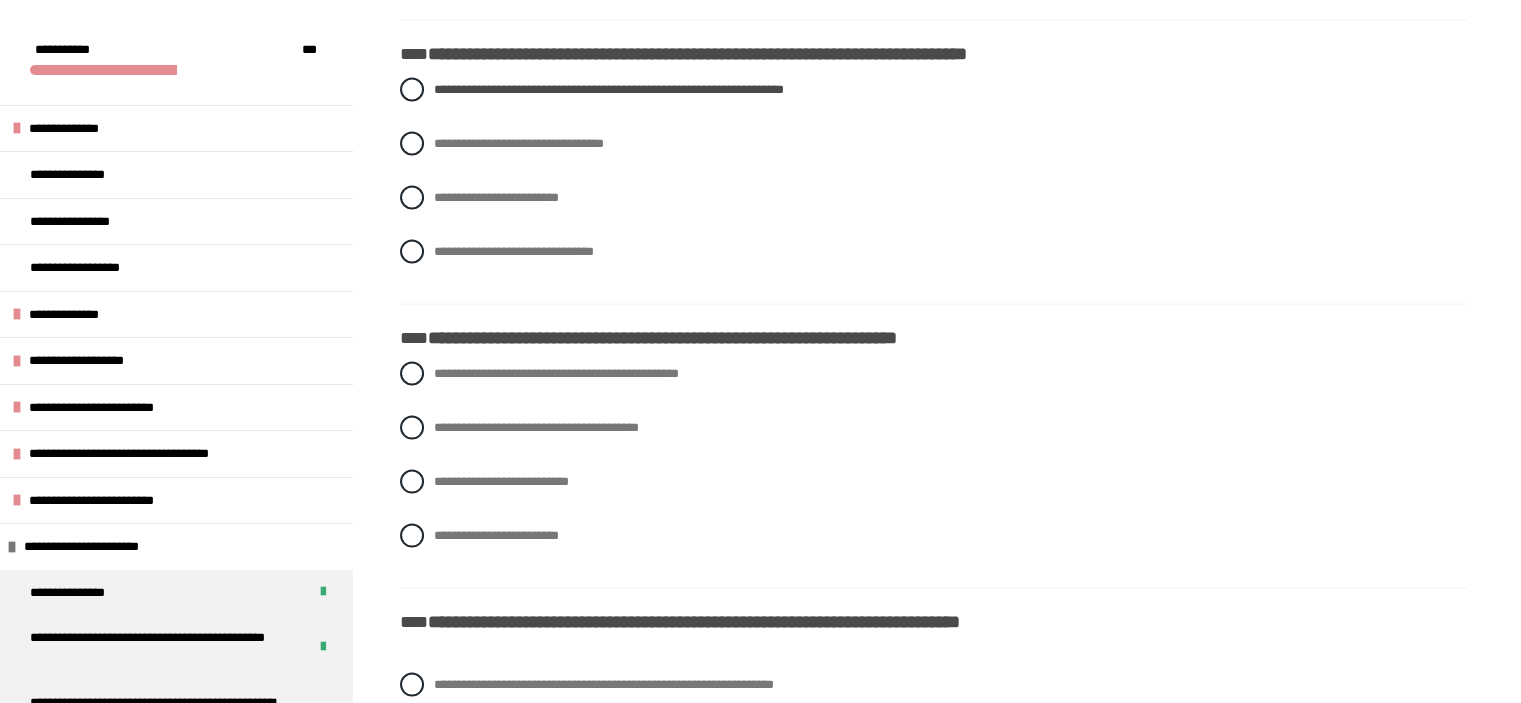 scroll, scrollTop: 3960, scrollLeft: 0, axis: vertical 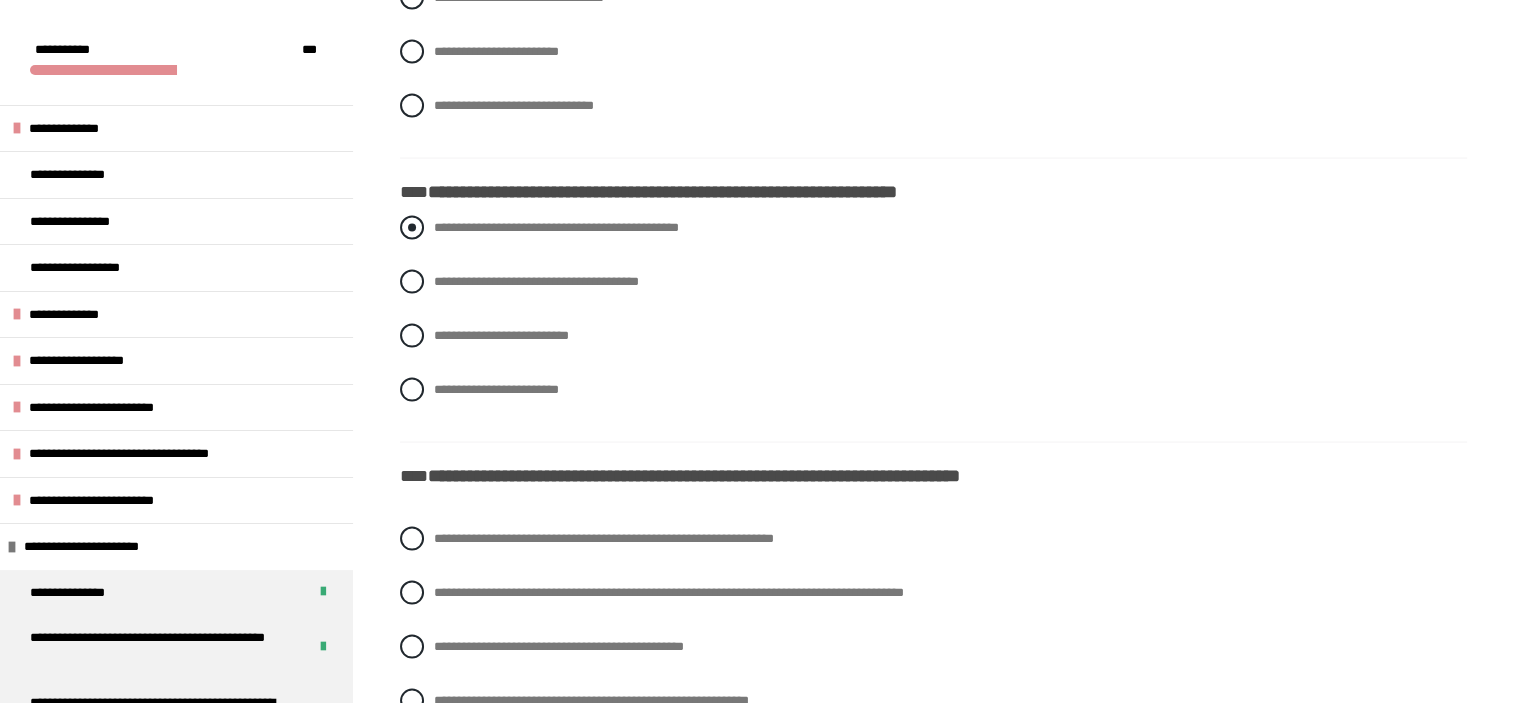click at bounding box center [412, 228] 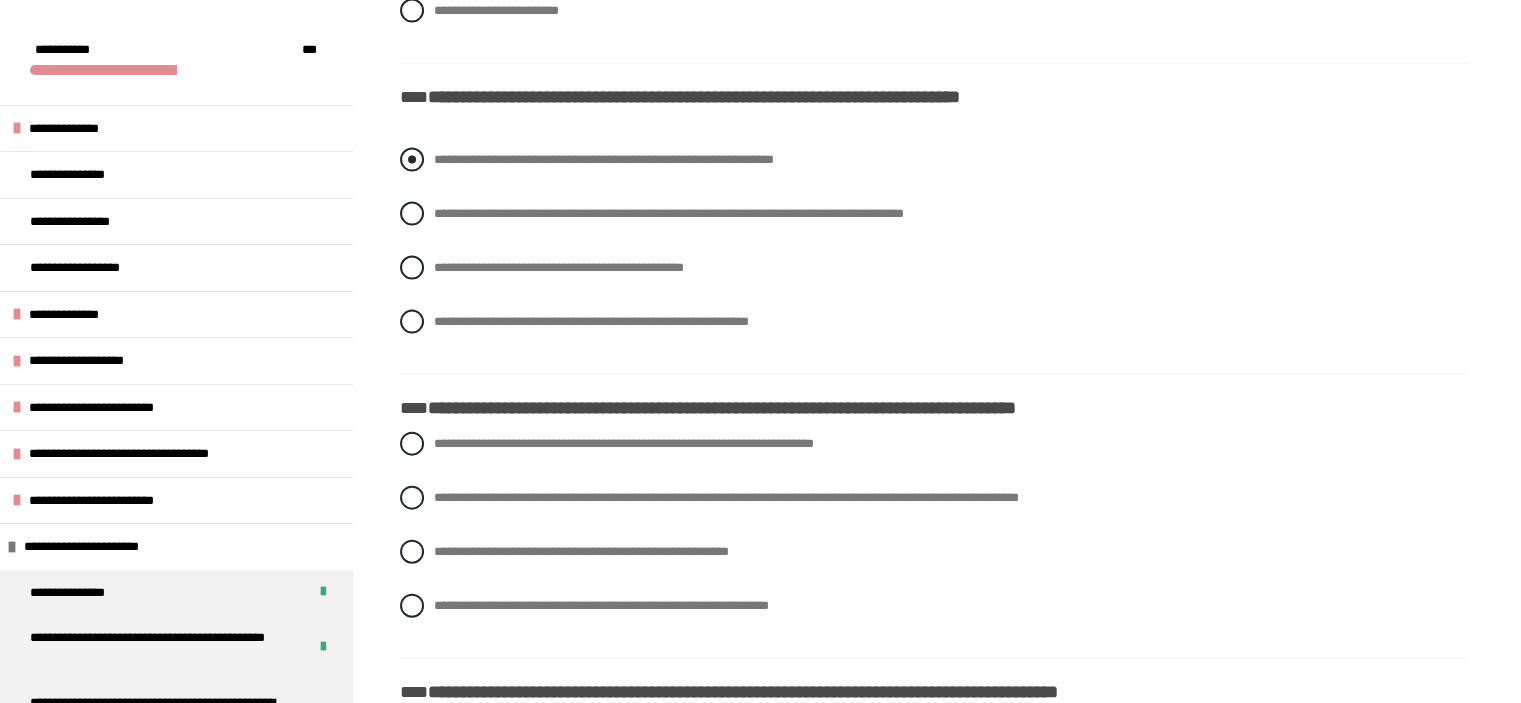 scroll, scrollTop: 4360, scrollLeft: 0, axis: vertical 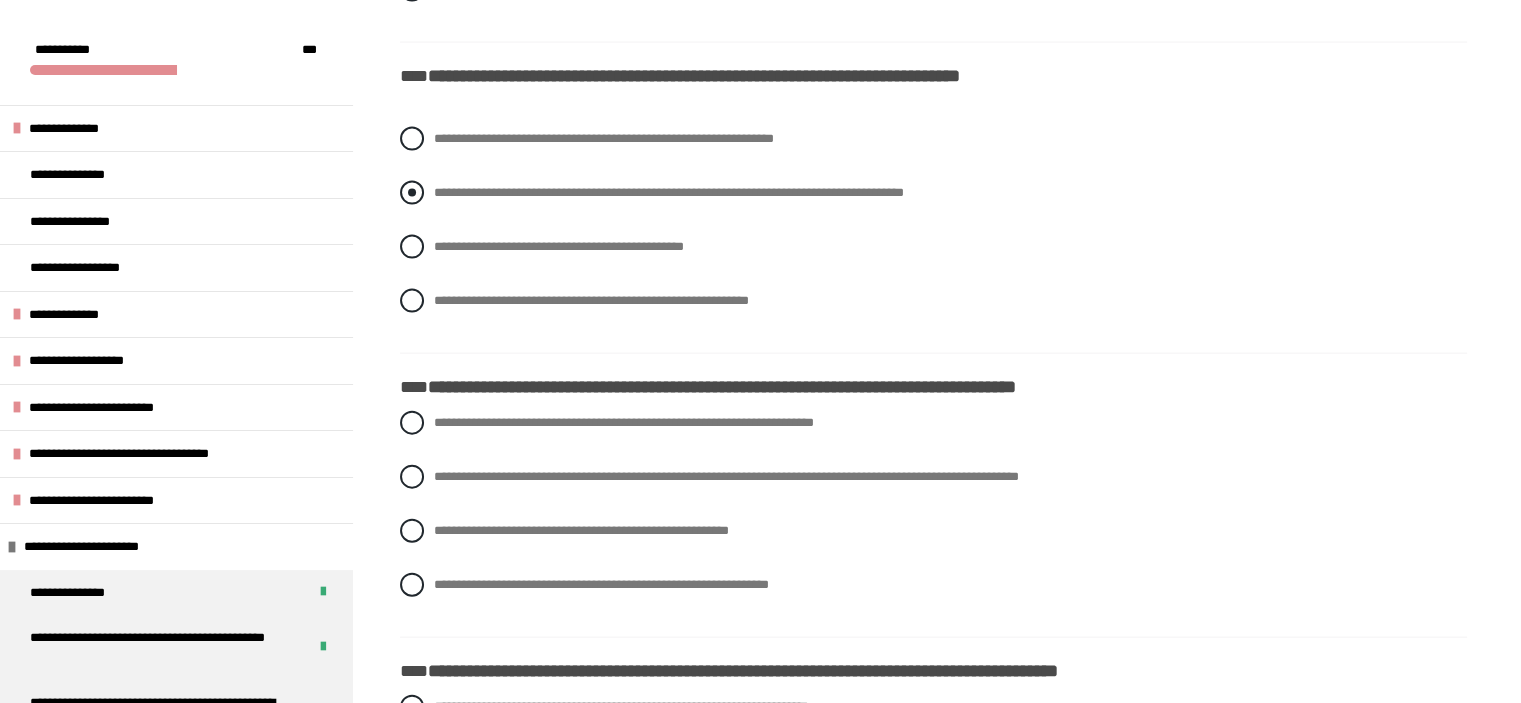 click at bounding box center [412, 193] 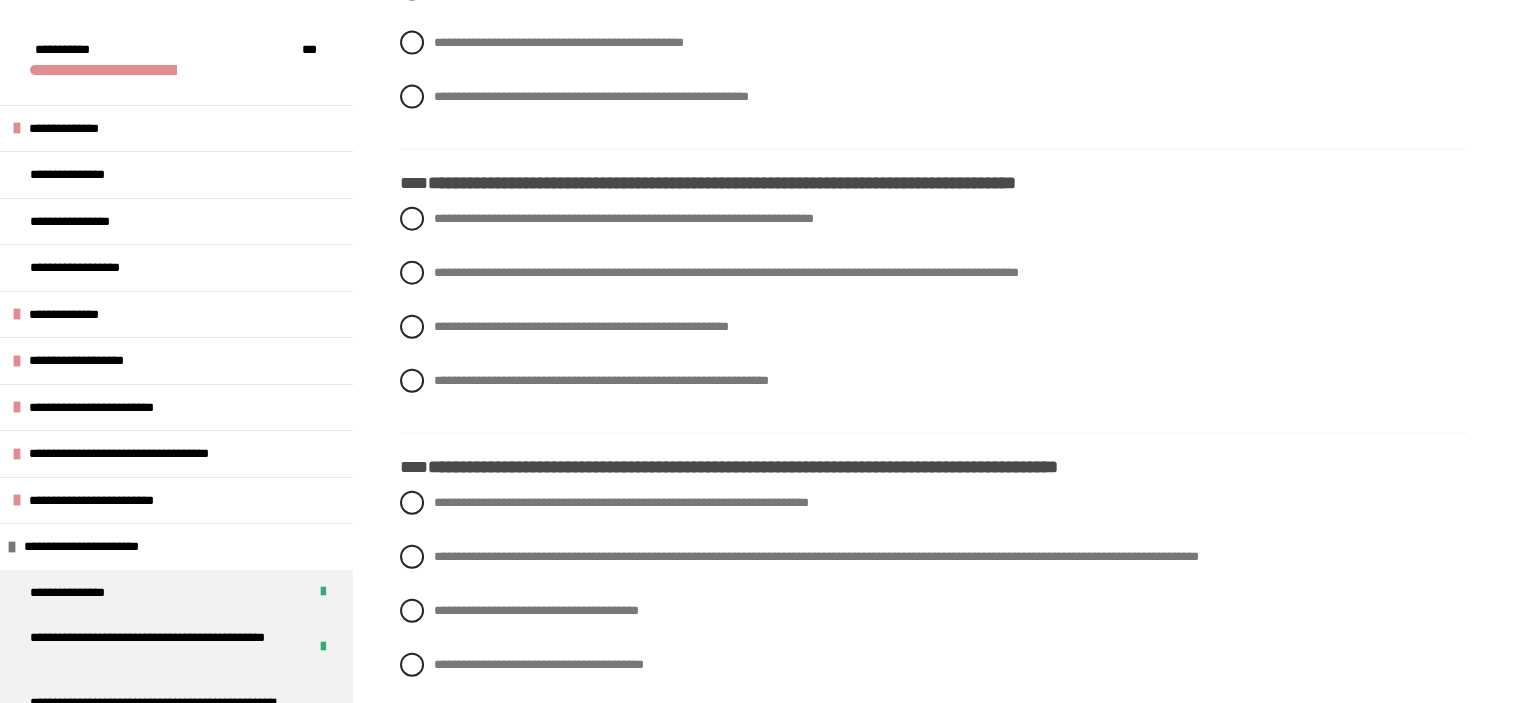 scroll, scrollTop: 4660, scrollLeft: 0, axis: vertical 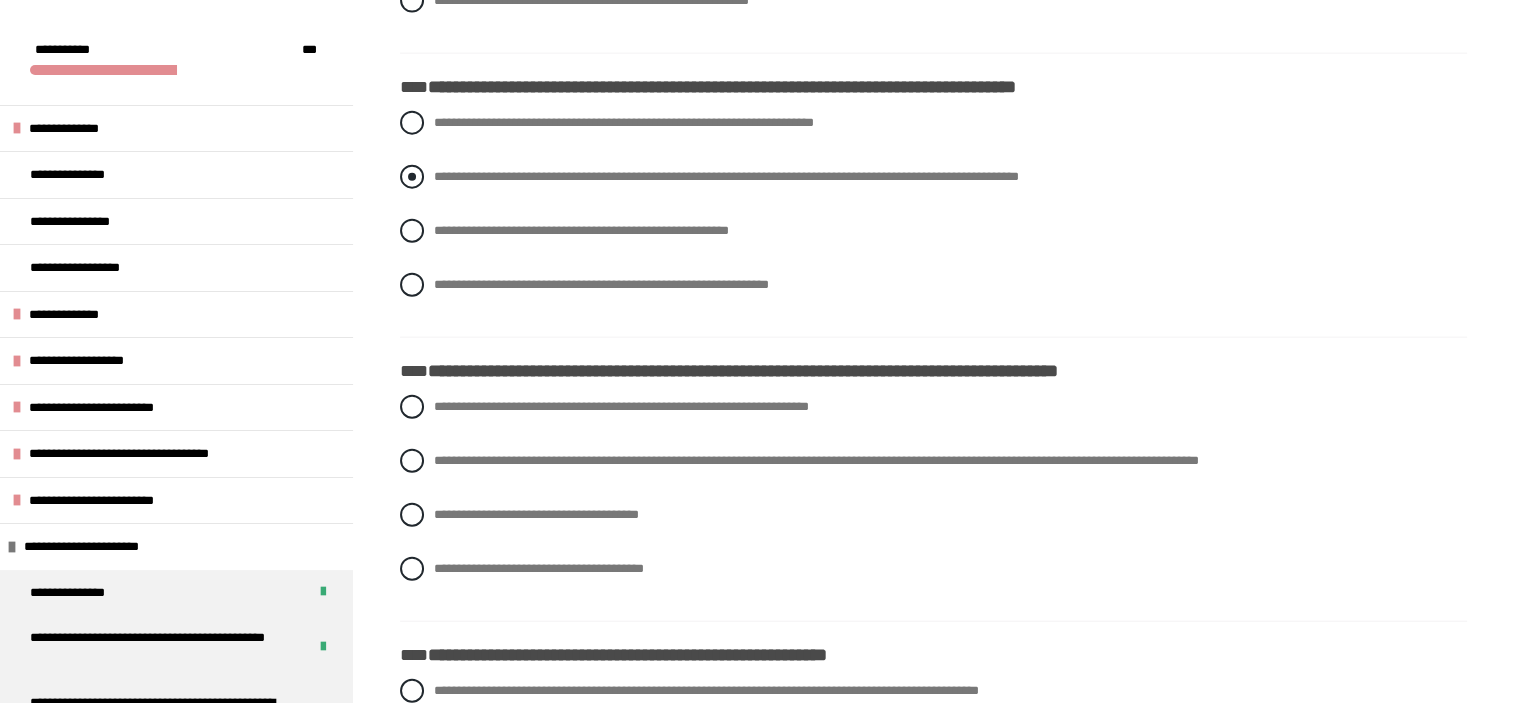 click at bounding box center (412, 177) 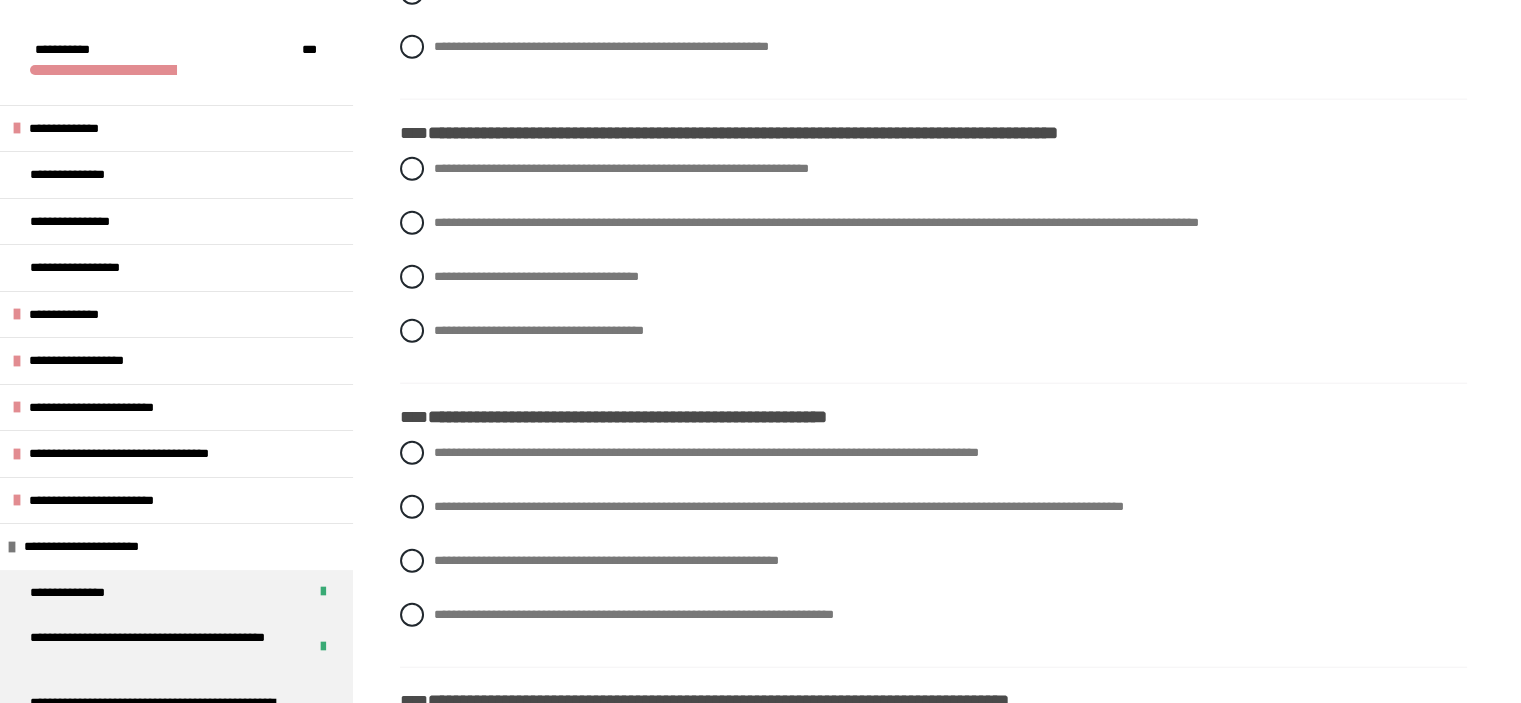 scroll, scrollTop: 4960, scrollLeft: 0, axis: vertical 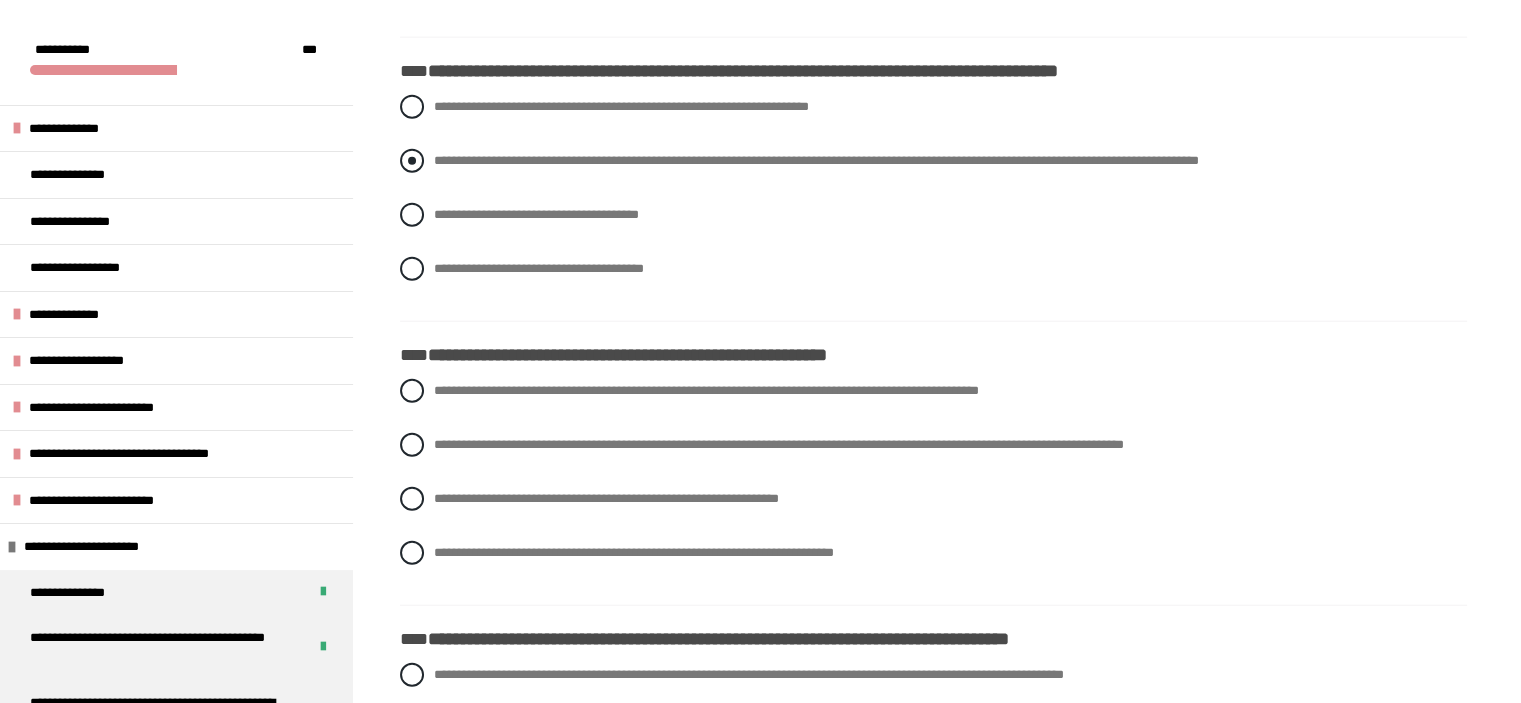 click at bounding box center [412, 161] 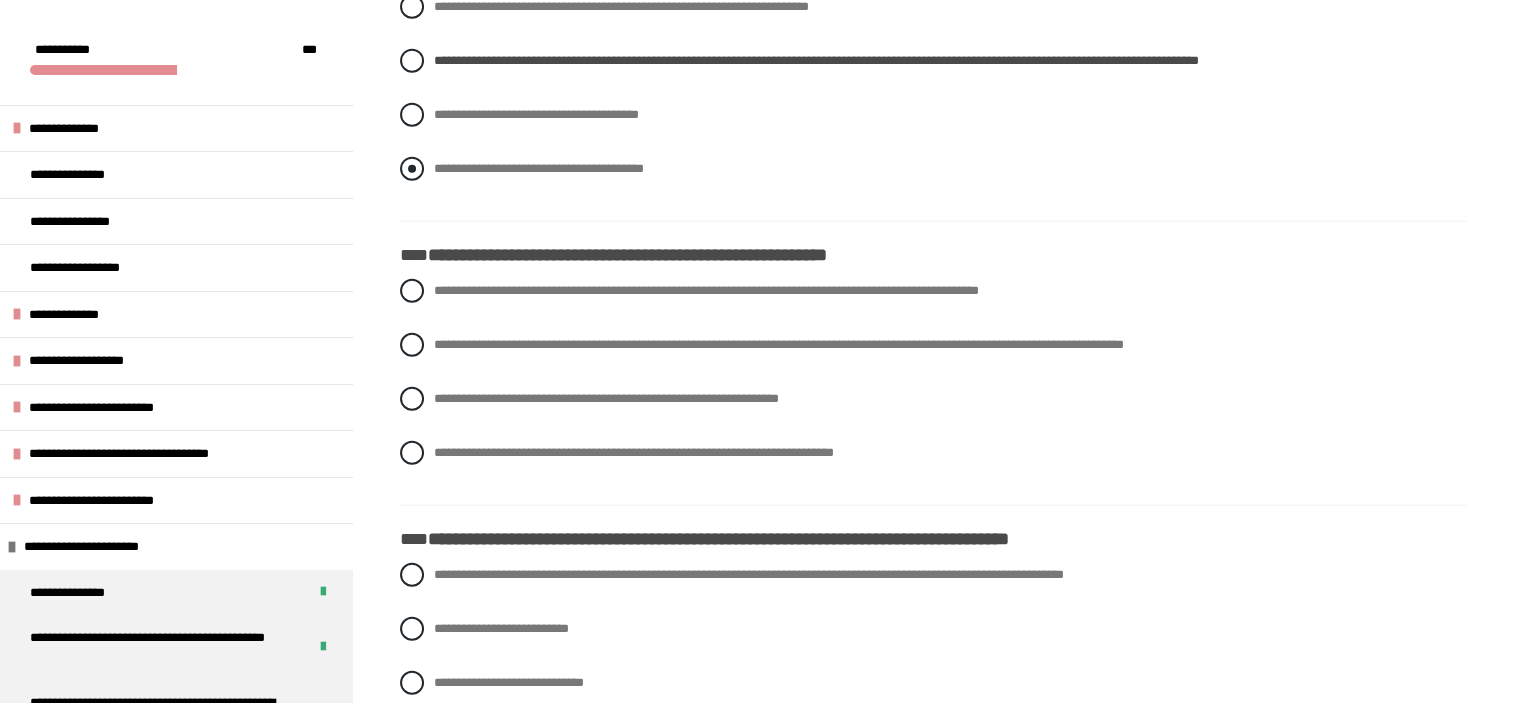 scroll, scrollTop: 5160, scrollLeft: 0, axis: vertical 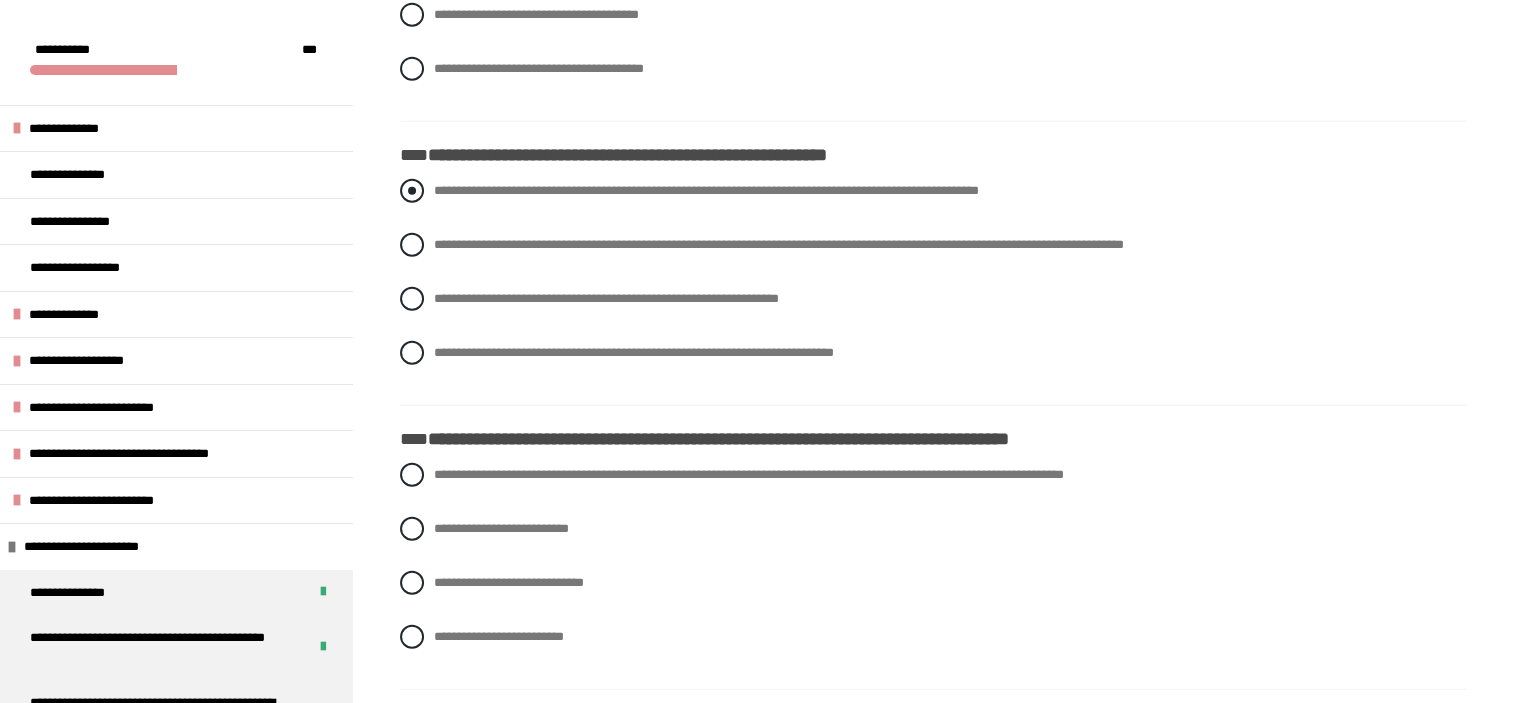 click at bounding box center (412, 191) 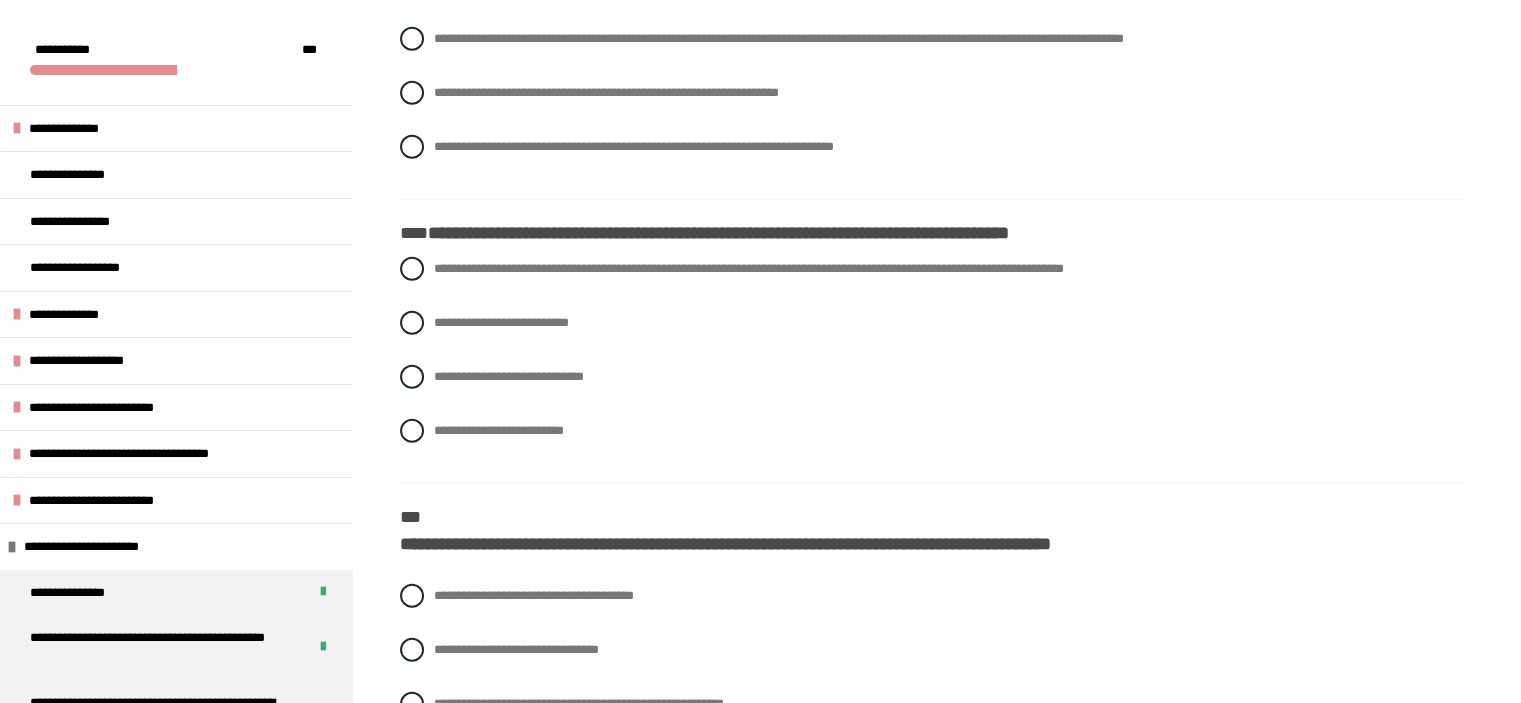 scroll, scrollTop: 5460, scrollLeft: 0, axis: vertical 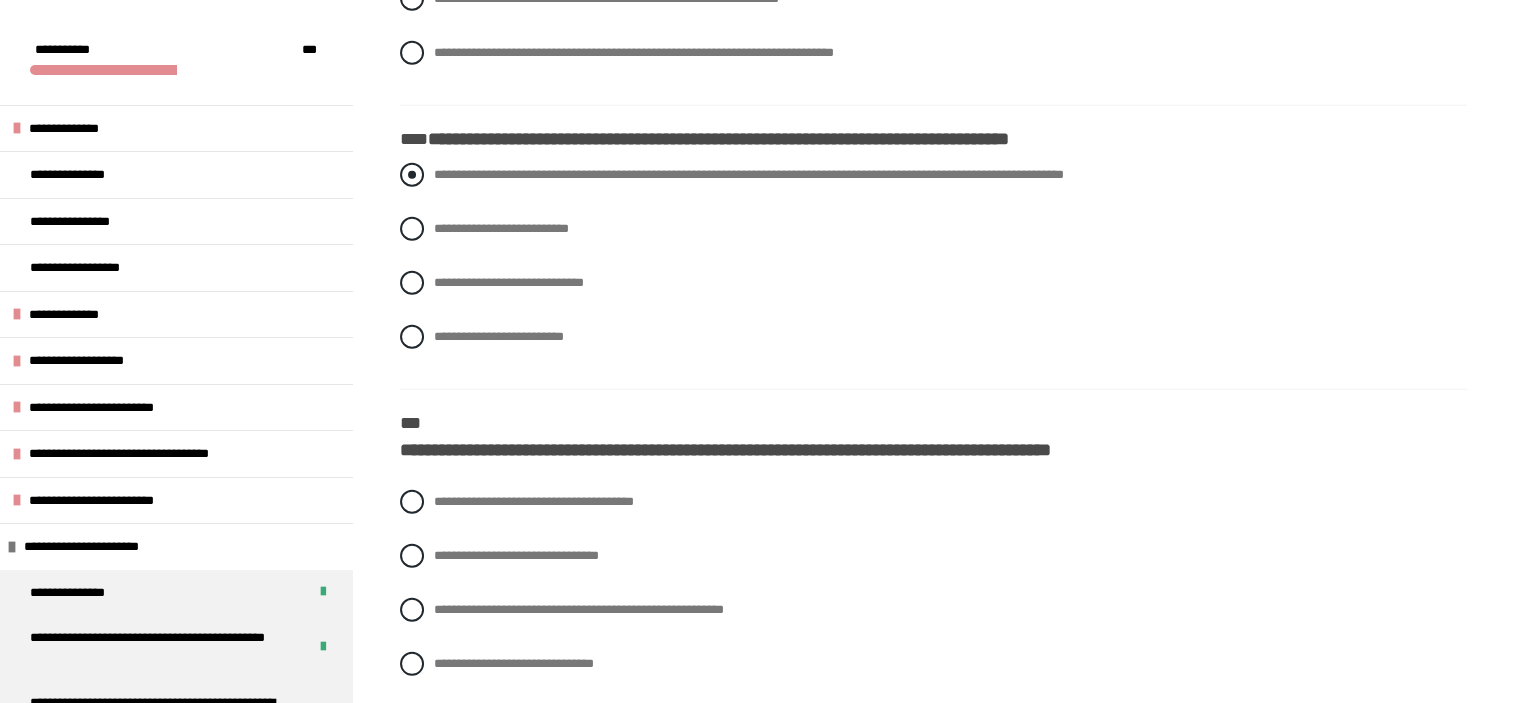 click at bounding box center [412, 175] 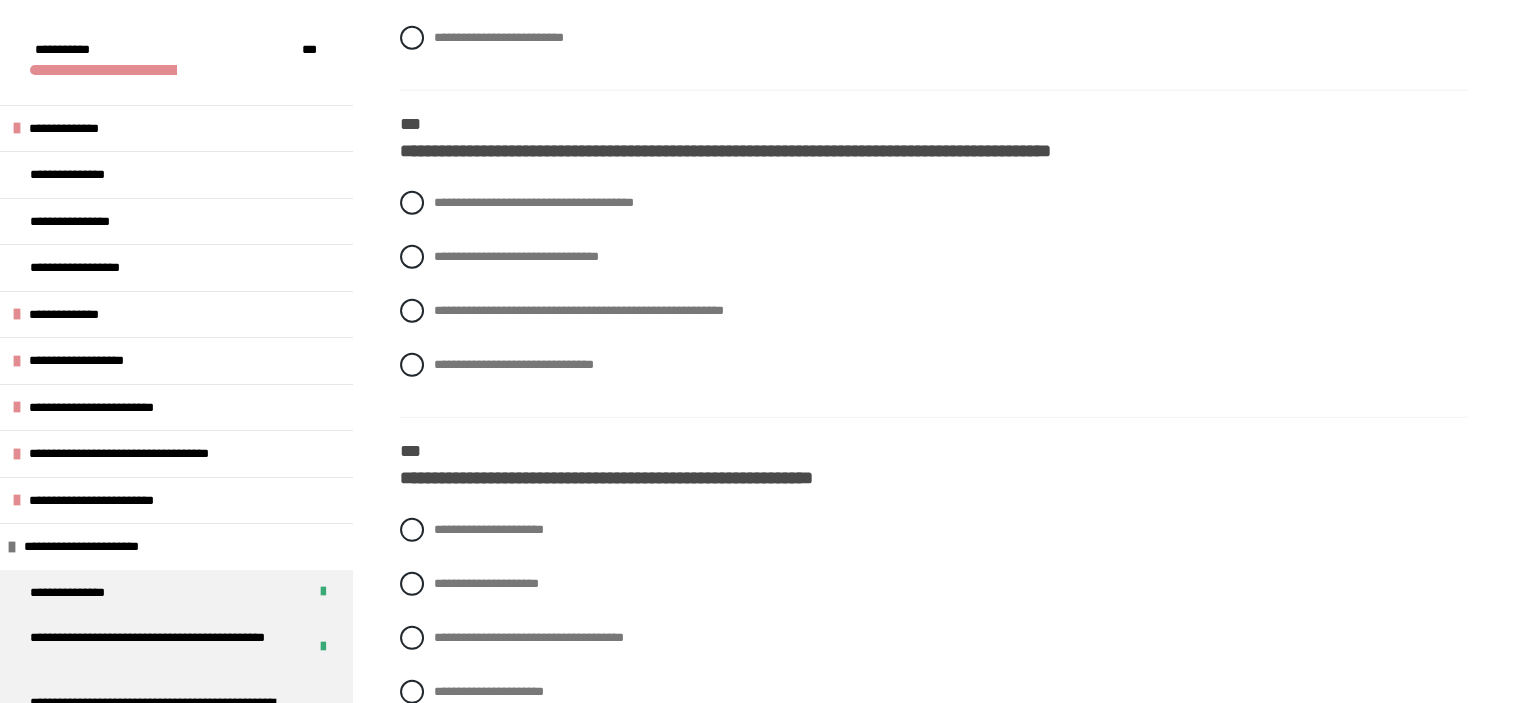 scroll, scrollTop: 5760, scrollLeft: 0, axis: vertical 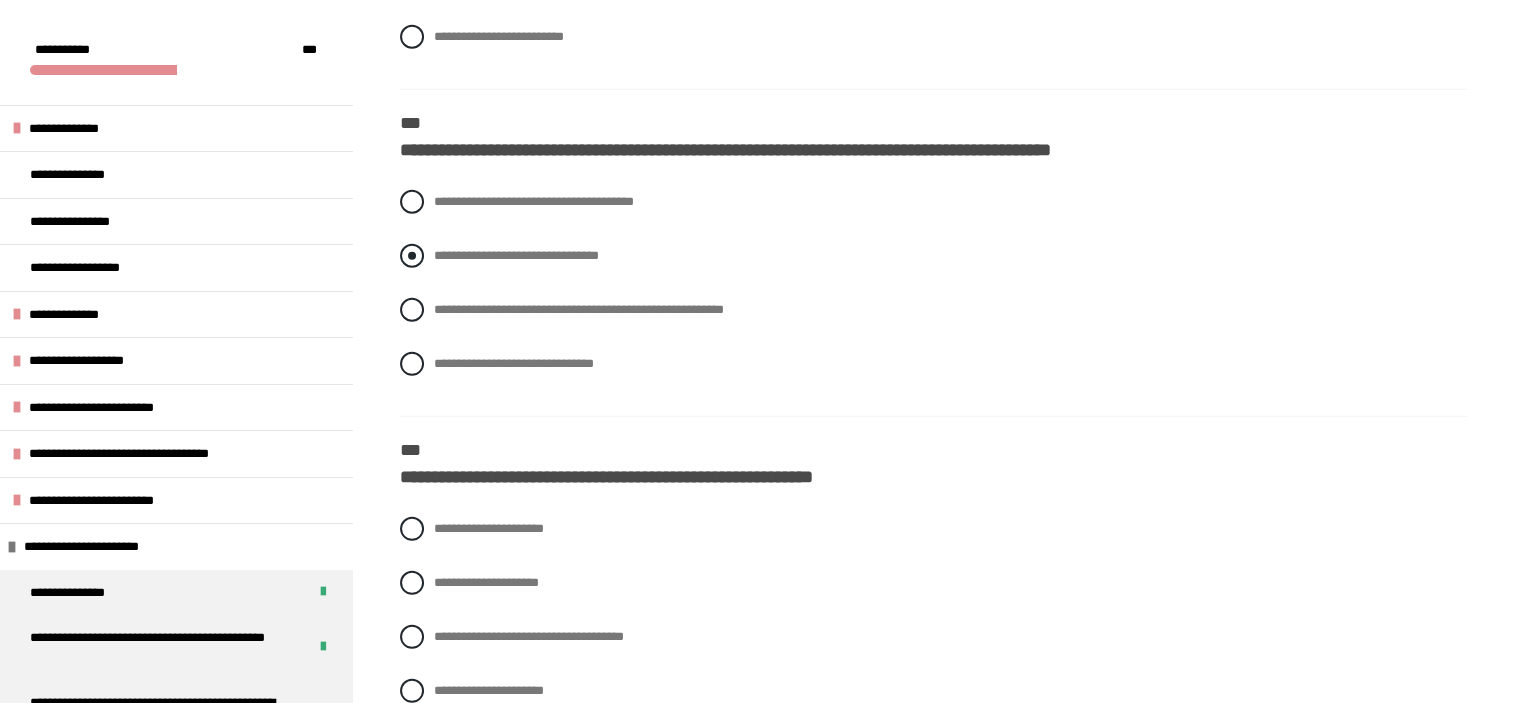 click at bounding box center [412, 256] 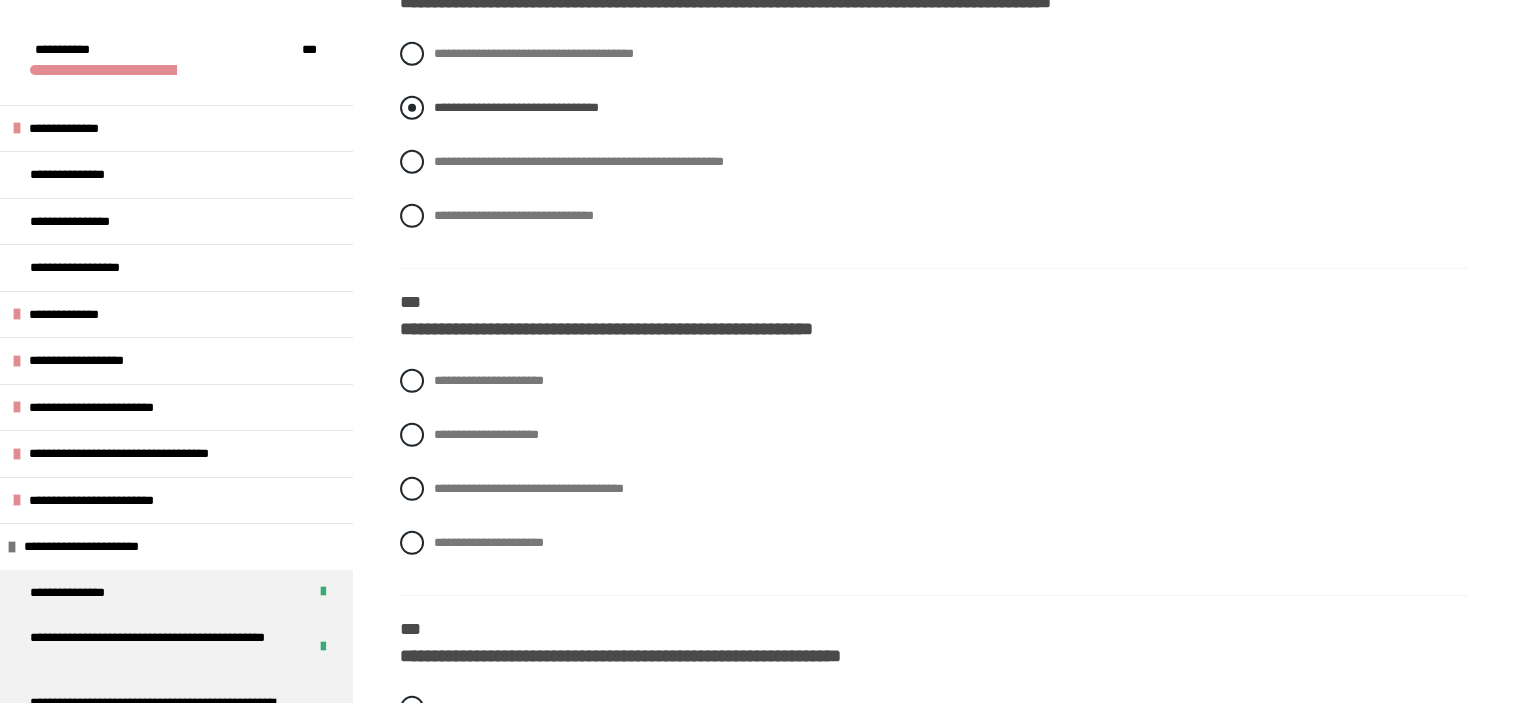 scroll, scrollTop: 6060, scrollLeft: 0, axis: vertical 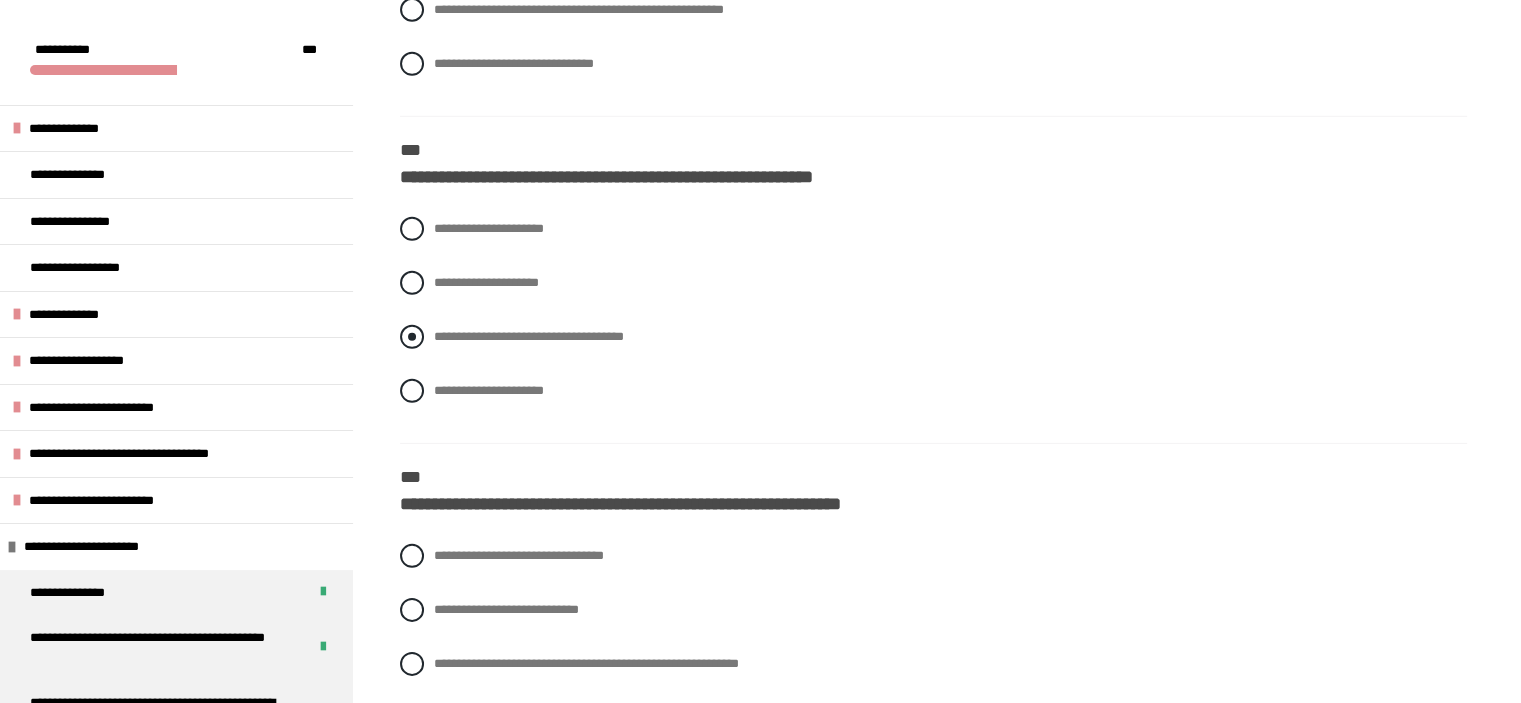 click at bounding box center [412, 337] 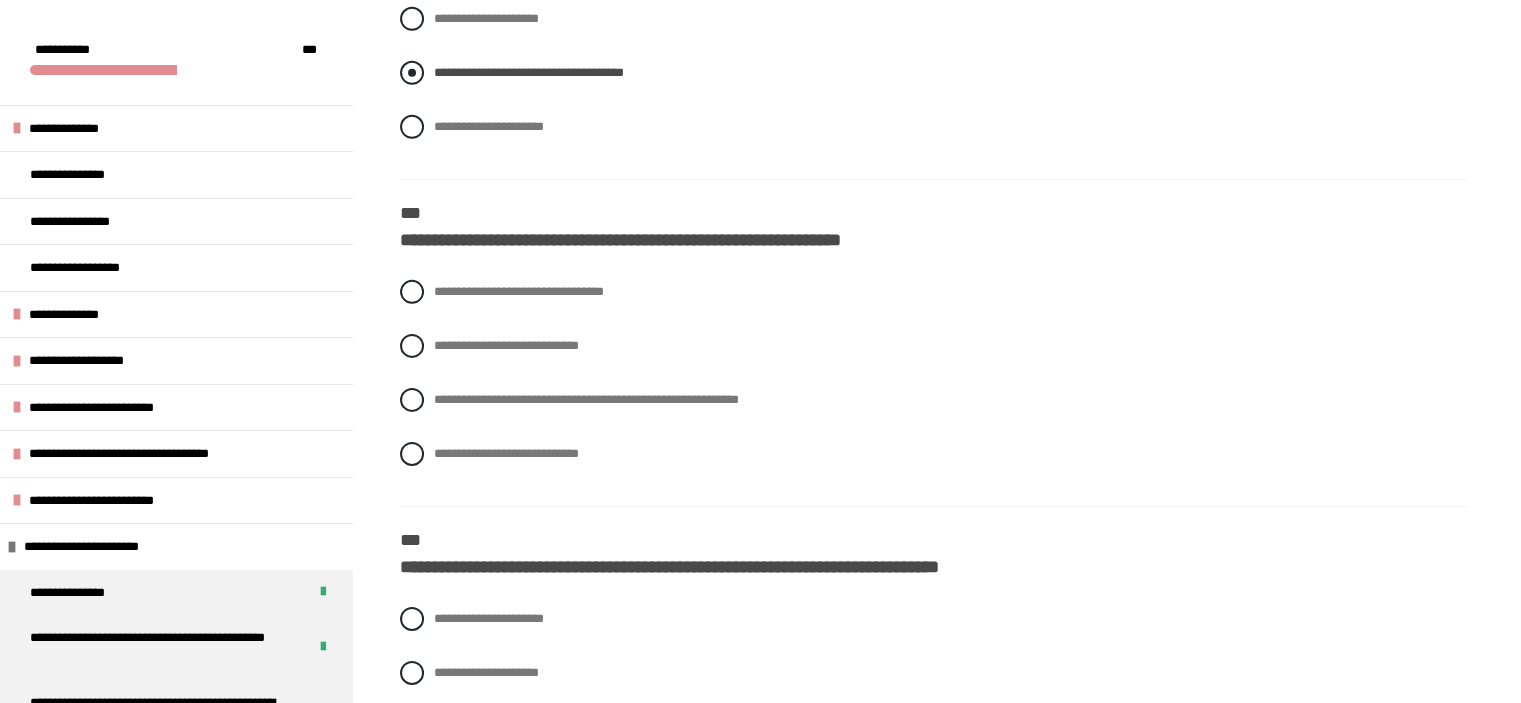 scroll, scrollTop: 6360, scrollLeft: 0, axis: vertical 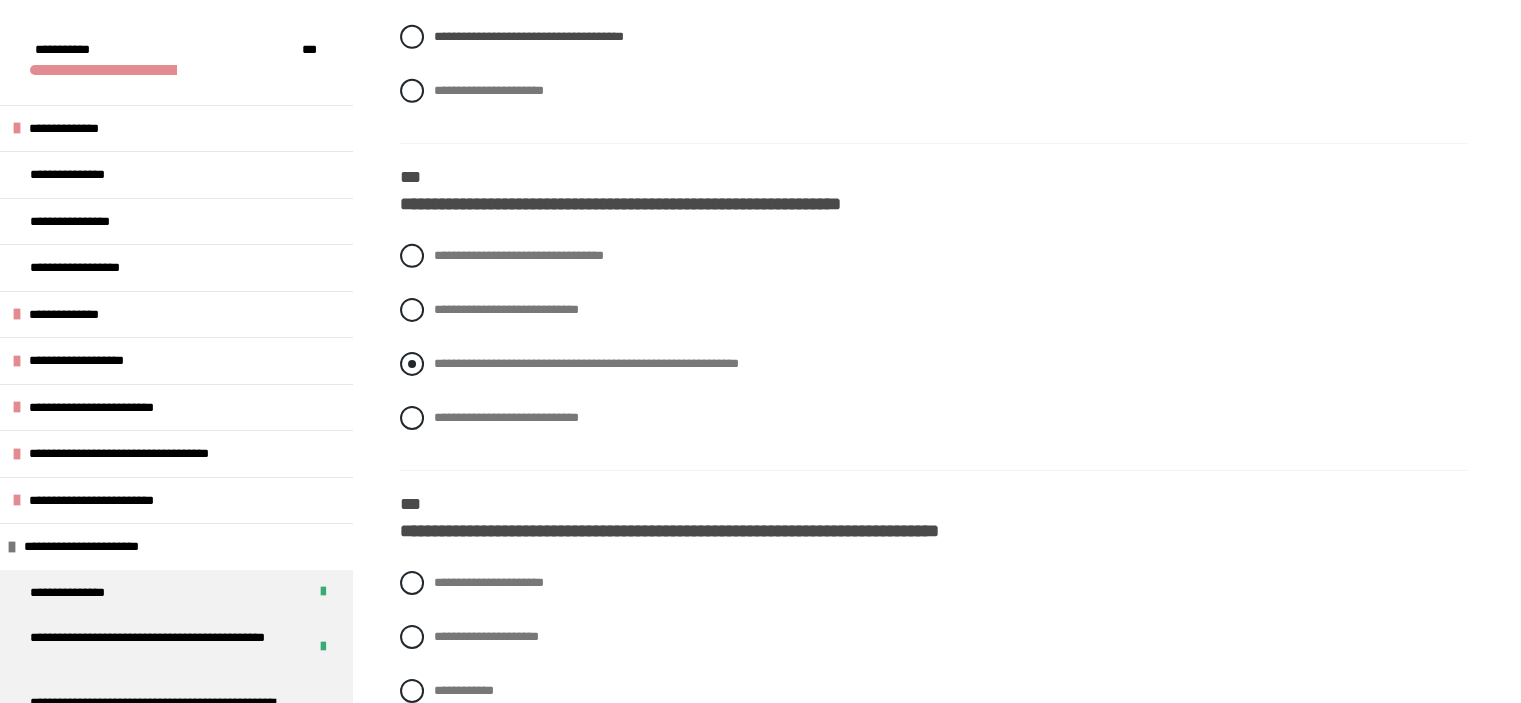 click at bounding box center (412, 364) 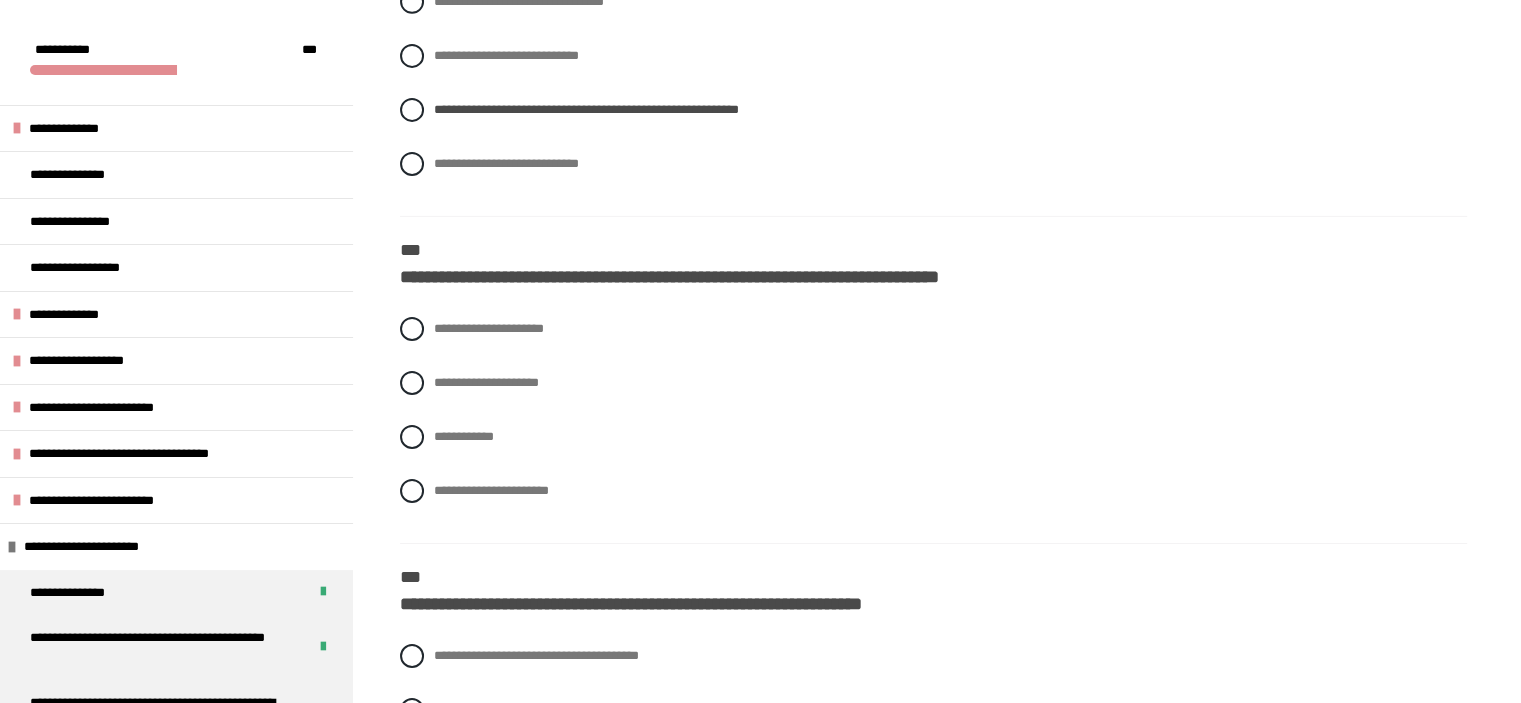 scroll, scrollTop: 6660, scrollLeft: 0, axis: vertical 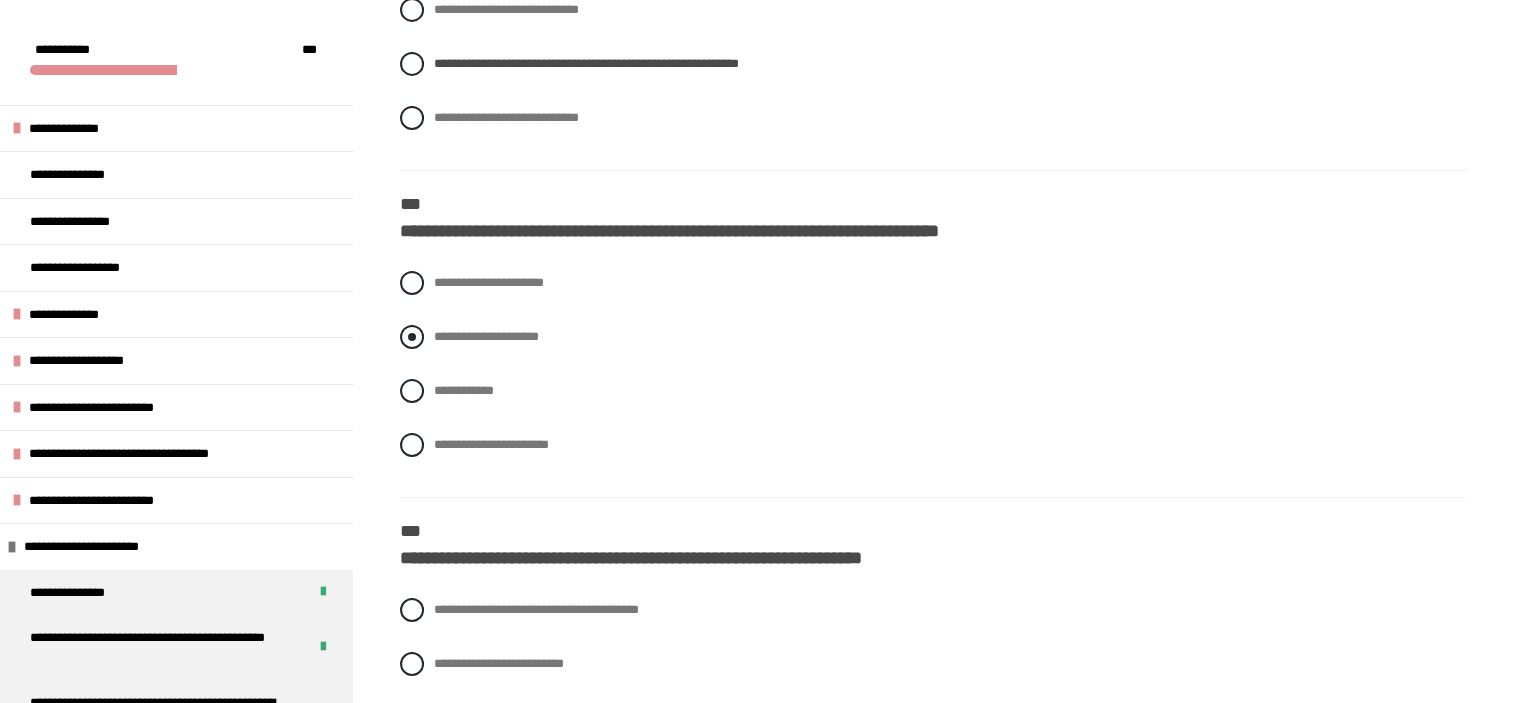 click at bounding box center (412, 337) 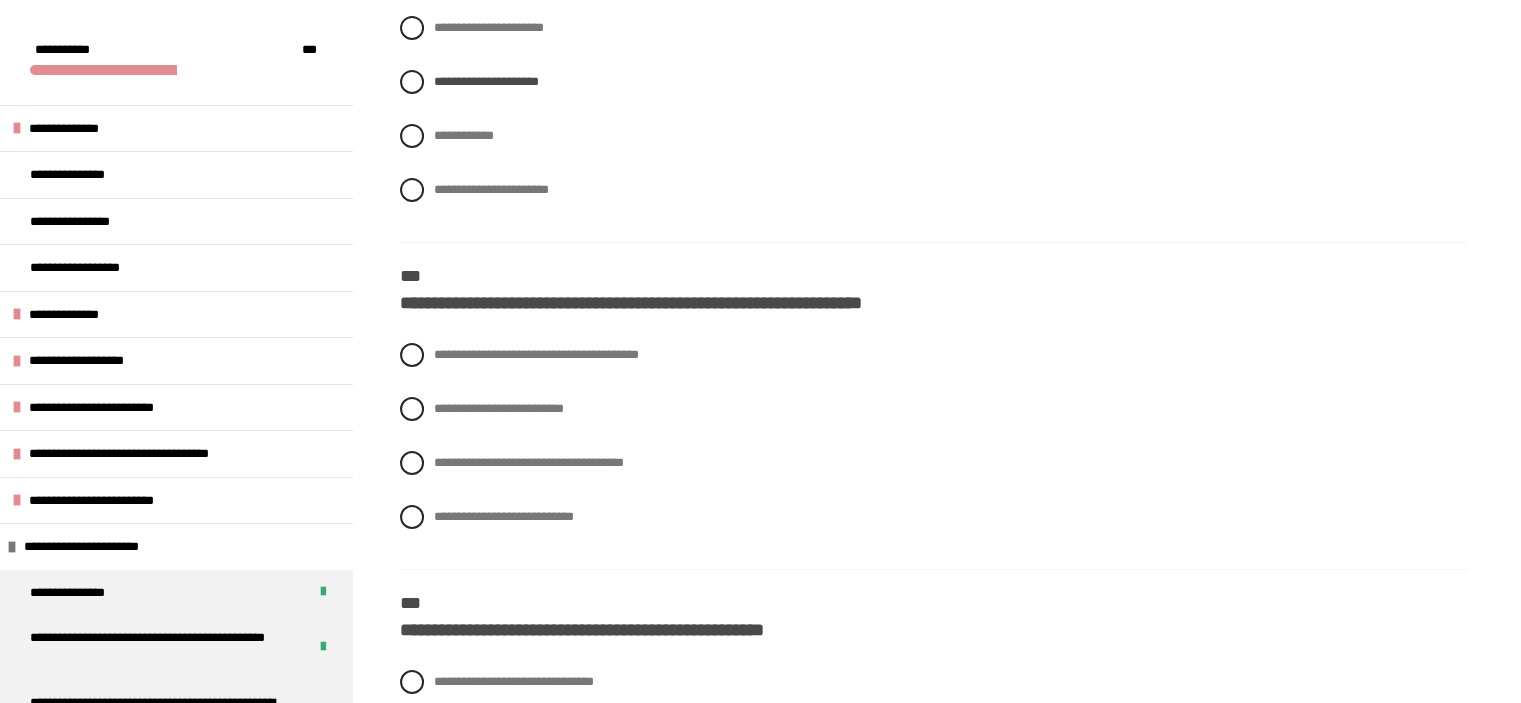 scroll, scrollTop: 6960, scrollLeft: 0, axis: vertical 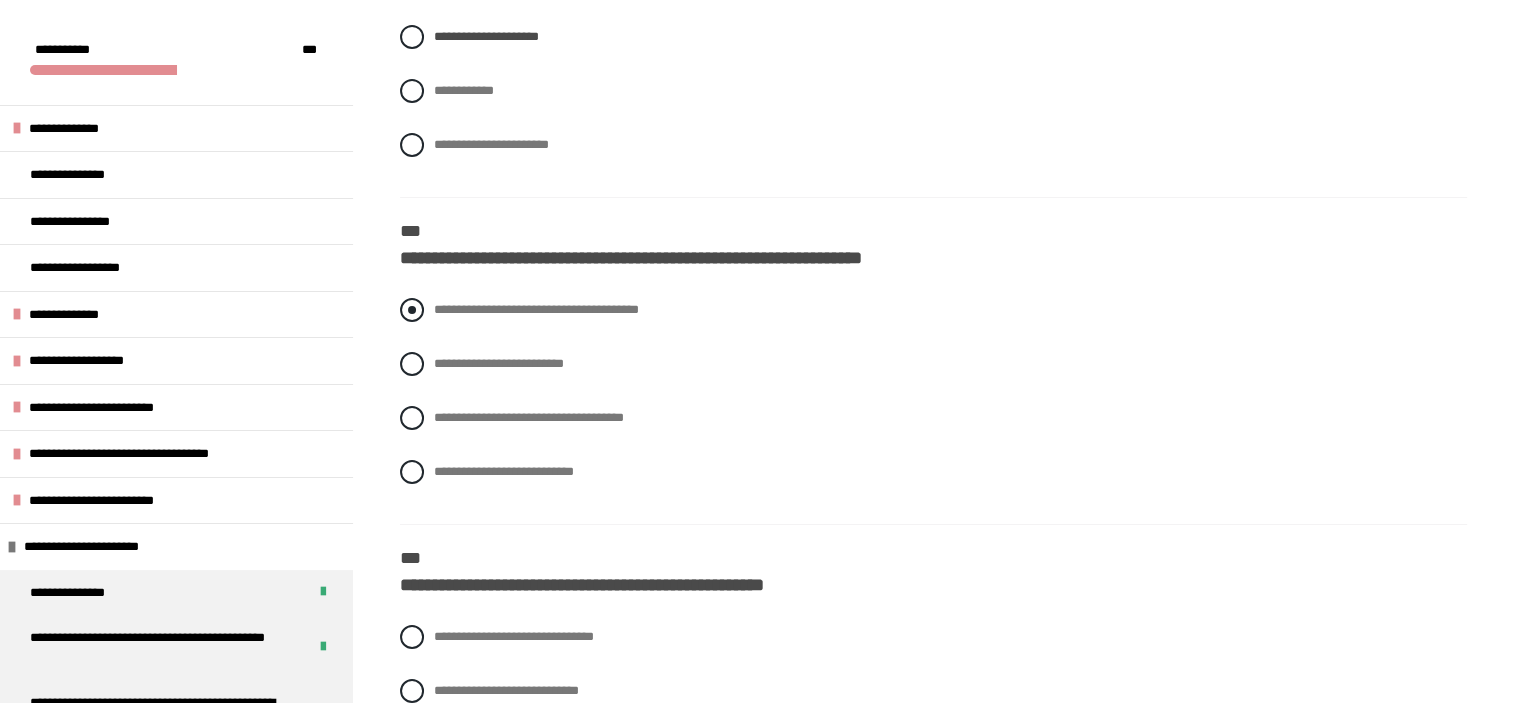 click at bounding box center [412, 310] 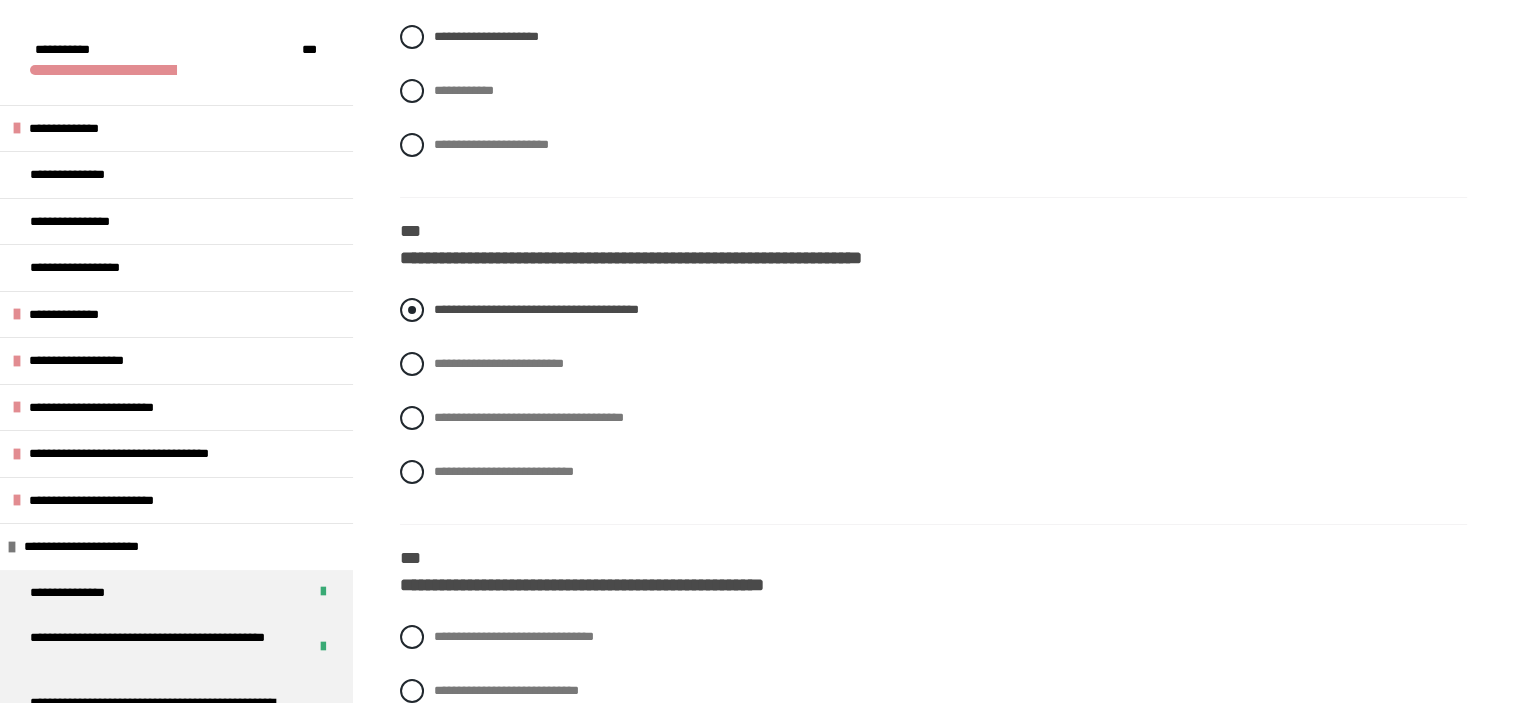 scroll, scrollTop: 7060, scrollLeft: 0, axis: vertical 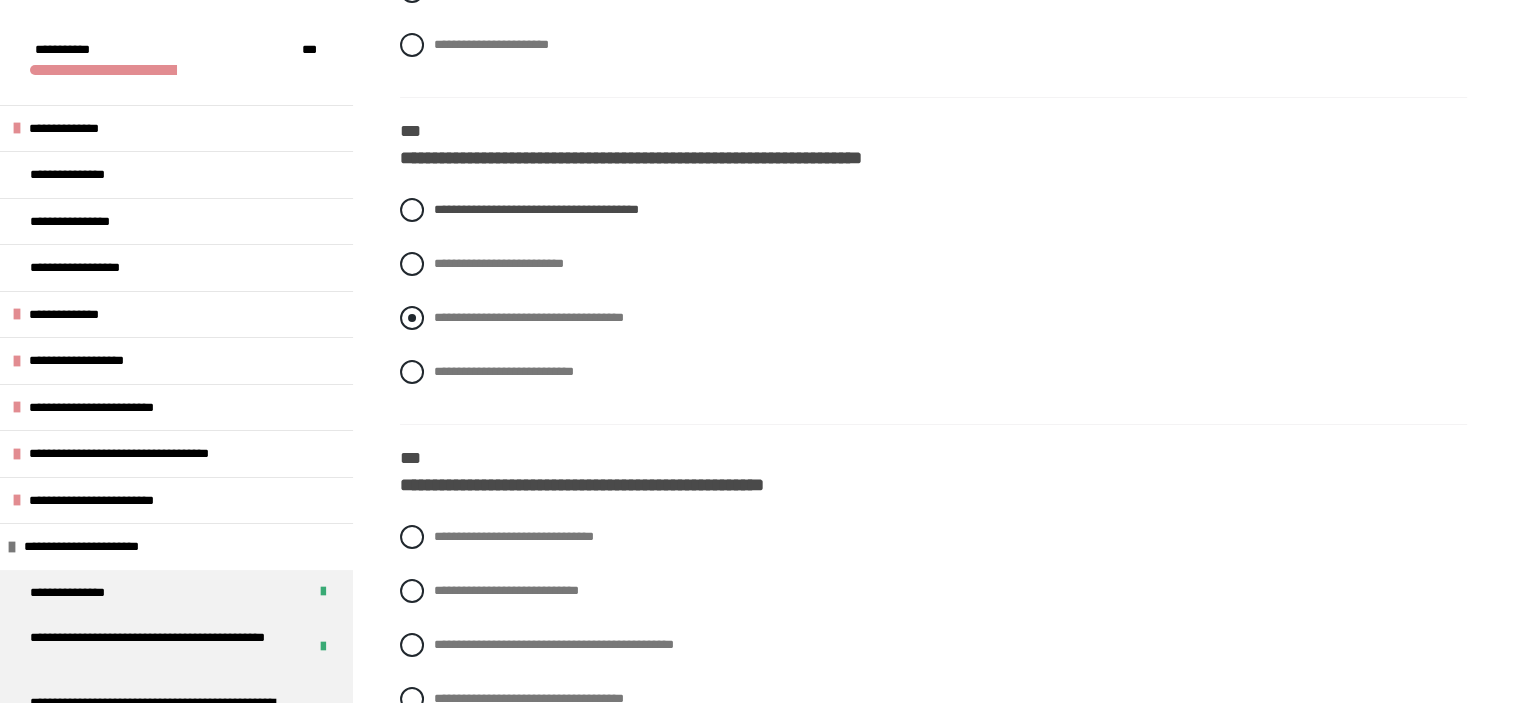click at bounding box center [412, 318] 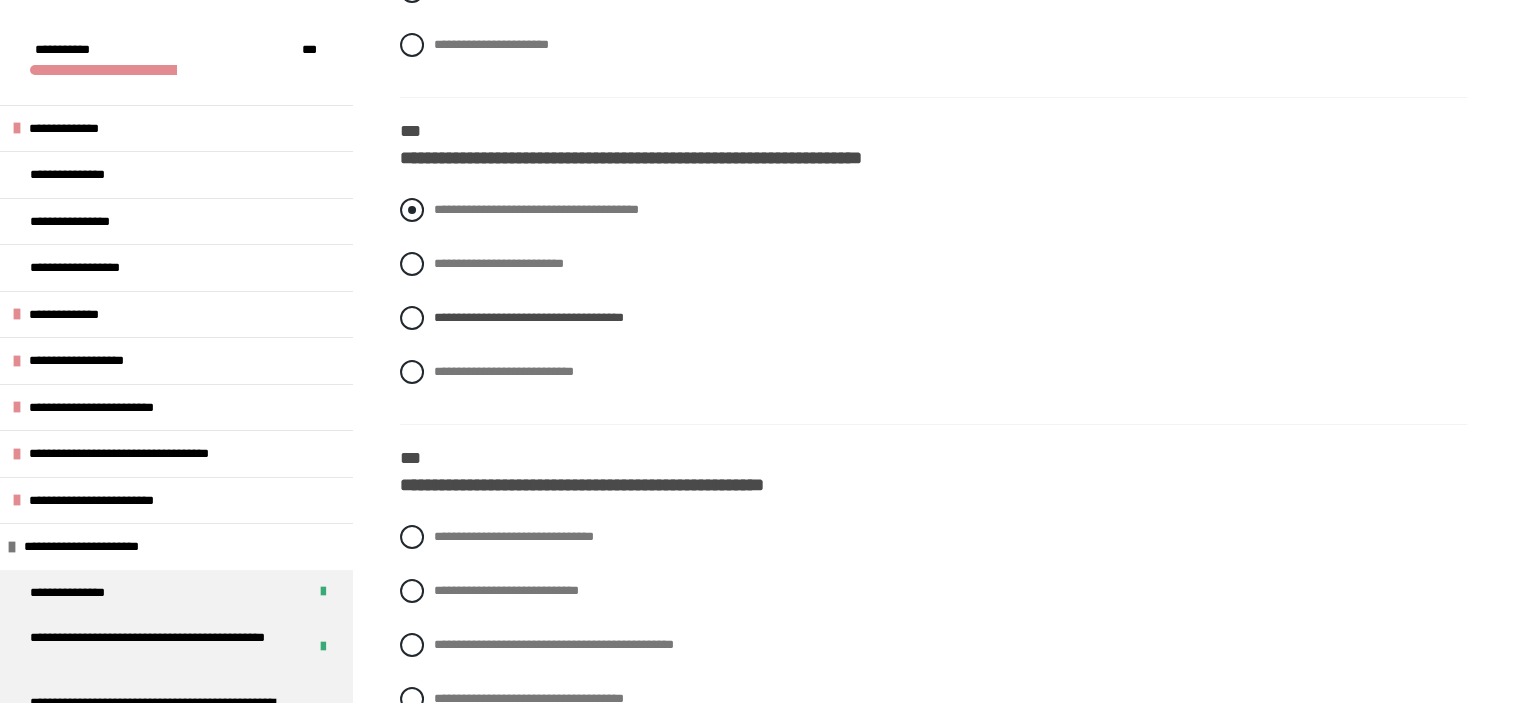 click at bounding box center (412, 210) 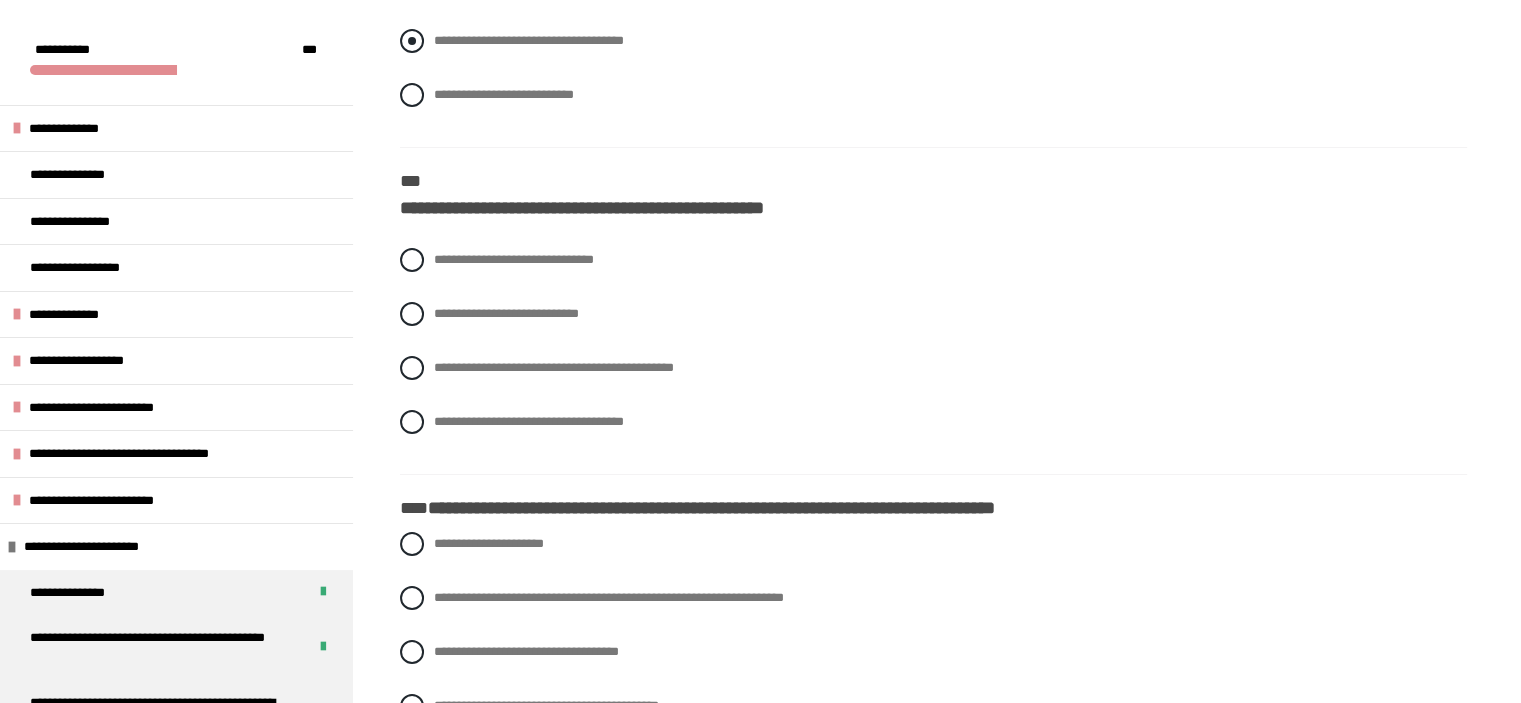 scroll, scrollTop: 7360, scrollLeft: 0, axis: vertical 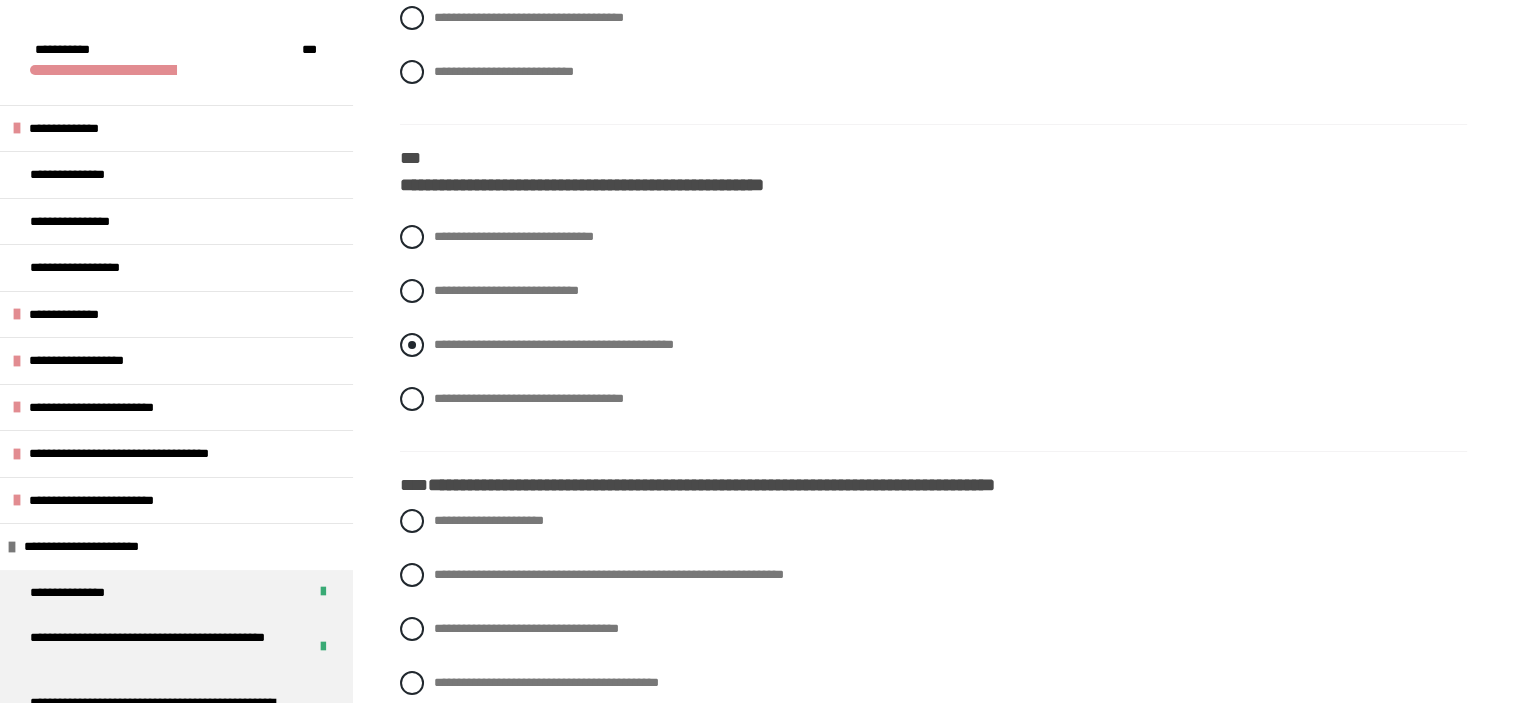 click at bounding box center (412, 345) 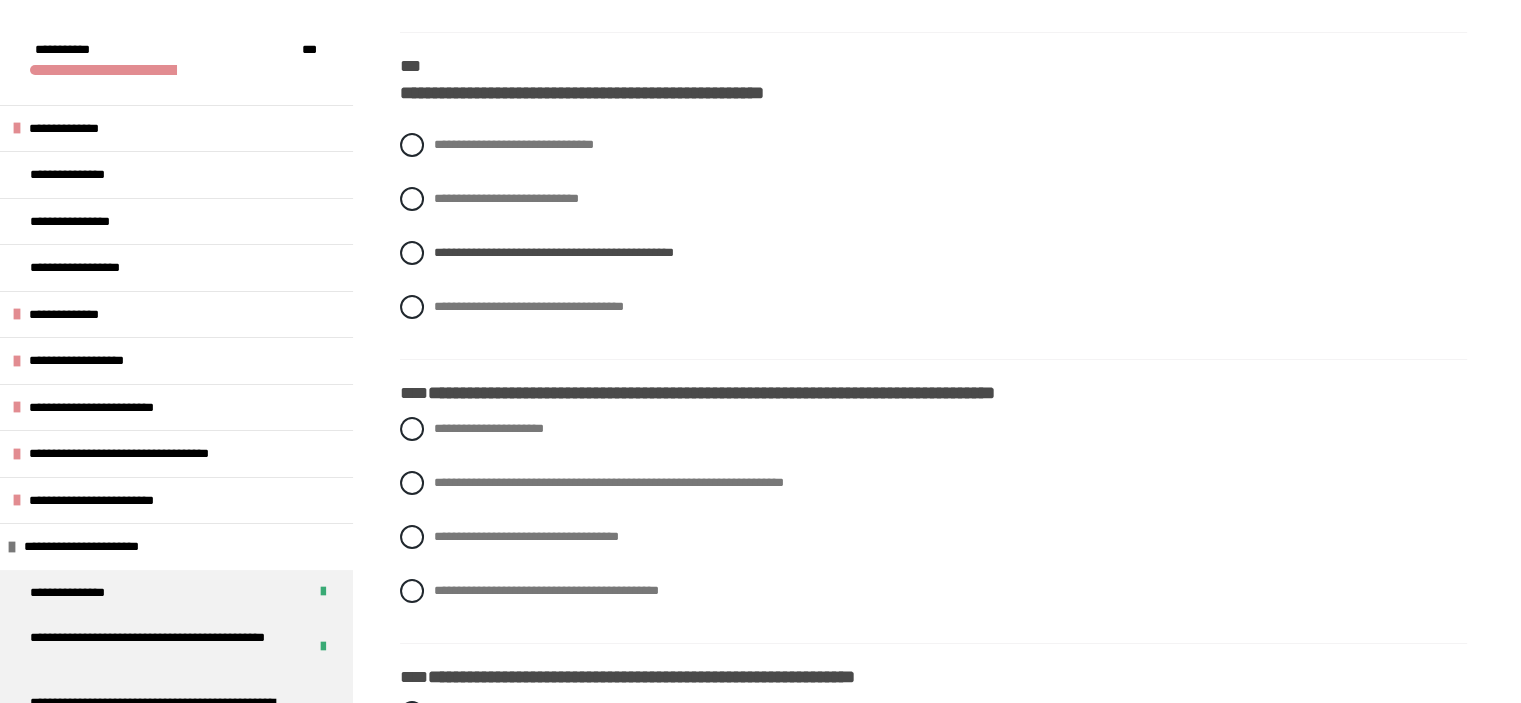 scroll, scrollTop: 7560, scrollLeft: 0, axis: vertical 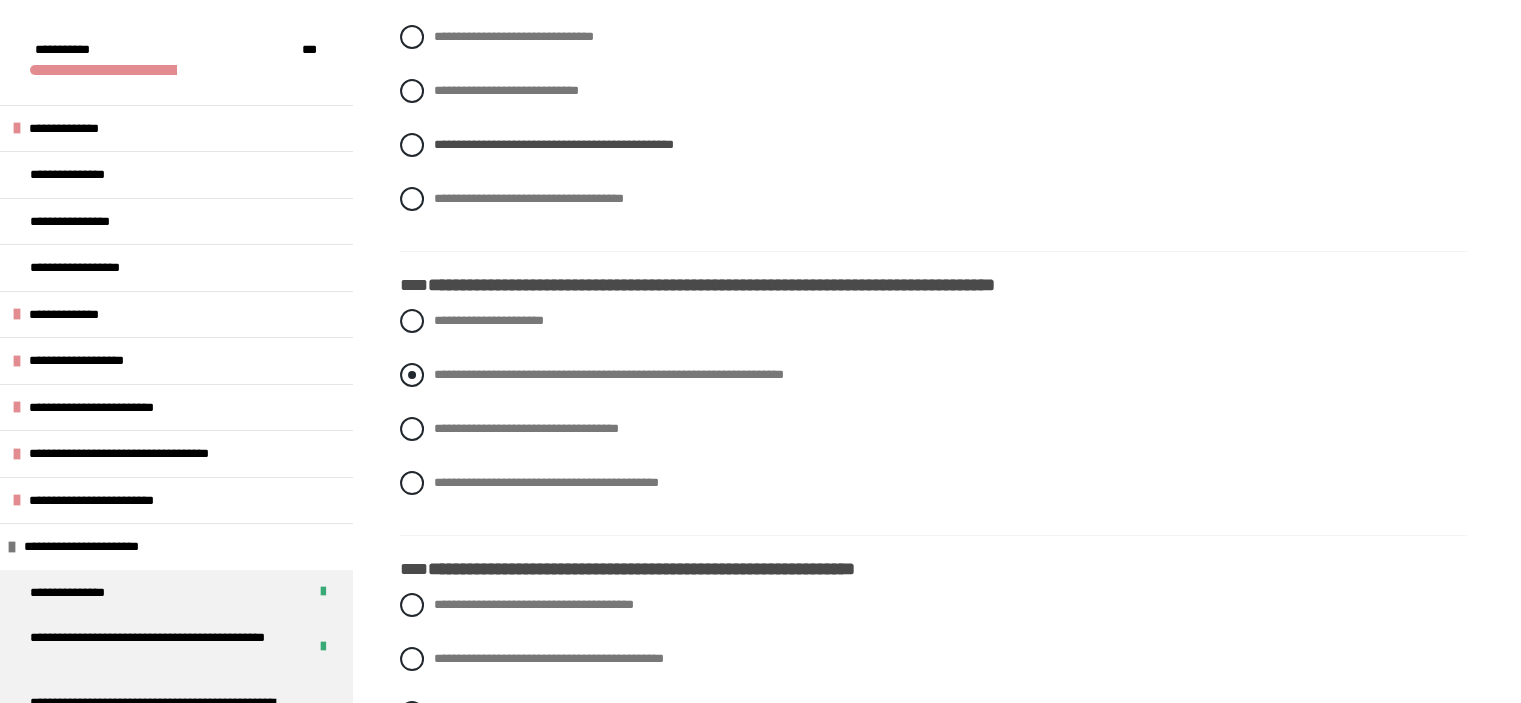 click at bounding box center [412, 375] 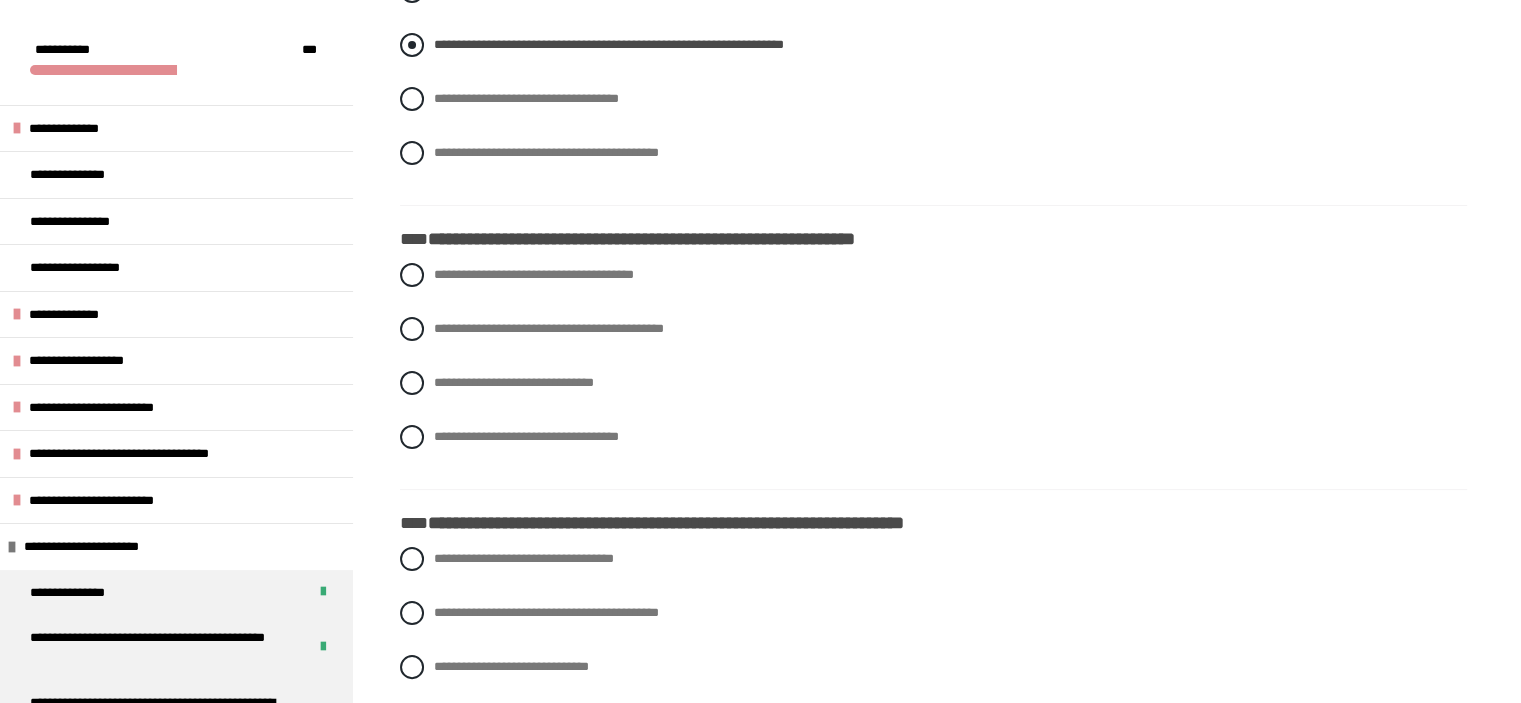 scroll, scrollTop: 7960, scrollLeft: 0, axis: vertical 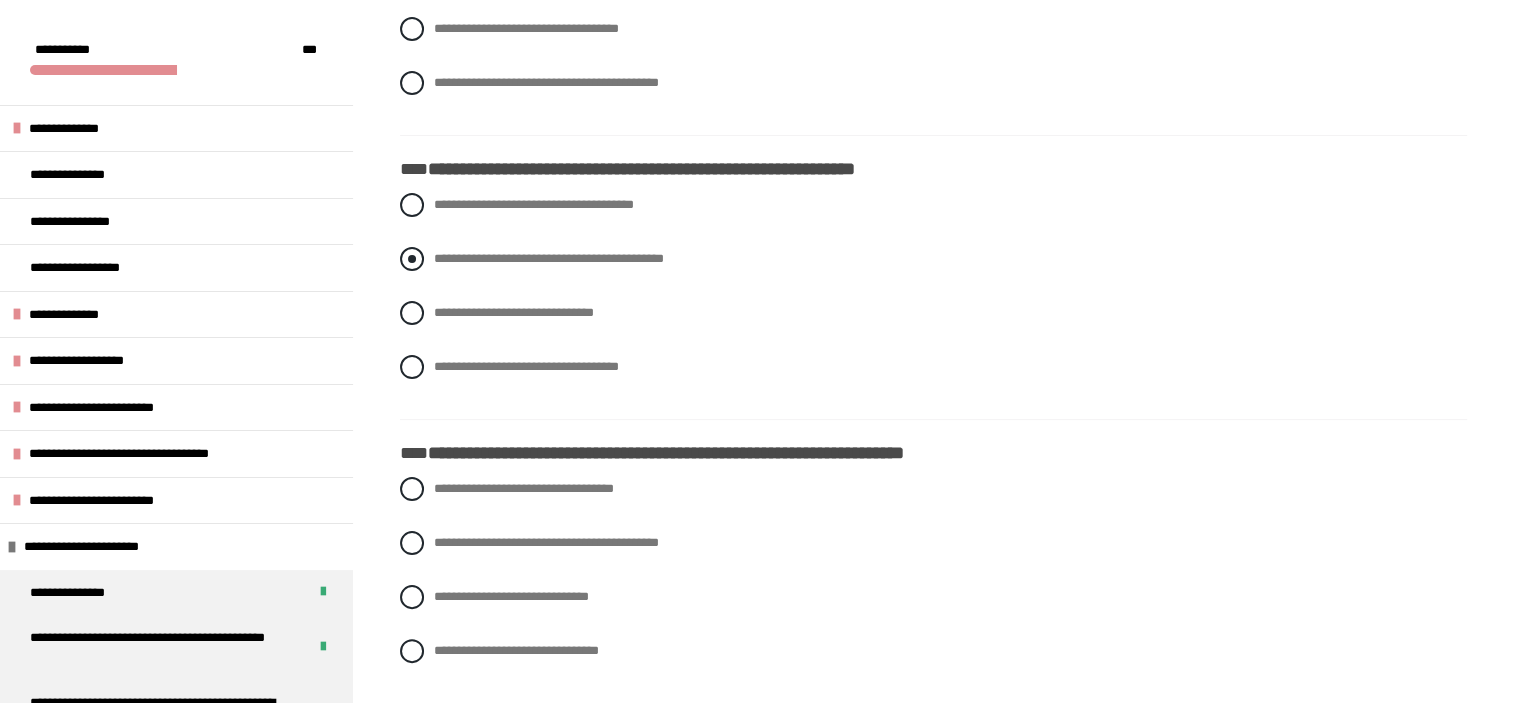 click at bounding box center (412, 259) 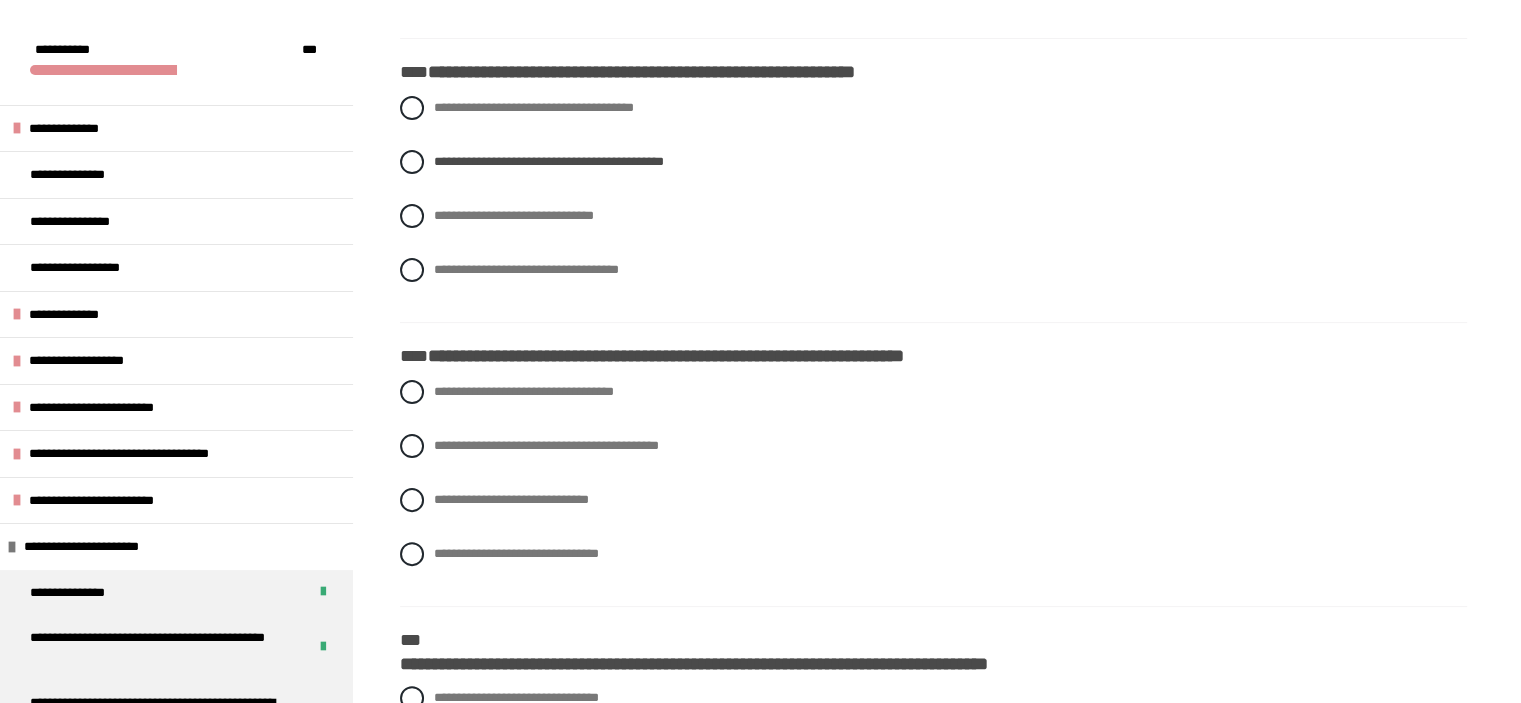 scroll, scrollTop: 8160, scrollLeft: 0, axis: vertical 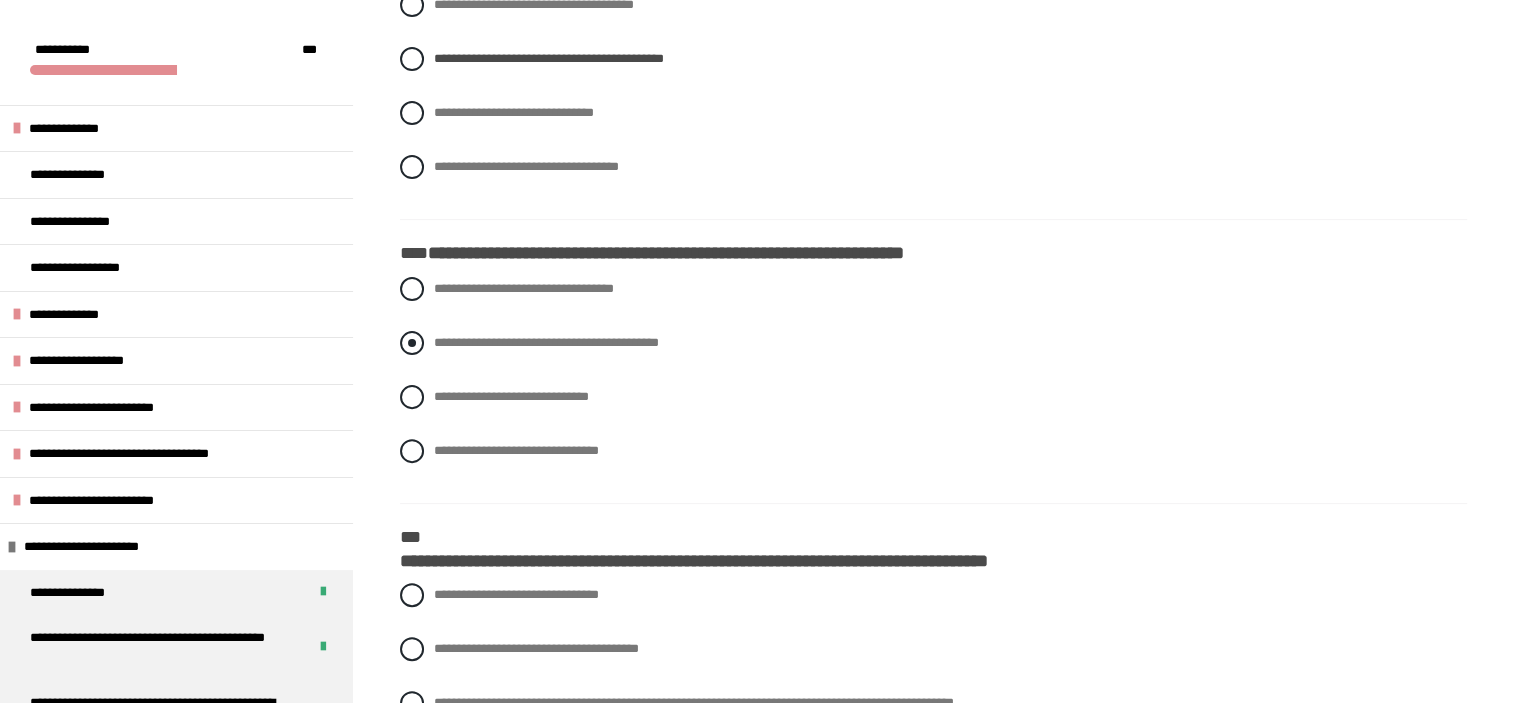 click at bounding box center (412, 343) 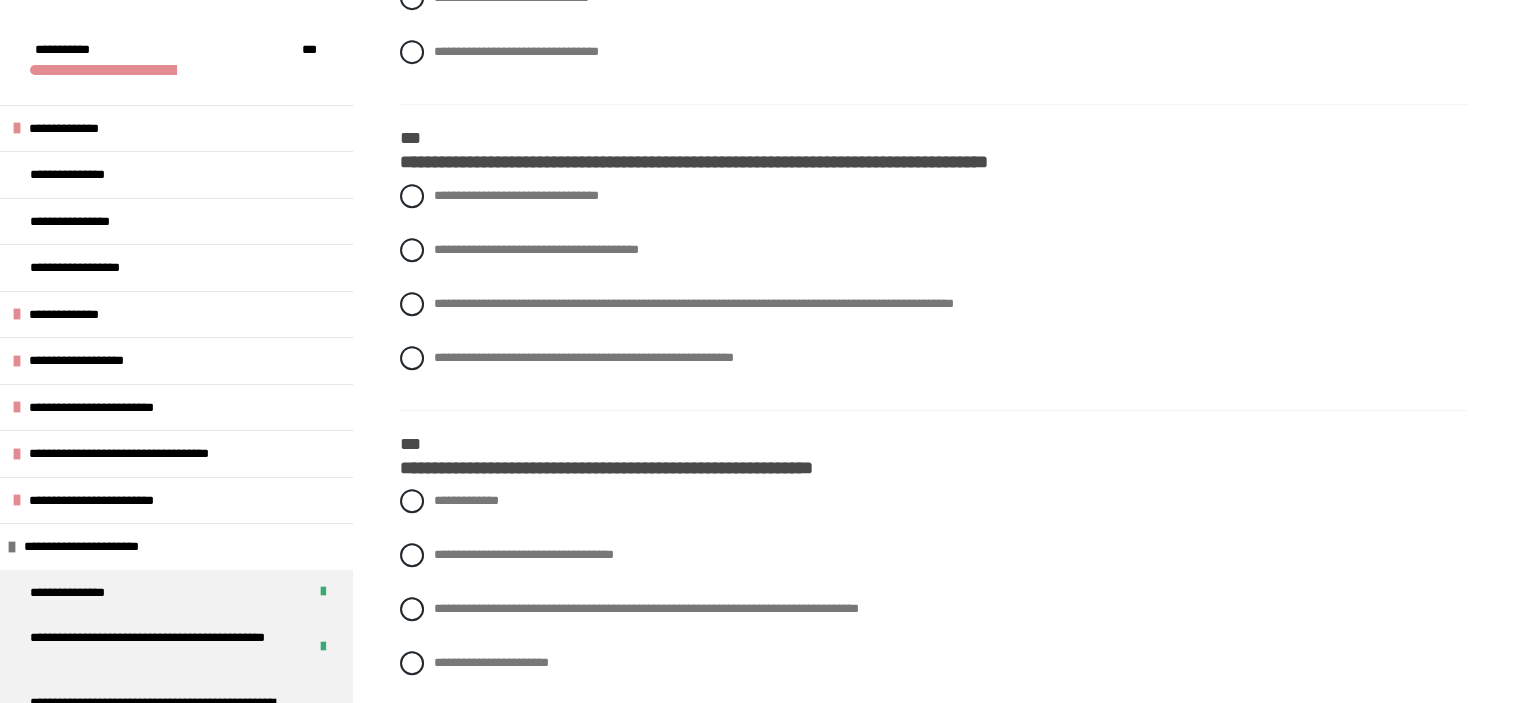 scroll, scrollTop: 8560, scrollLeft: 0, axis: vertical 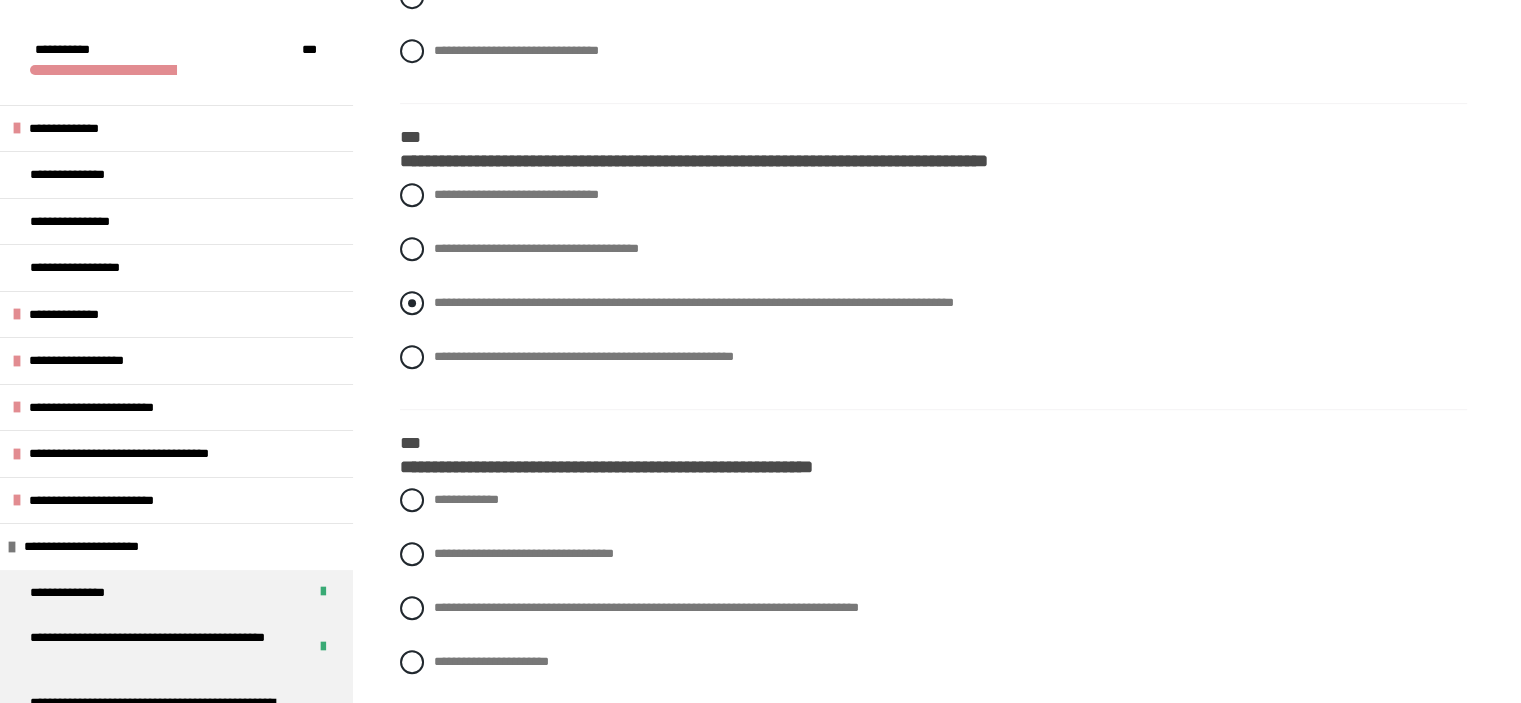 click at bounding box center [412, 303] 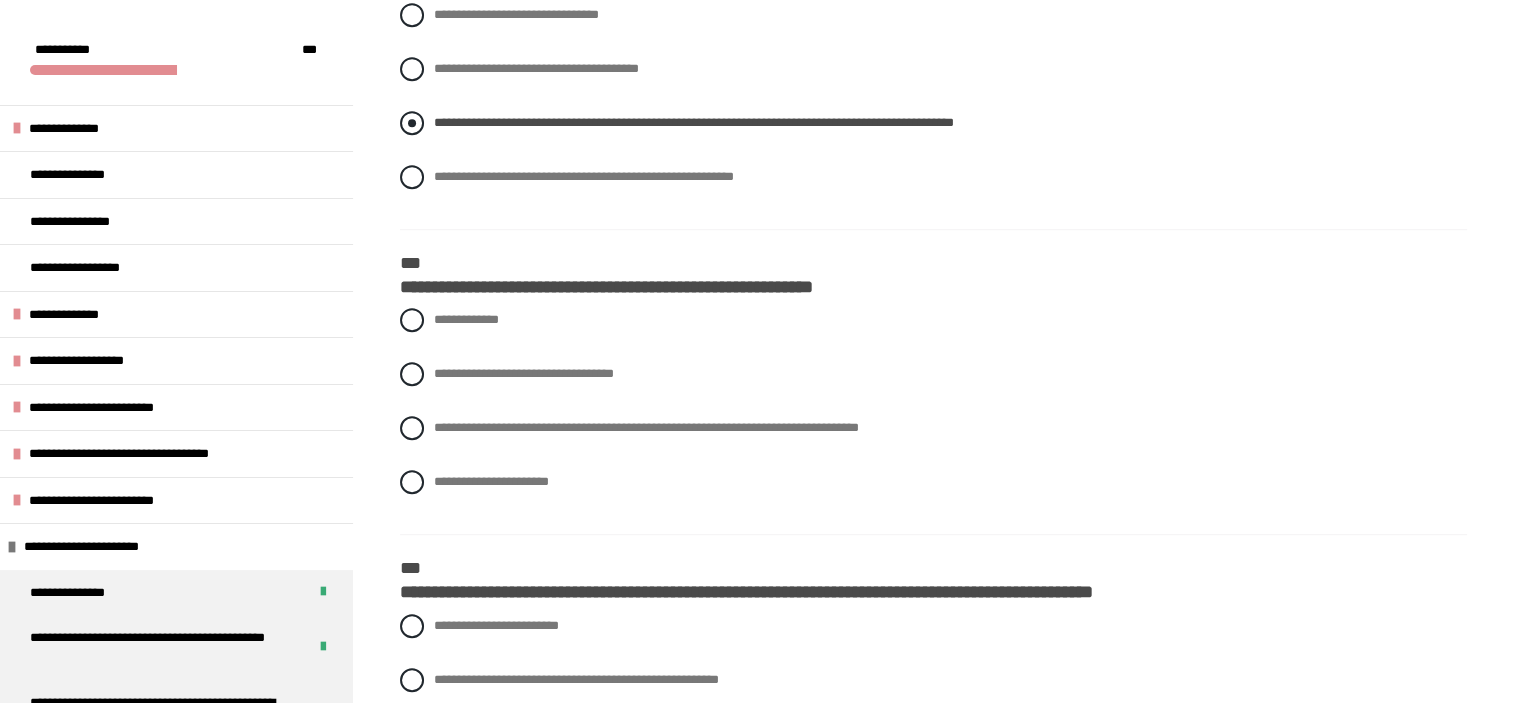 scroll, scrollTop: 8760, scrollLeft: 0, axis: vertical 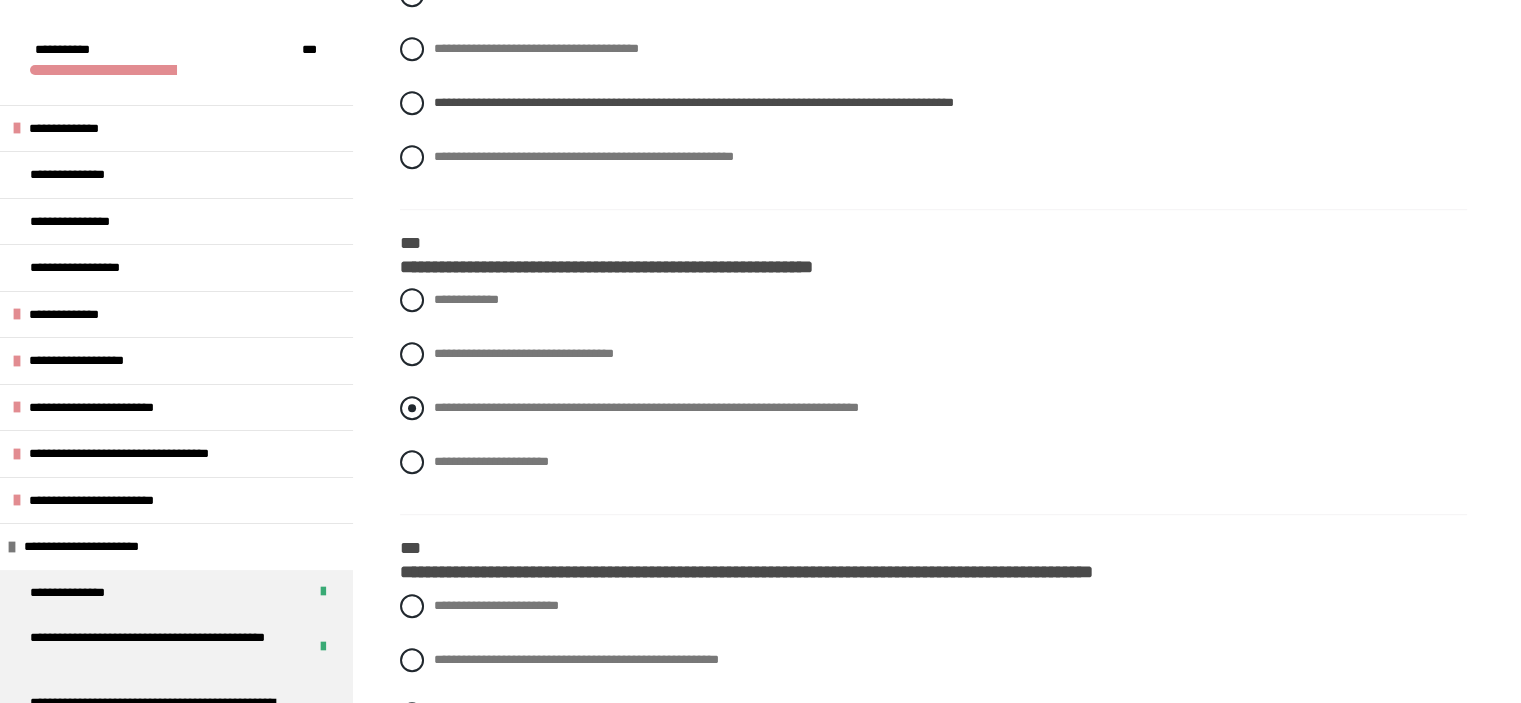 click at bounding box center [412, 408] 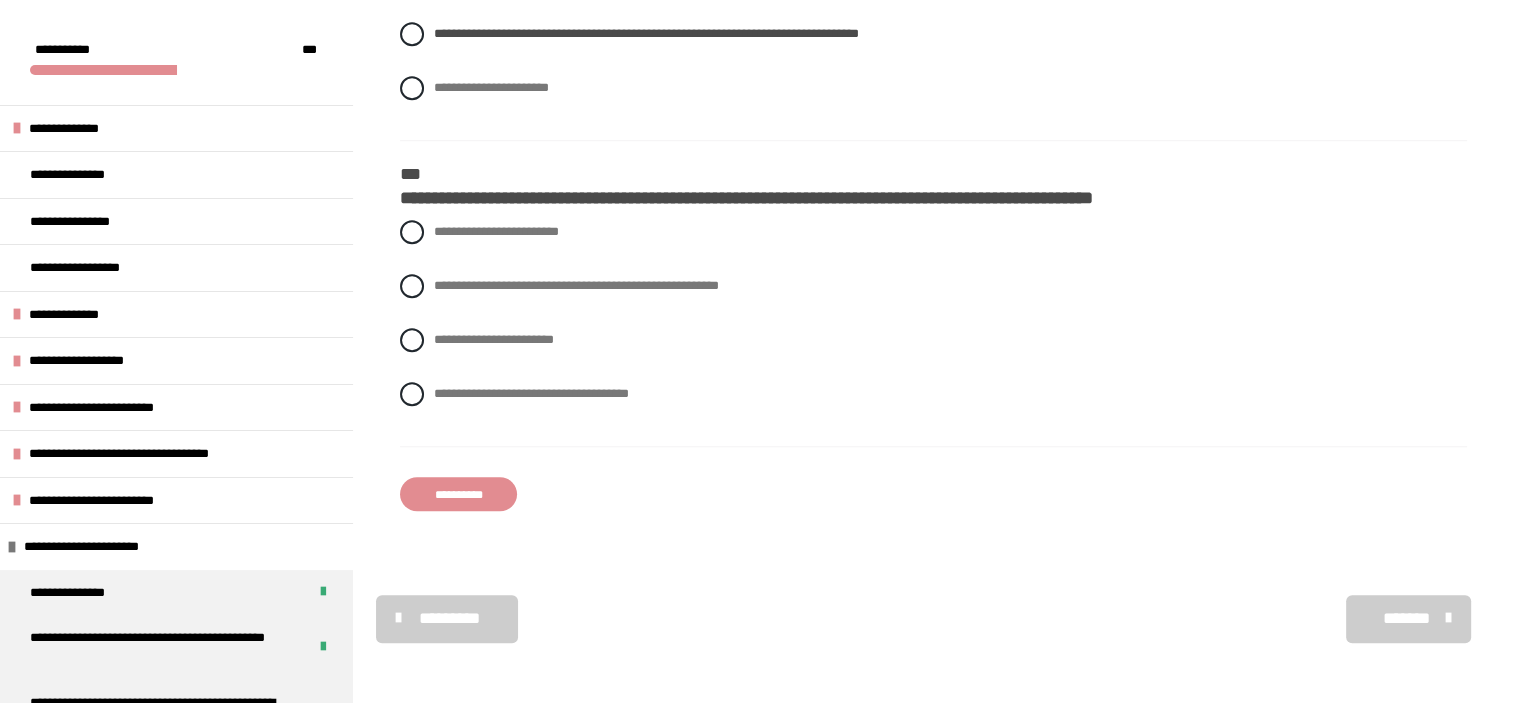 scroll, scrollTop: 9160, scrollLeft: 0, axis: vertical 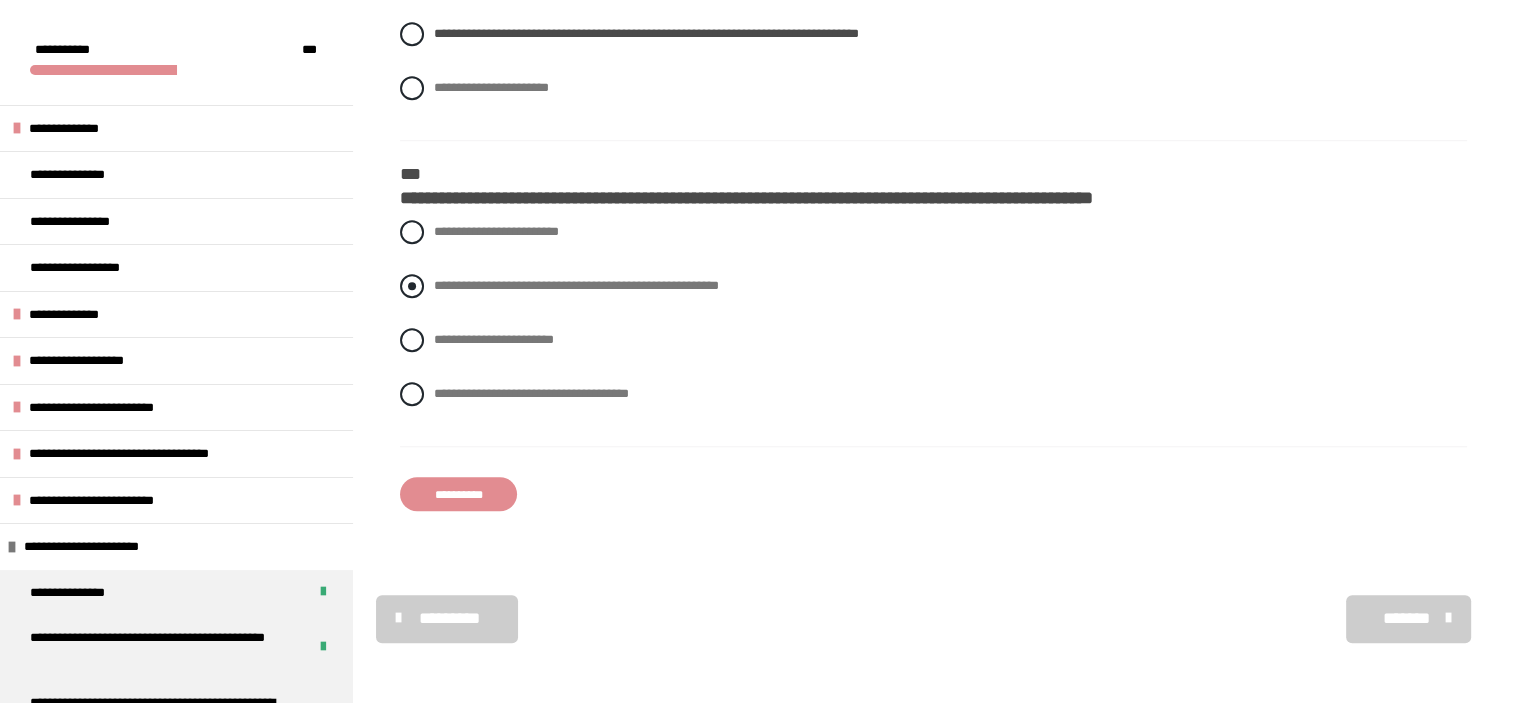 click at bounding box center (412, 286) 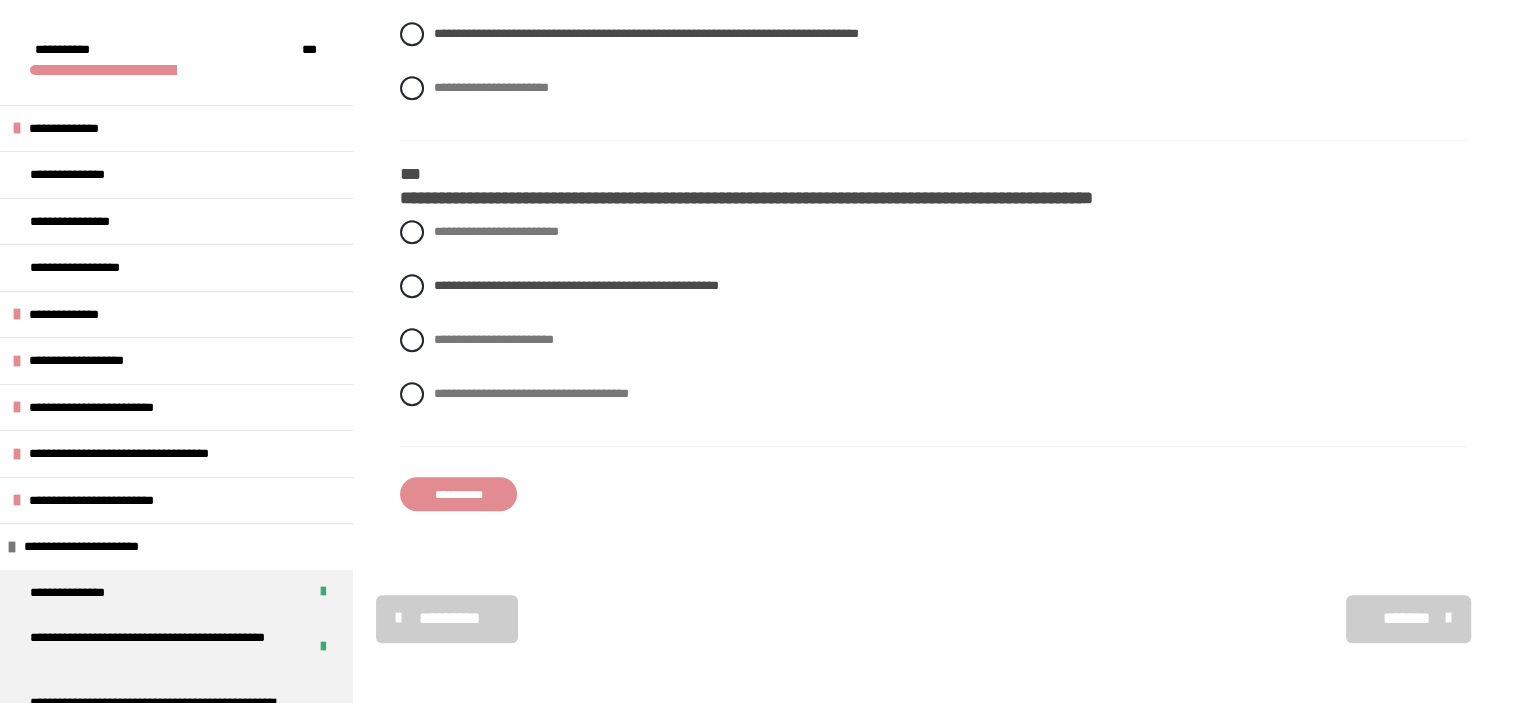 click on "**********" at bounding box center [458, 494] 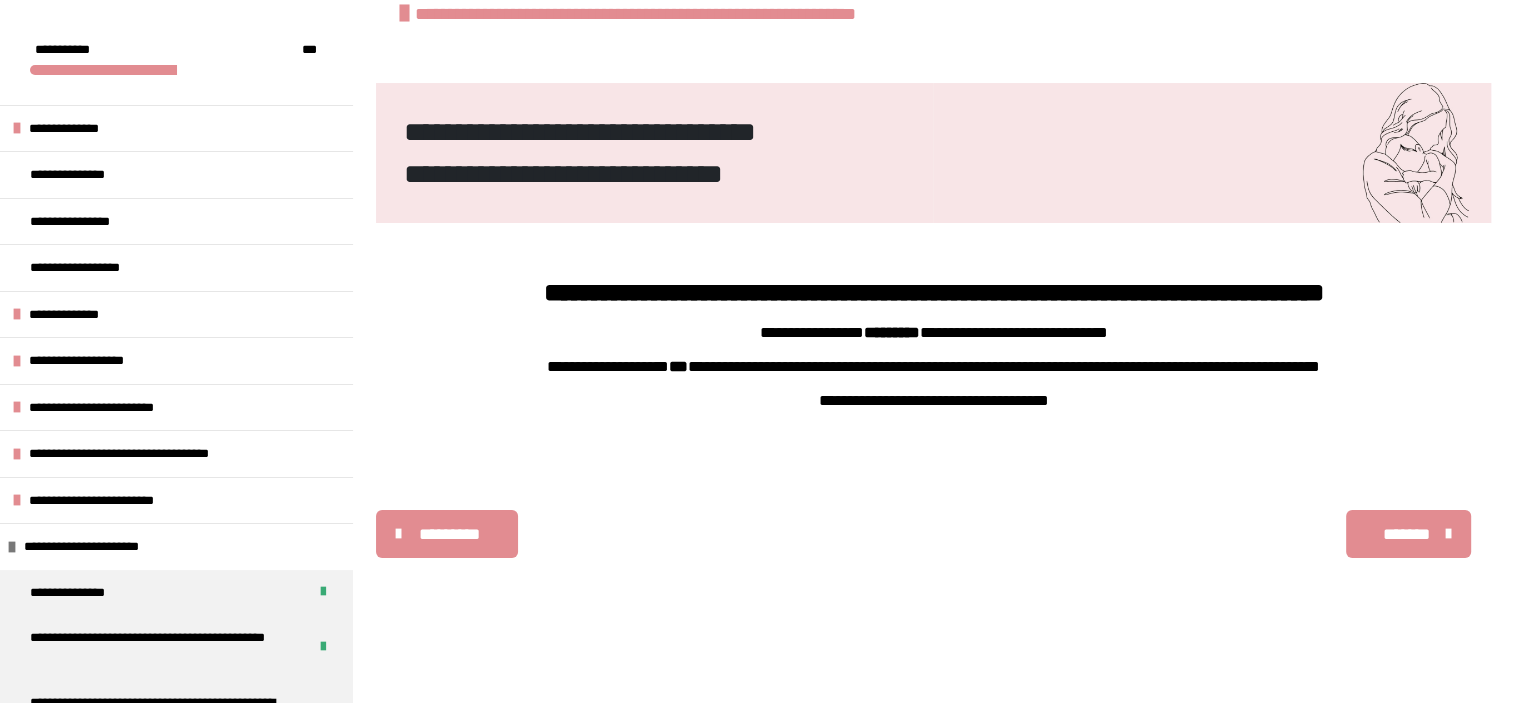 scroll, scrollTop: 340, scrollLeft: 0, axis: vertical 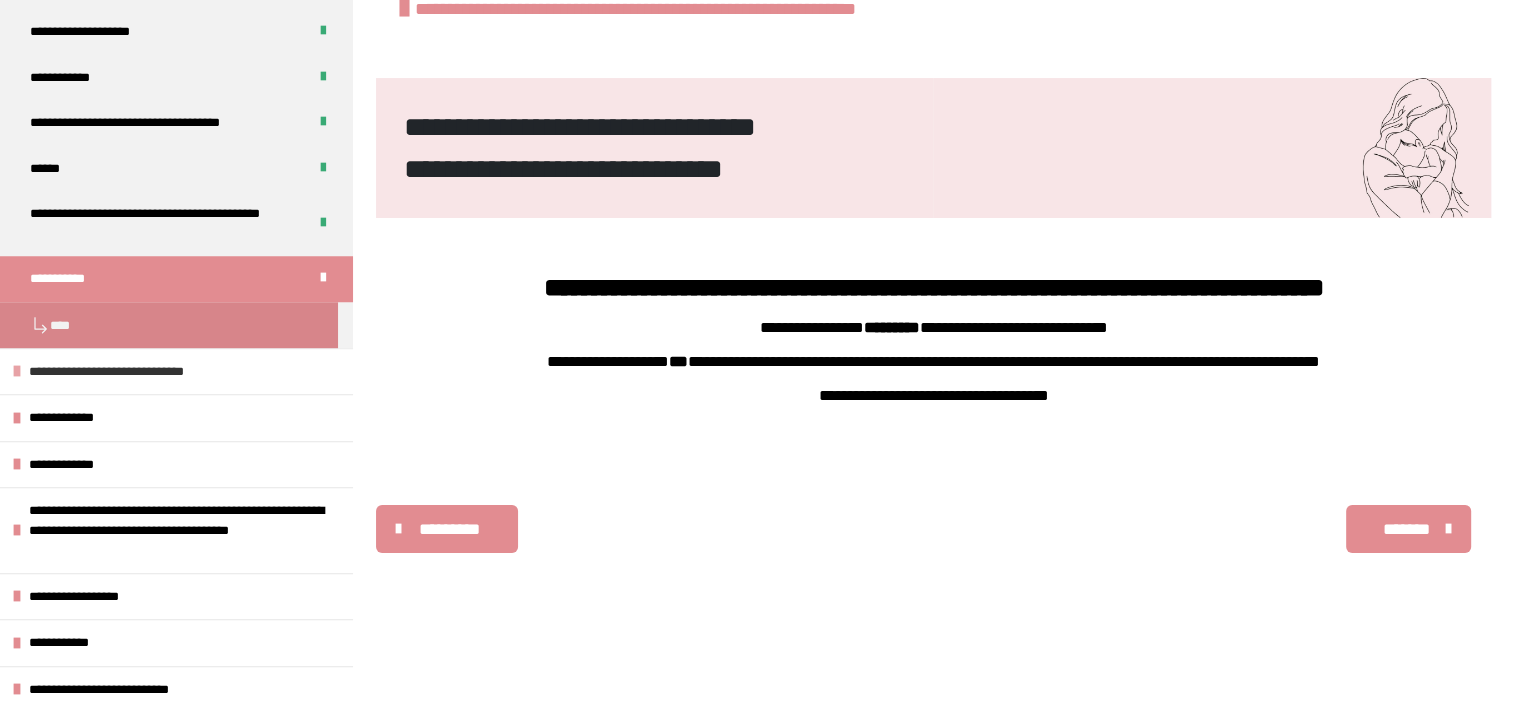 click on "**********" at bounding box center [176, 371] 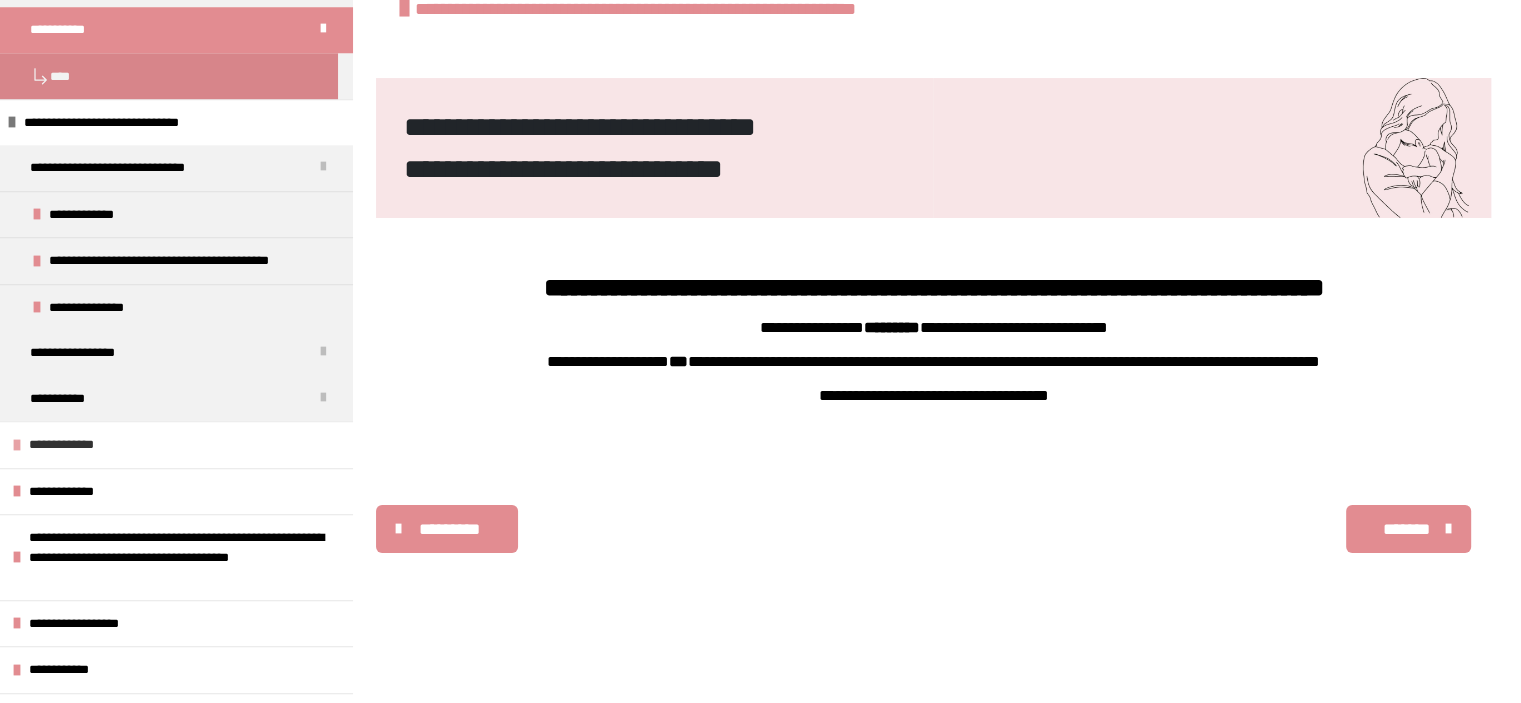 scroll, scrollTop: 1936, scrollLeft: 0, axis: vertical 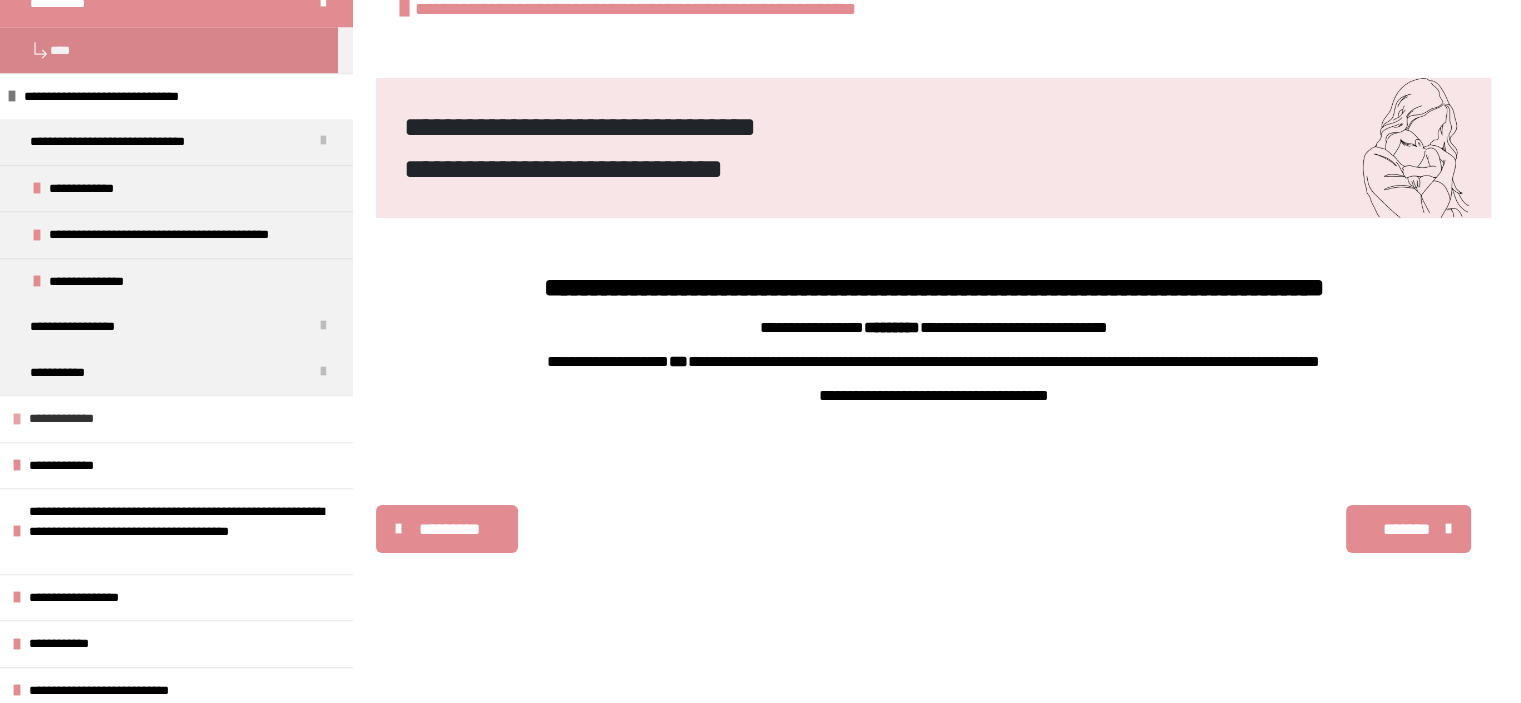 click on "**********" at bounding box center (176, 418) 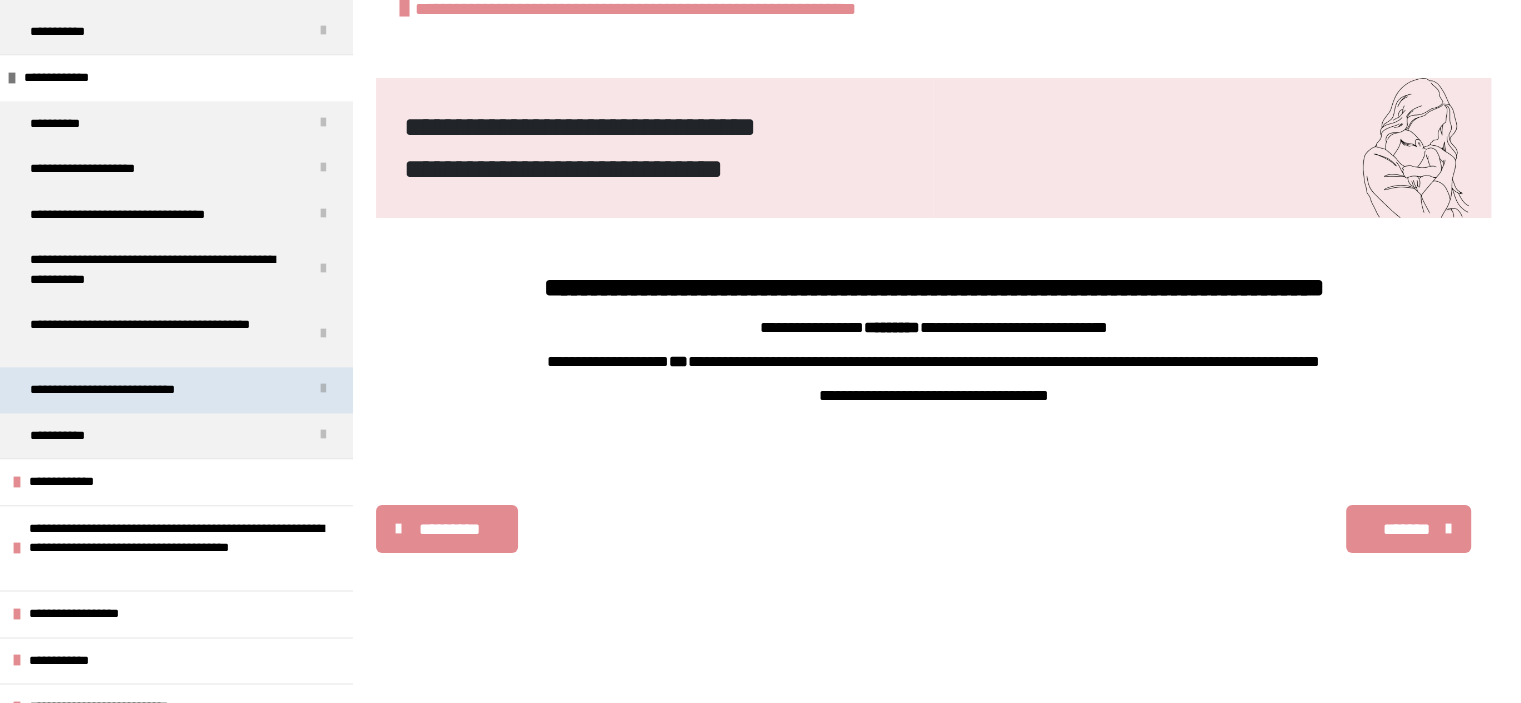 scroll, scrollTop: 2294, scrollLeft: 0, axis: vertical 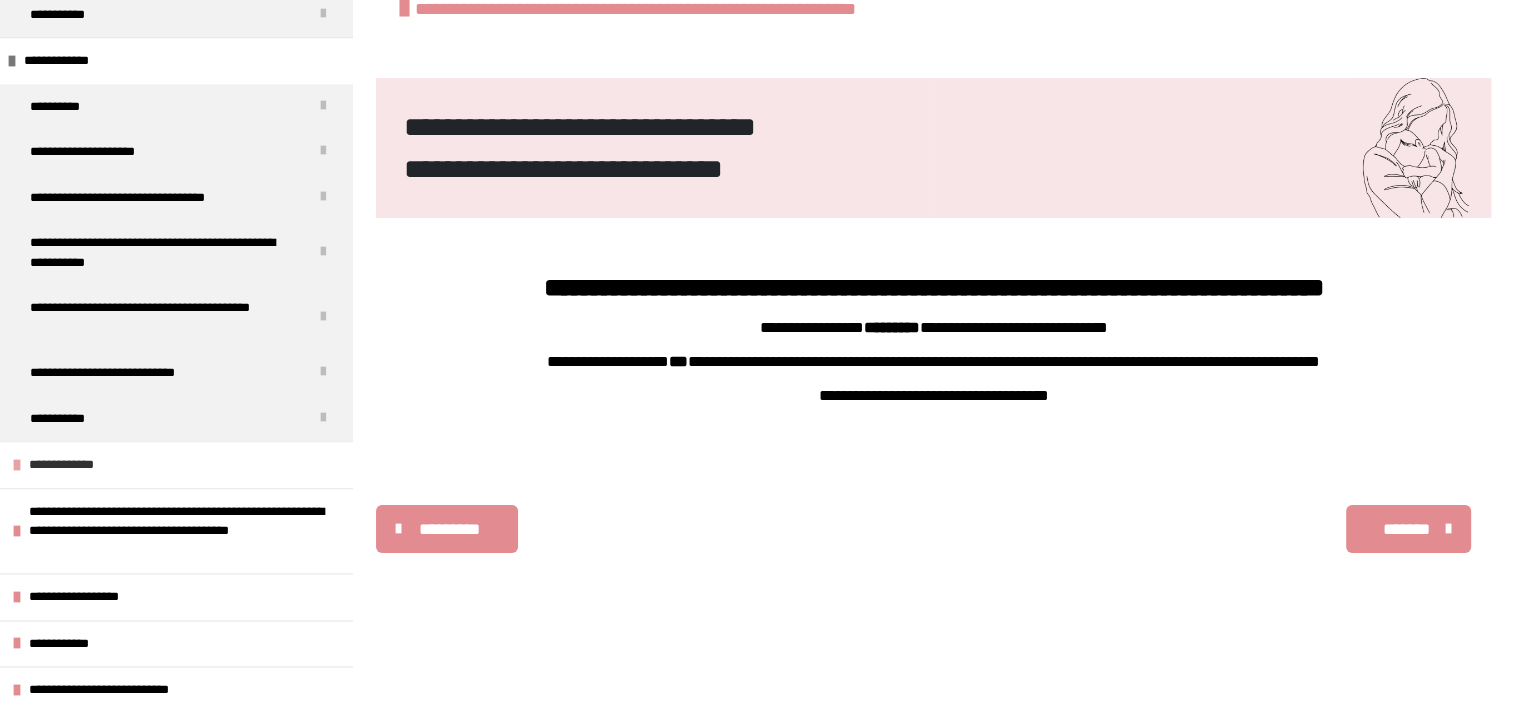 click on "**********" at bounding box center [176, 464] 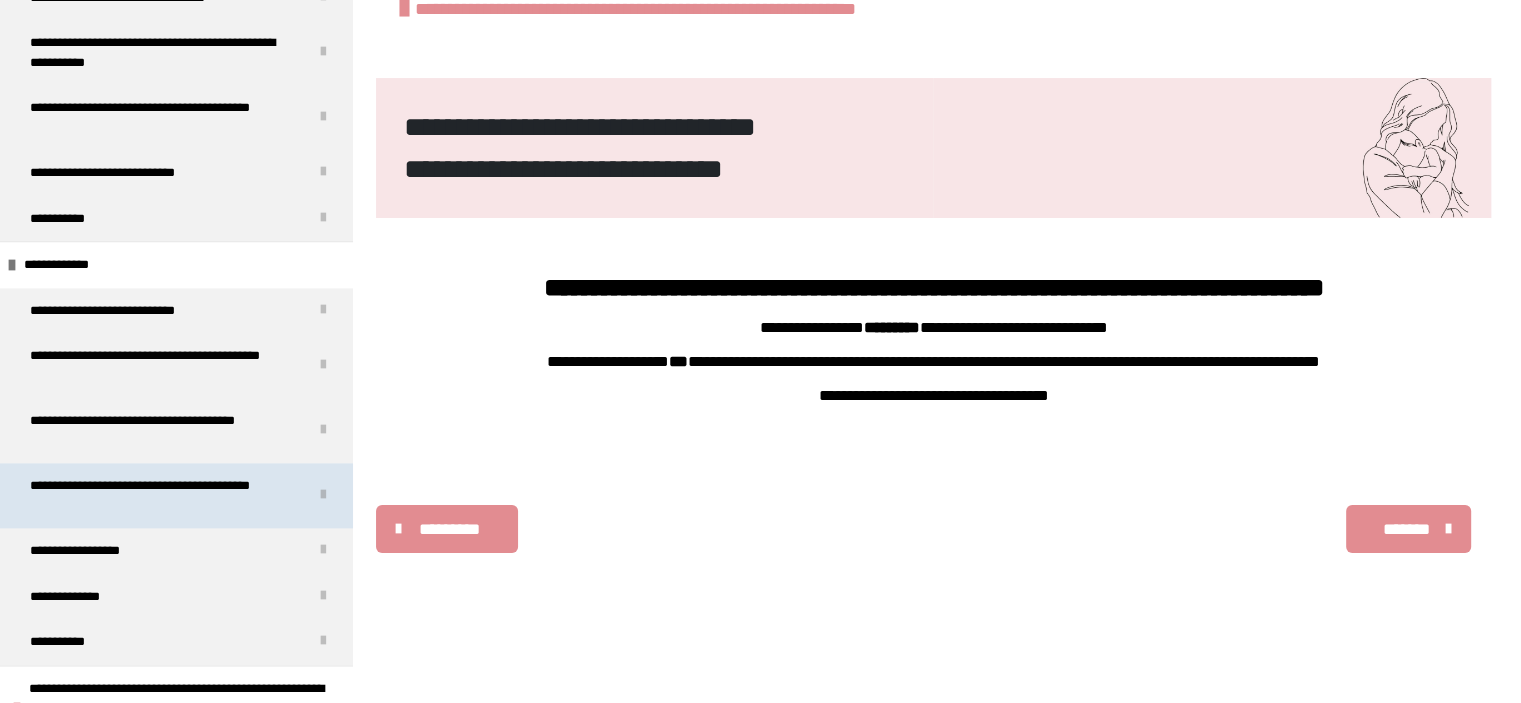 scroll, scrollTop: 2671, scrollLeft: 0, axis: vertical 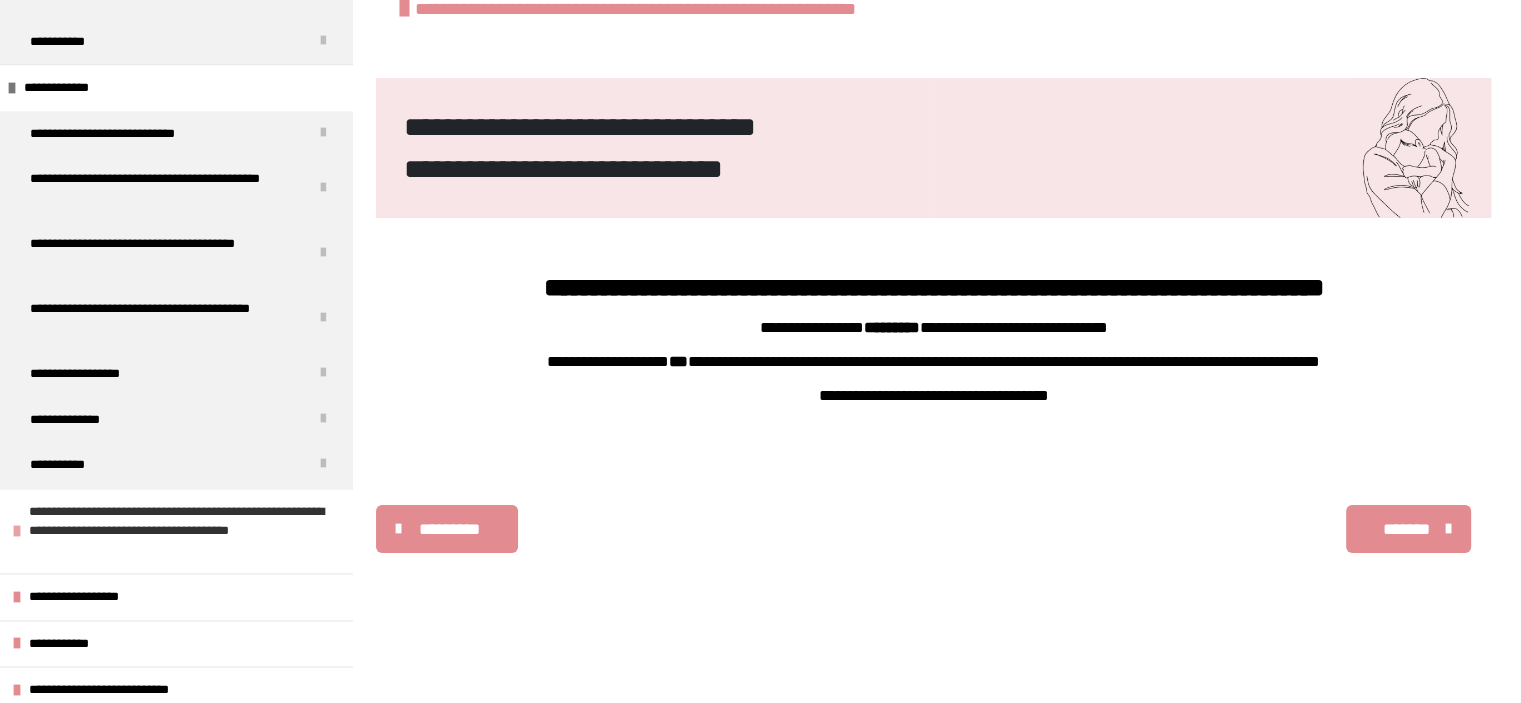 click on "**********" at bounding box center (178, 531) 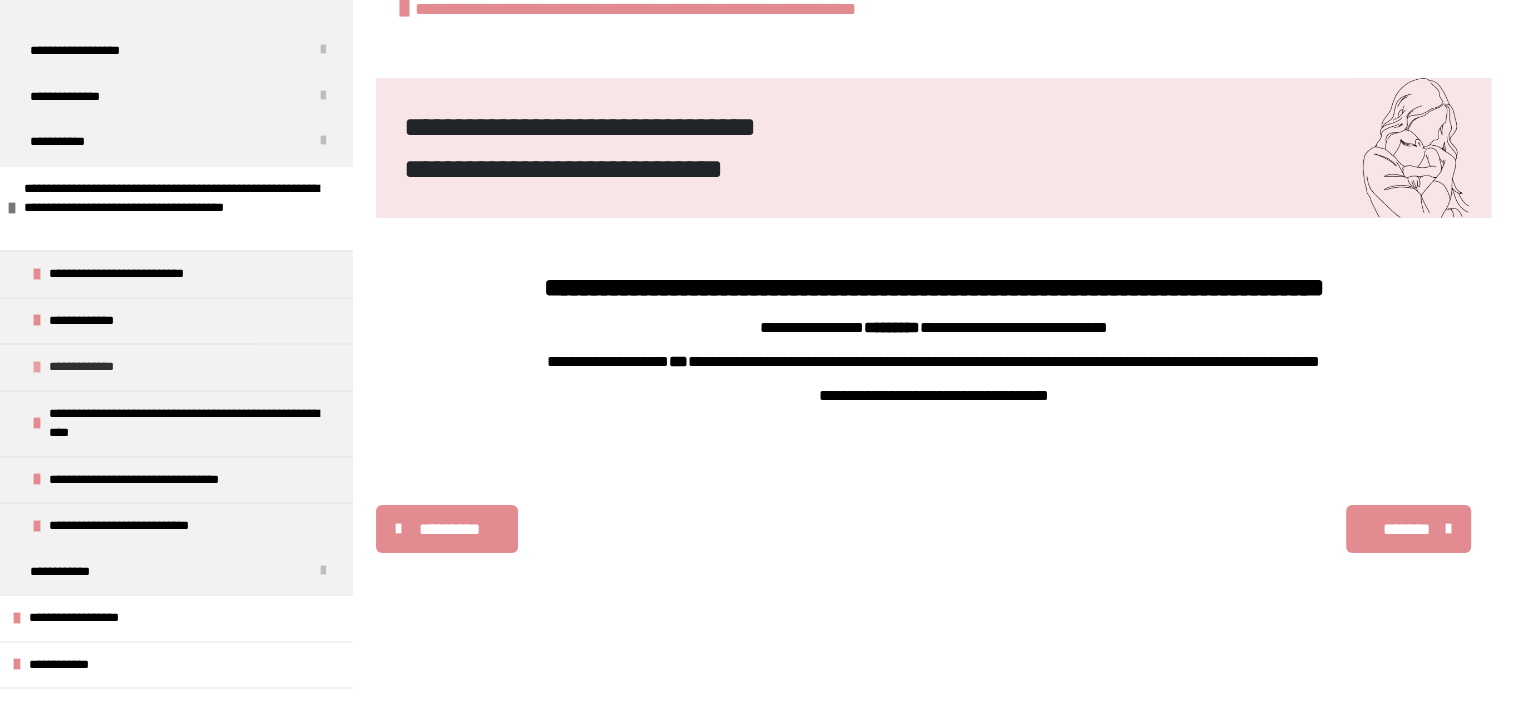 scroll, scrollTop: 3014, scrollLeft: 0, axis: vertical 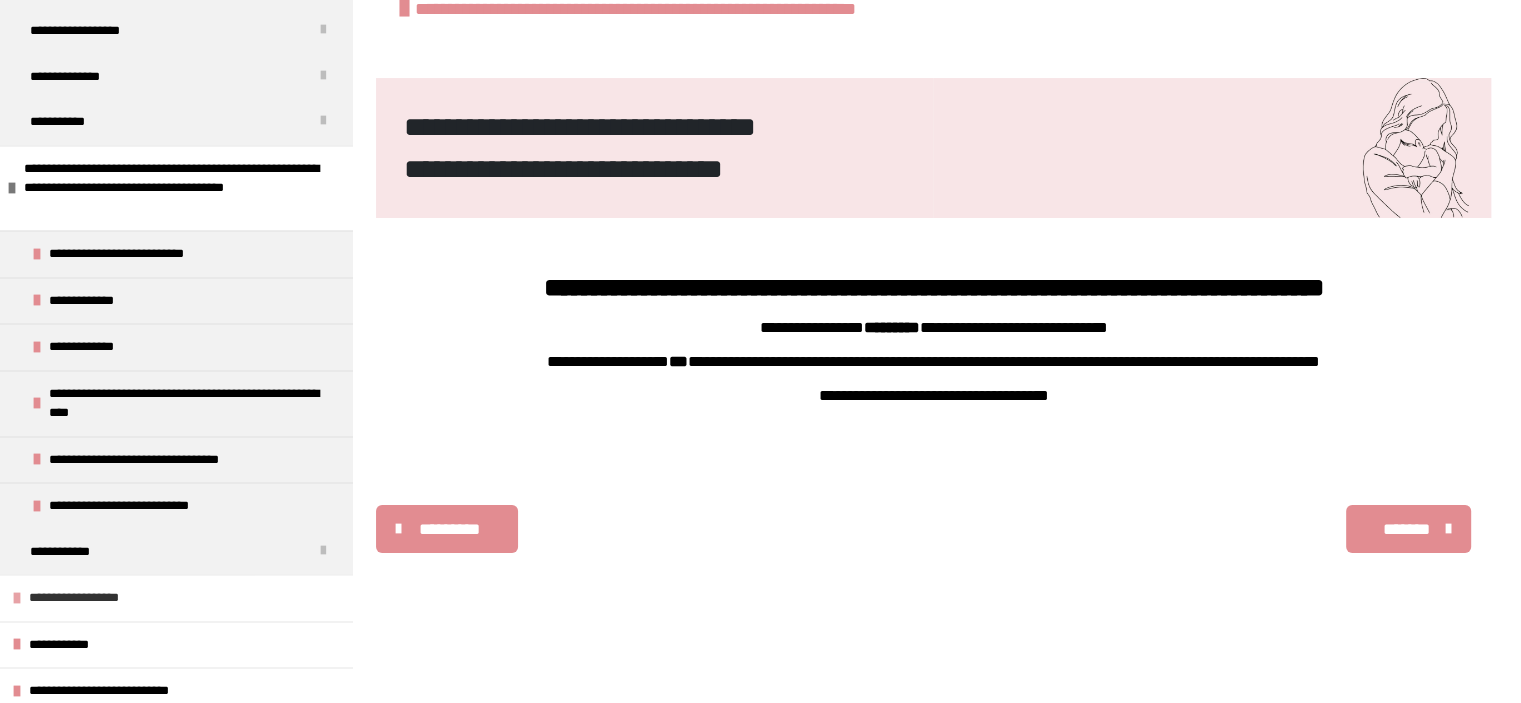 click on "**********" at bounding box center [176, 597] 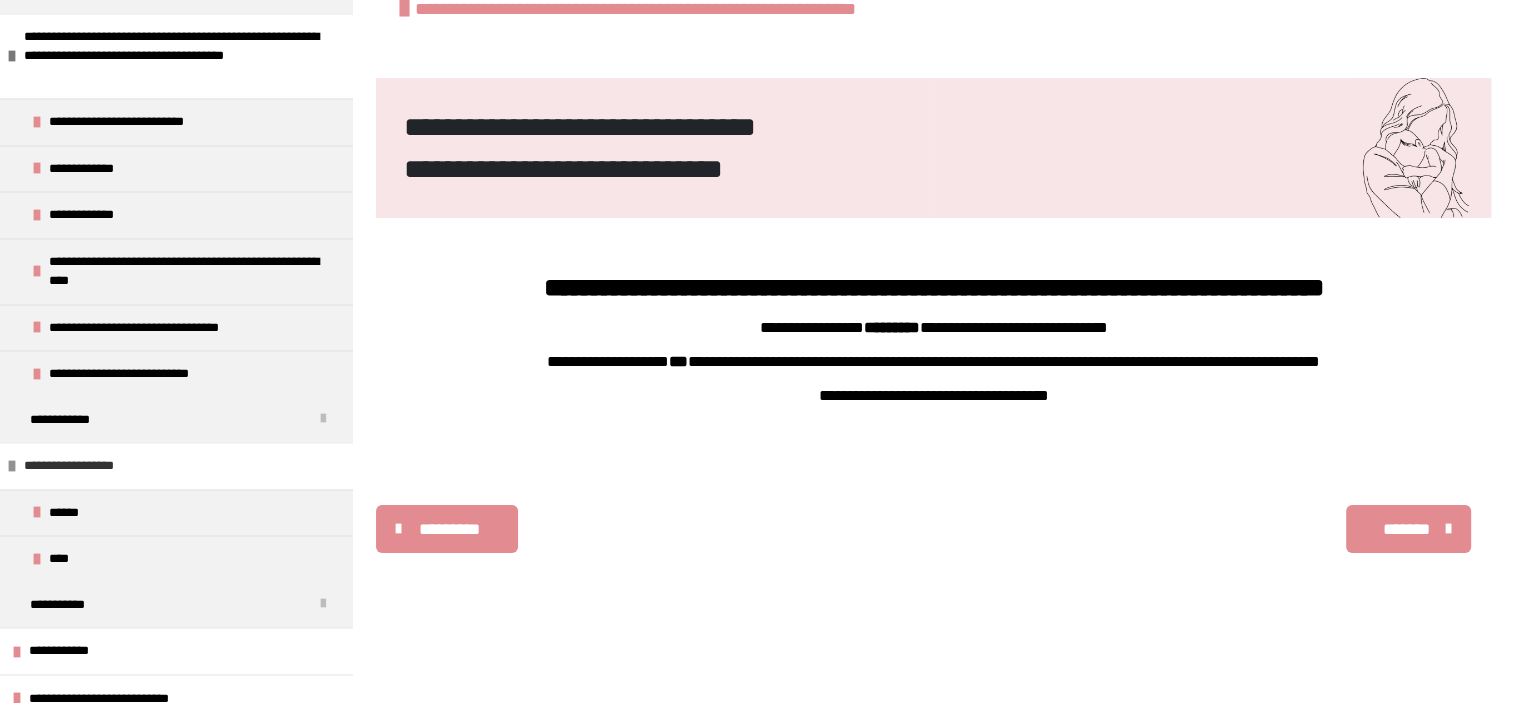 scroll, scrollTop: 3152, scrollLeft: 0, axis: vertical 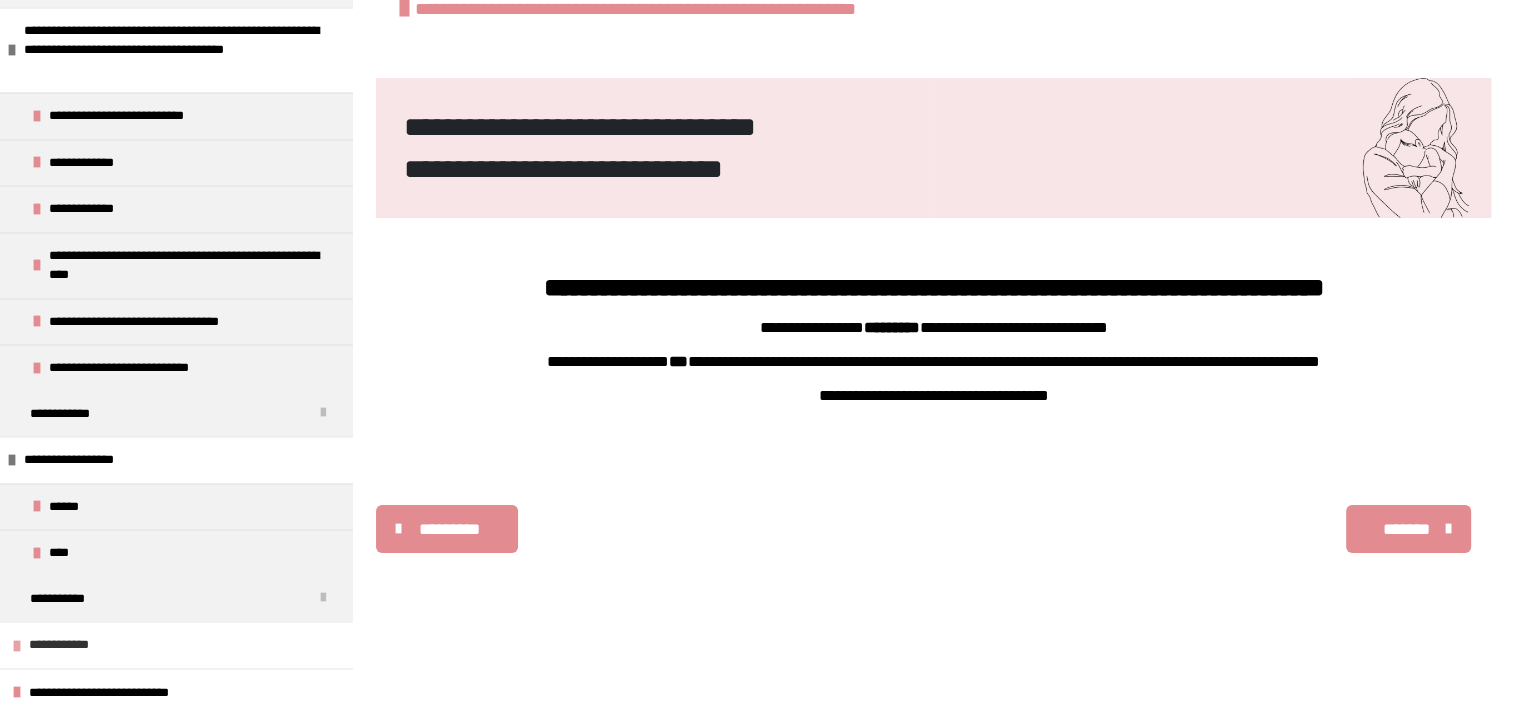 click on "**********" at bounding box center [176, 644] 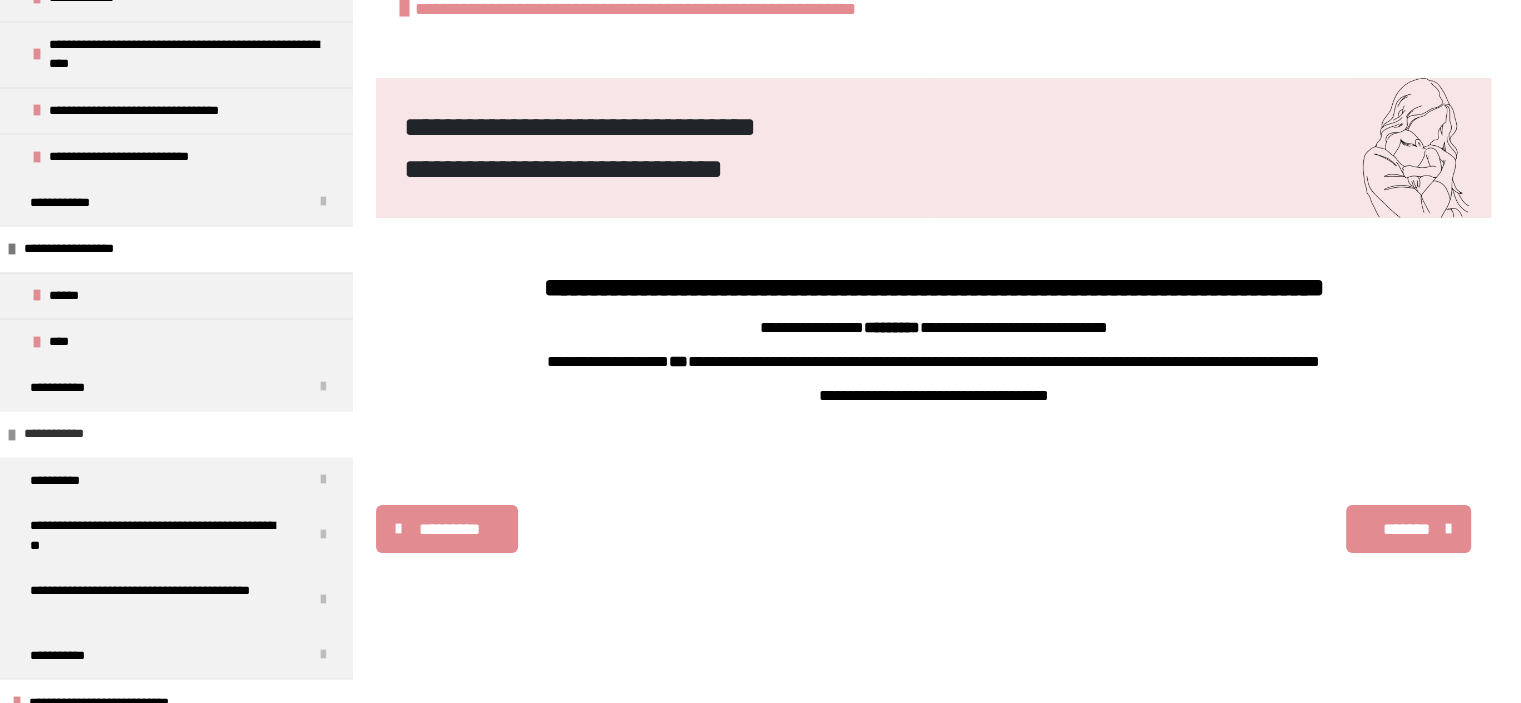 scroll, scrollTop: 3372, scrollLeft: 0, axis: vertical 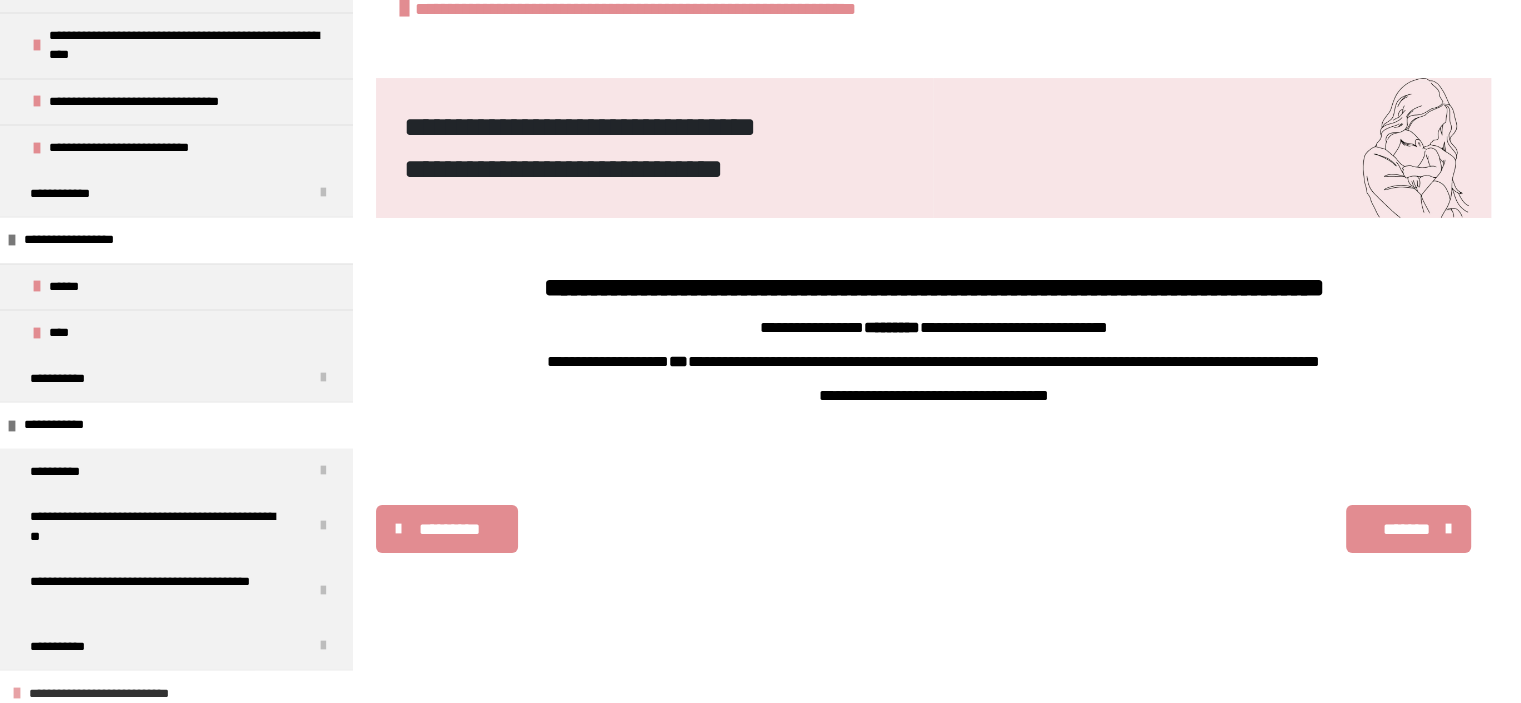 click on "**********" at bounding box center [125, 693] 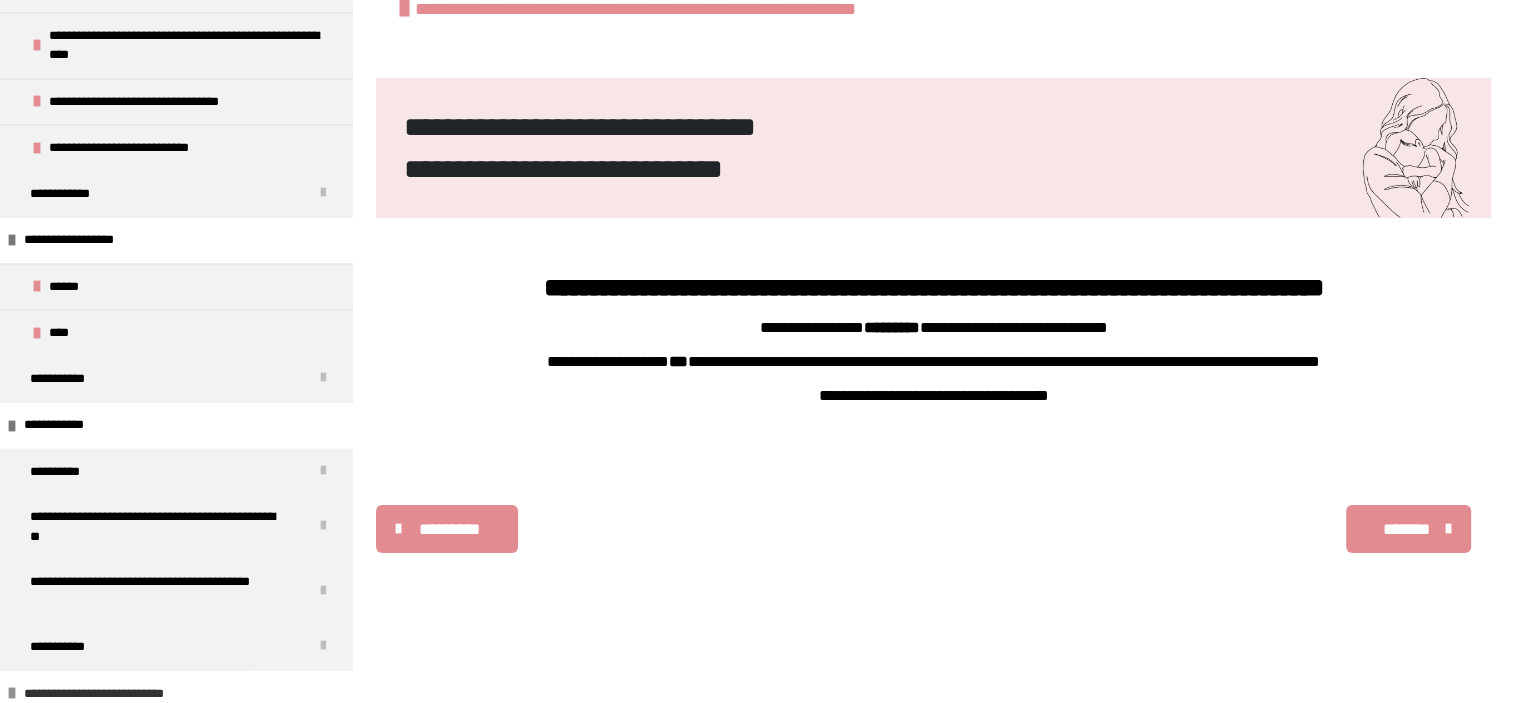 click on "**********" at bounding box center (120, 693) 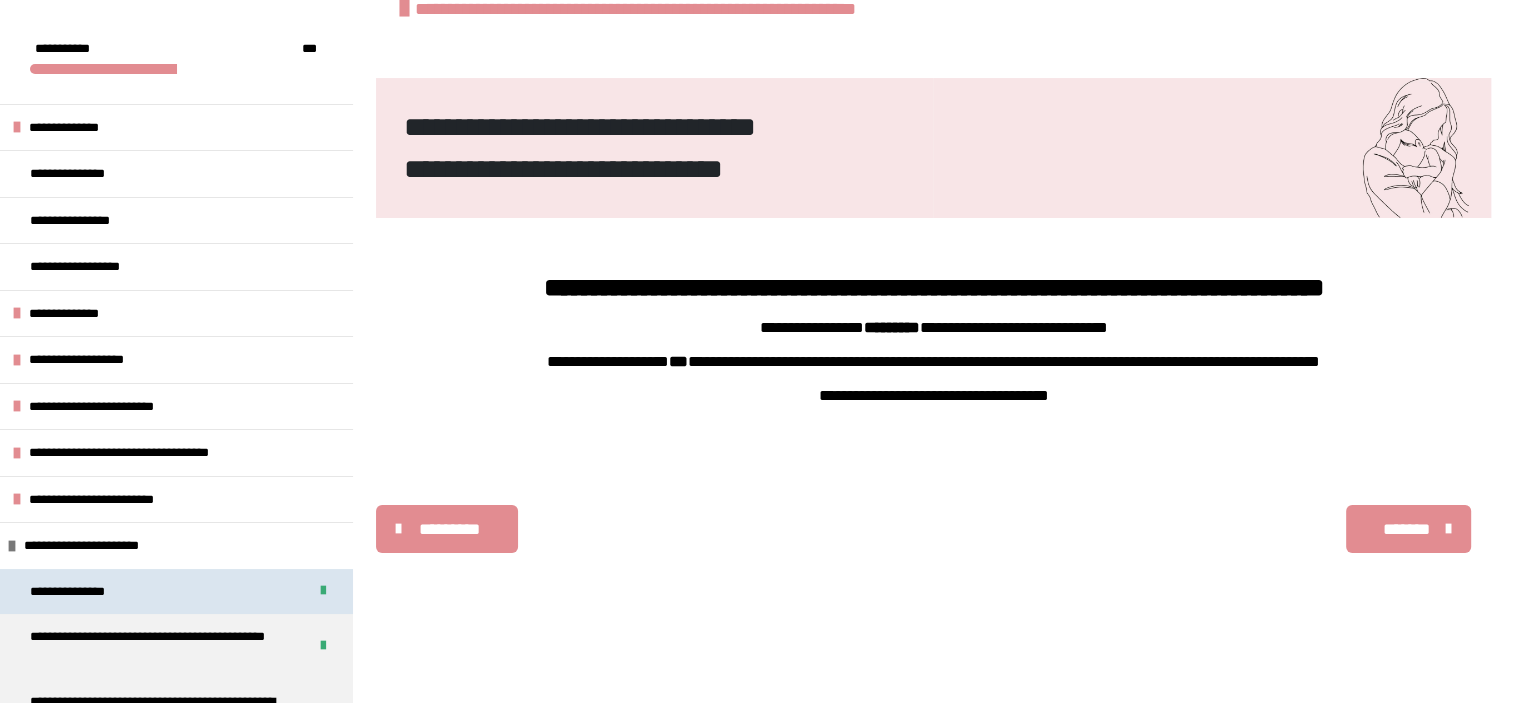 scroll, scrollTop: 0, scrollLeft: 0, axis: both 